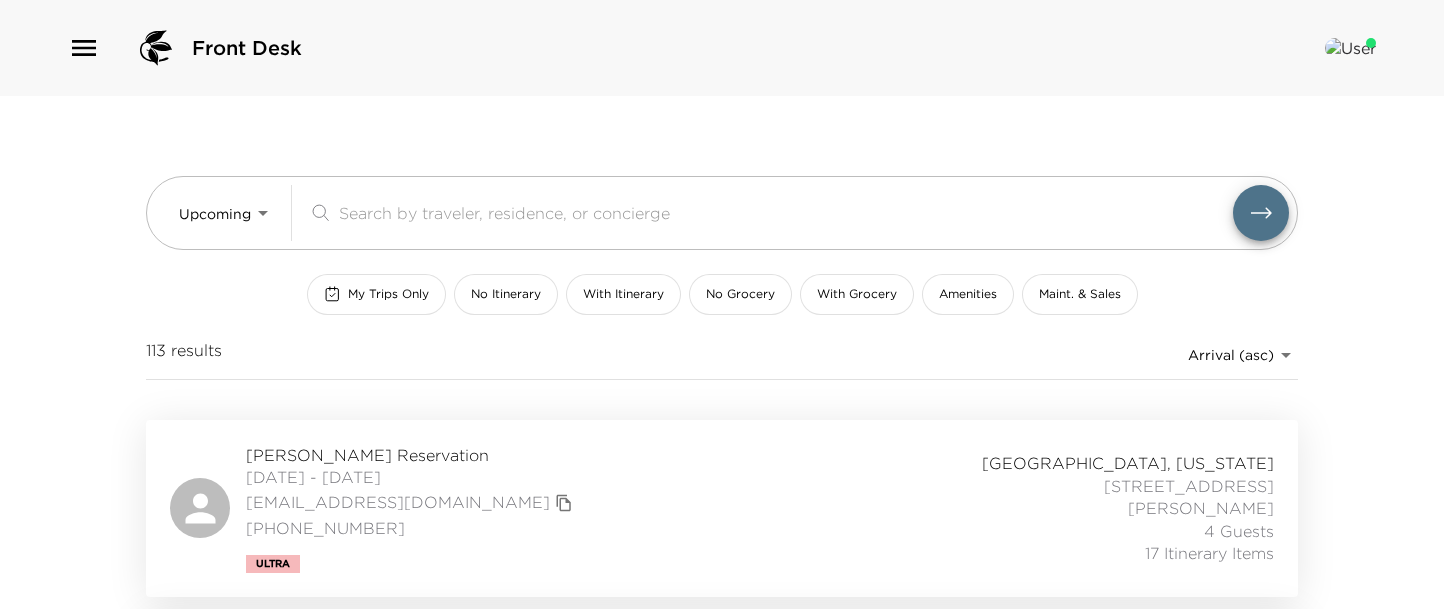 scroll, scrollTop: 180, scrollLeft: 0, axis: vertical 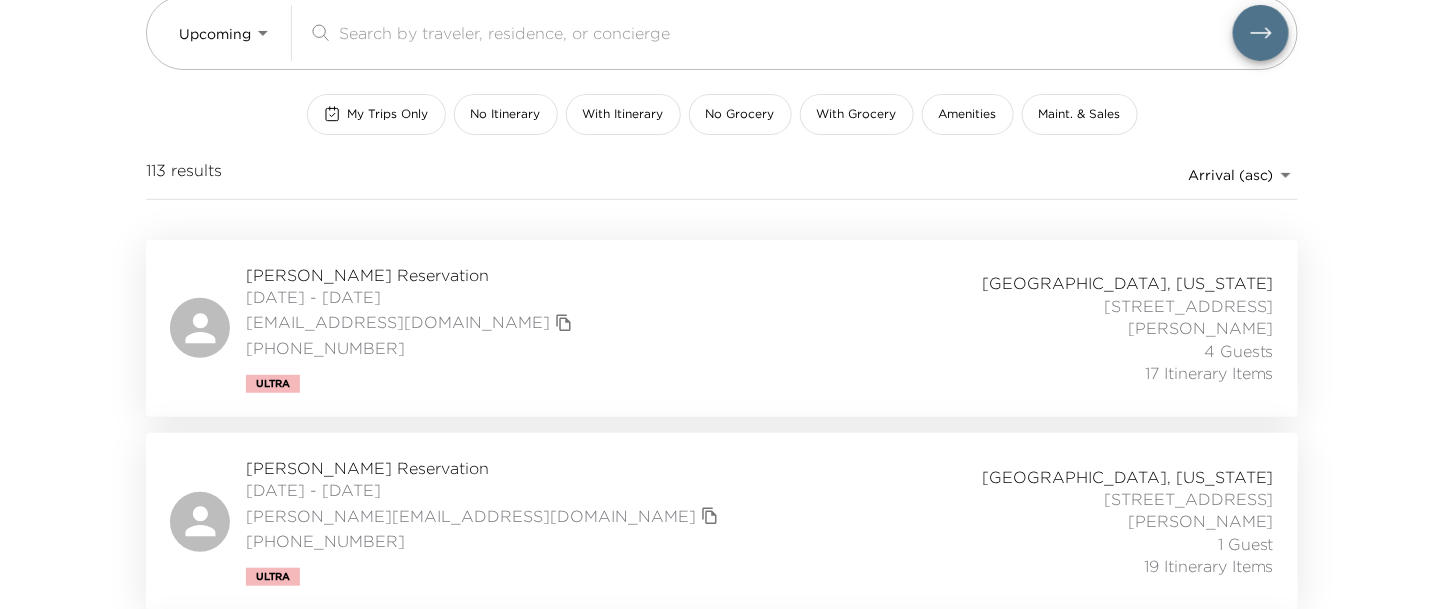 click on "Scott Dobrez Reservation" at bounding box center (412, 275) 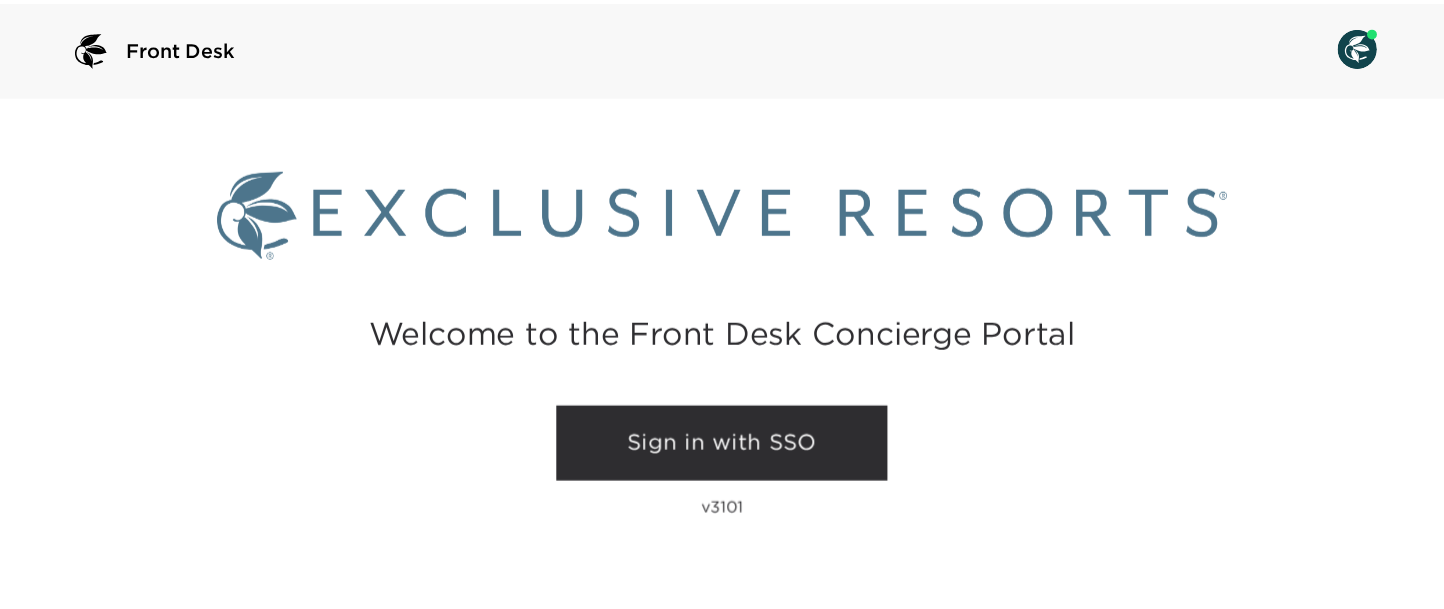 scroll, scrollTop: 0, scrollLeft: 0, axis: both 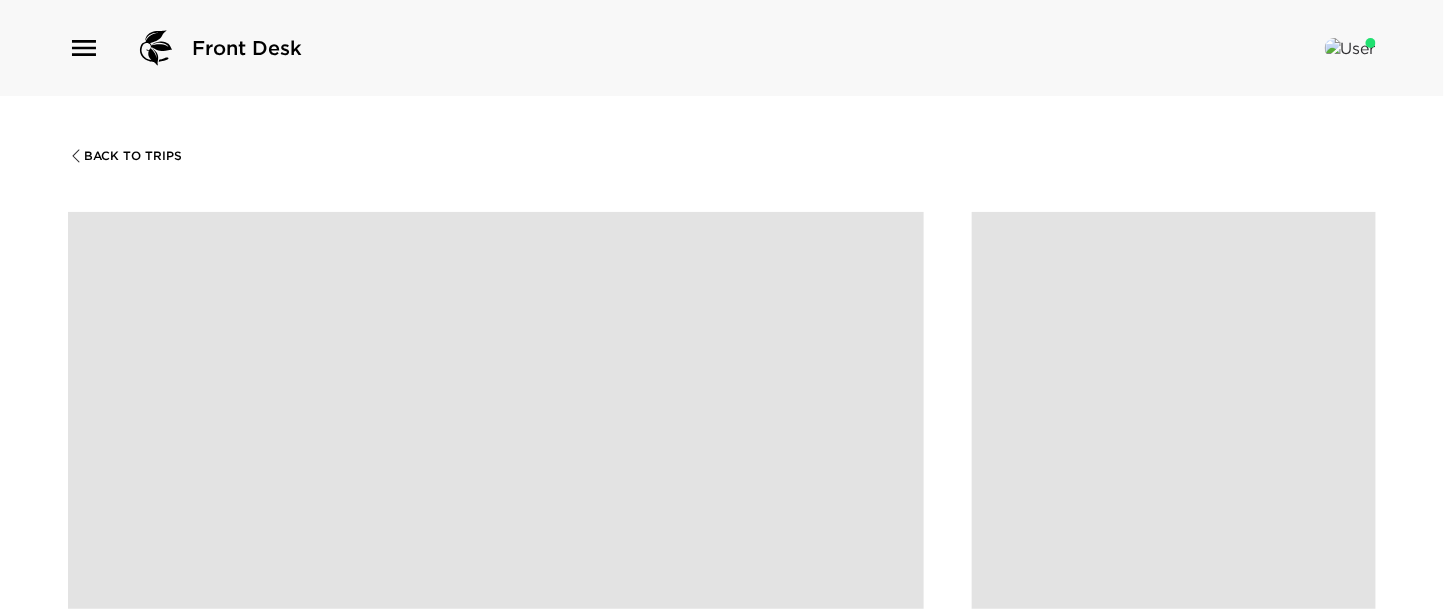 click at bounding box center [496, 552] 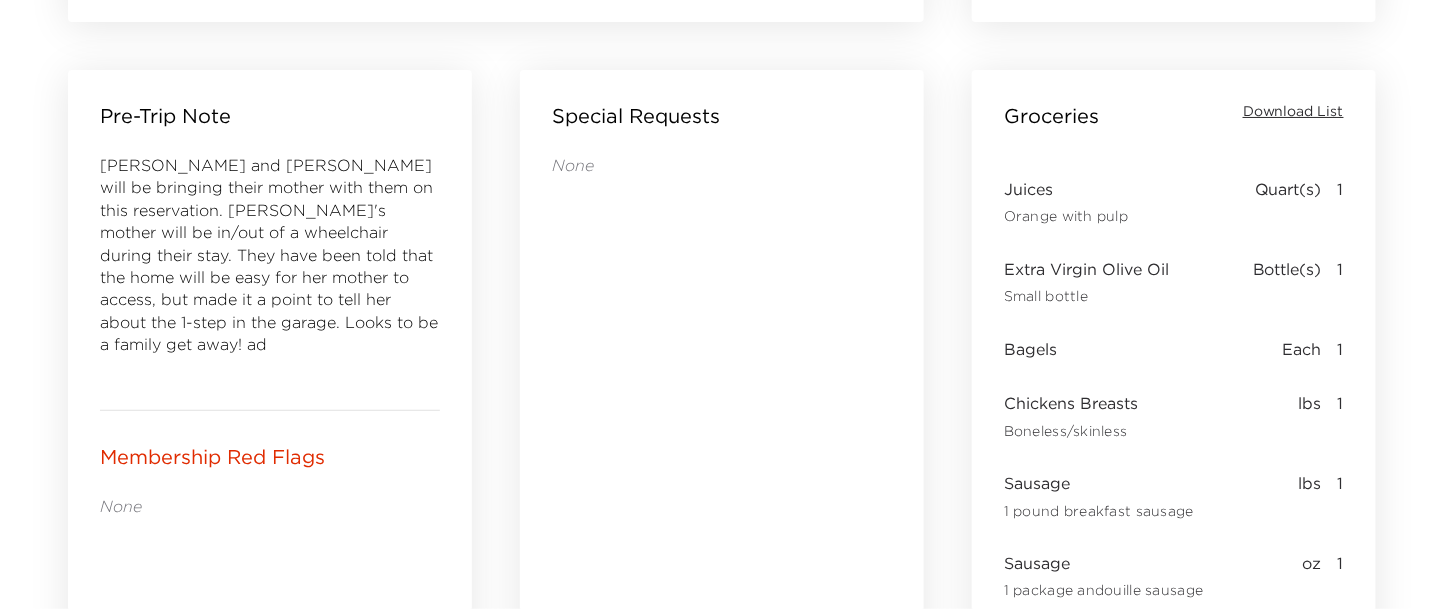 scroll, scrollTop: 867, scrollLeft: 0, axis: vertical 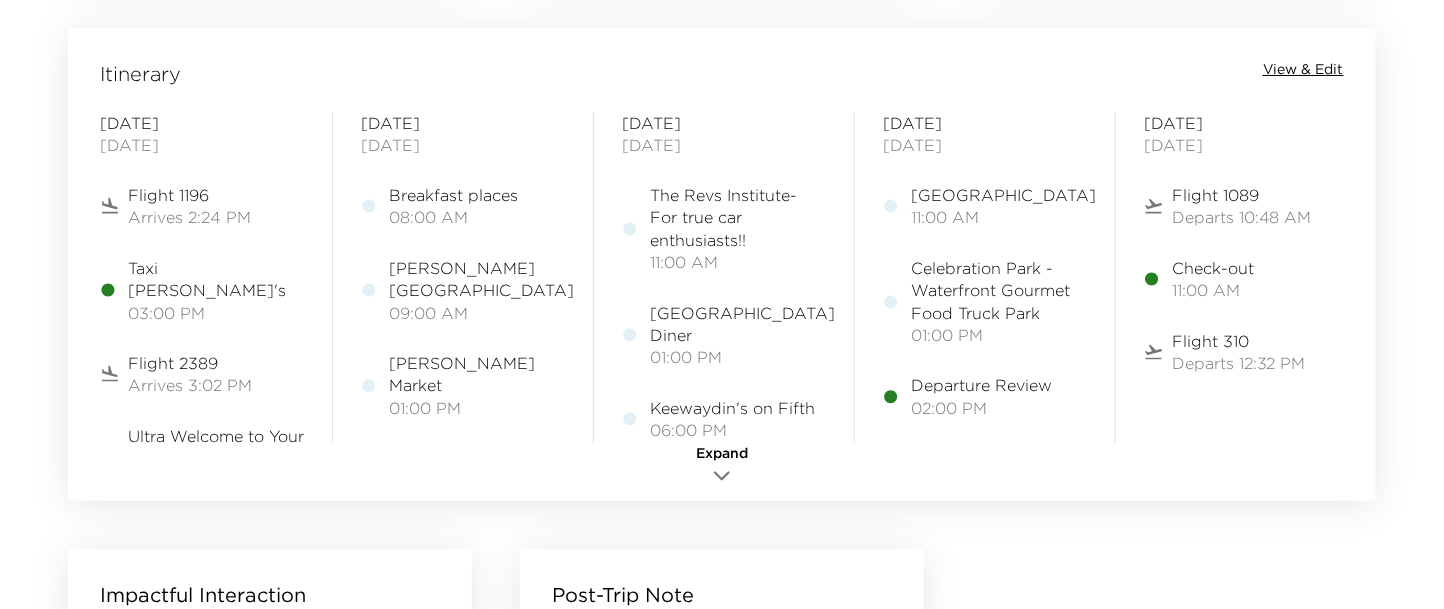 click on "View & Edit" at bounding box center [1303, 70] 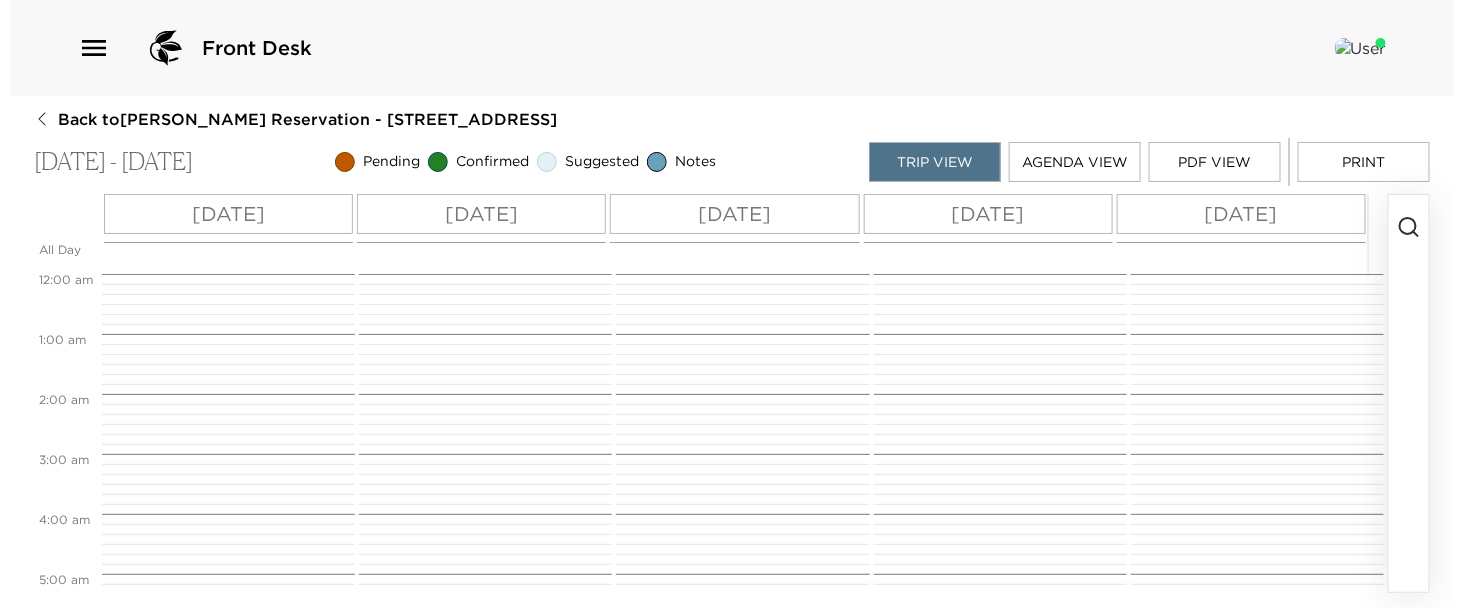scroll, scrollTop: 0, scrollLeft: 0, axis: both 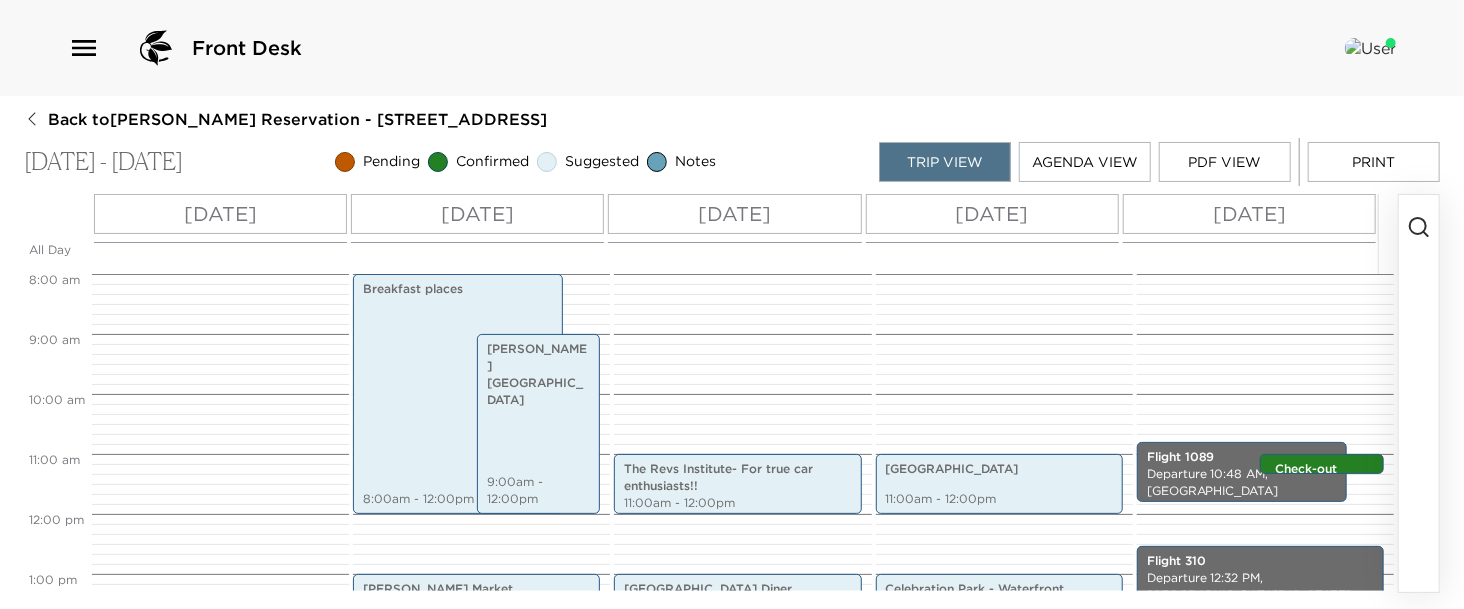 click on "[DATE]" at bounding box center (1249, 214) 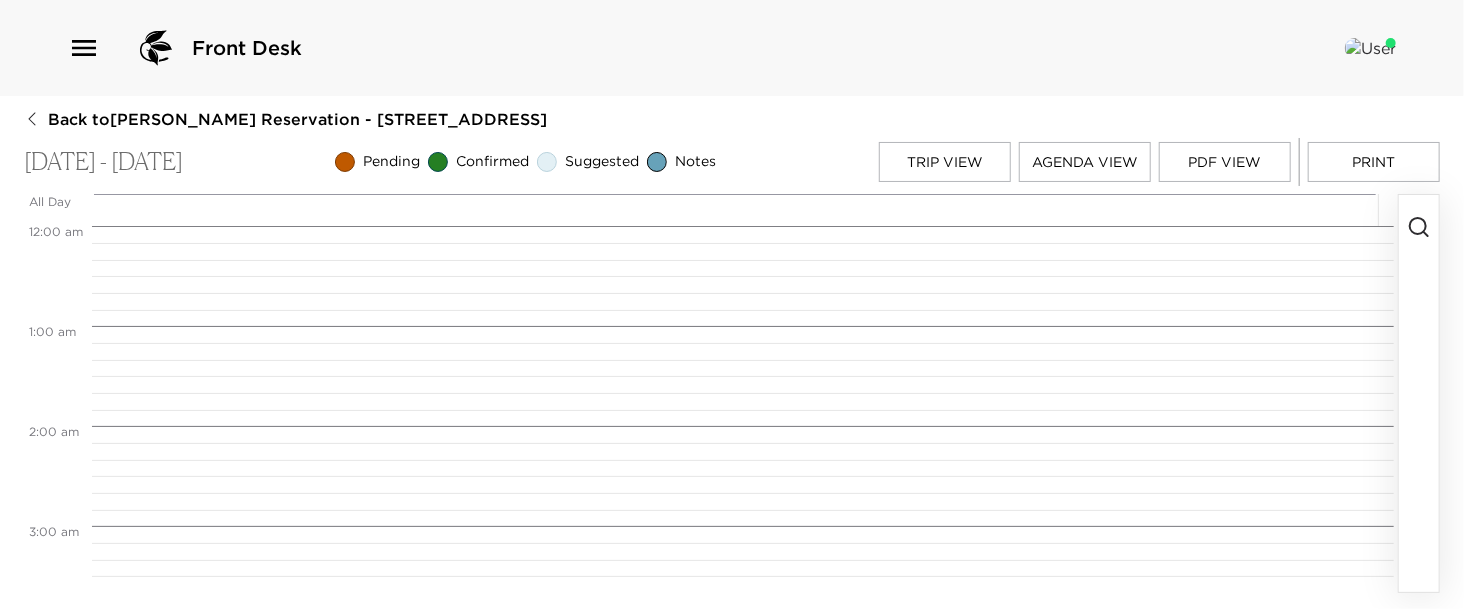 scroll, scrollTop: 800, scrollLeft: 0, axis: vertical 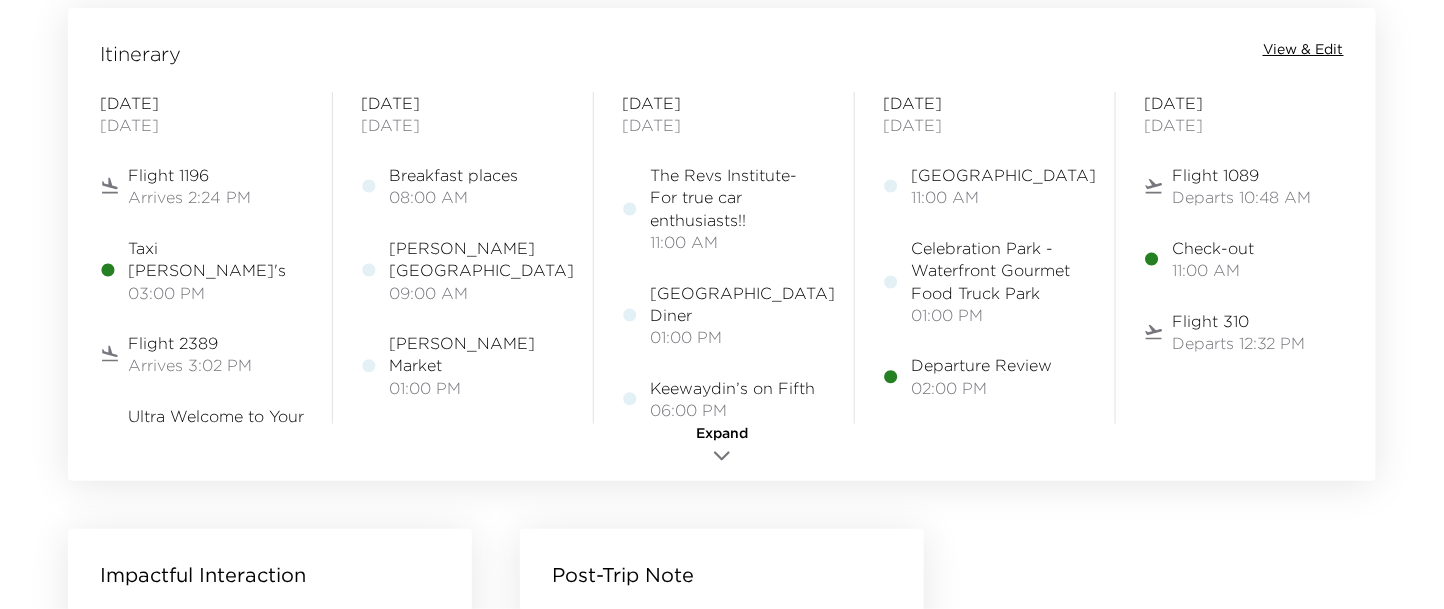 click 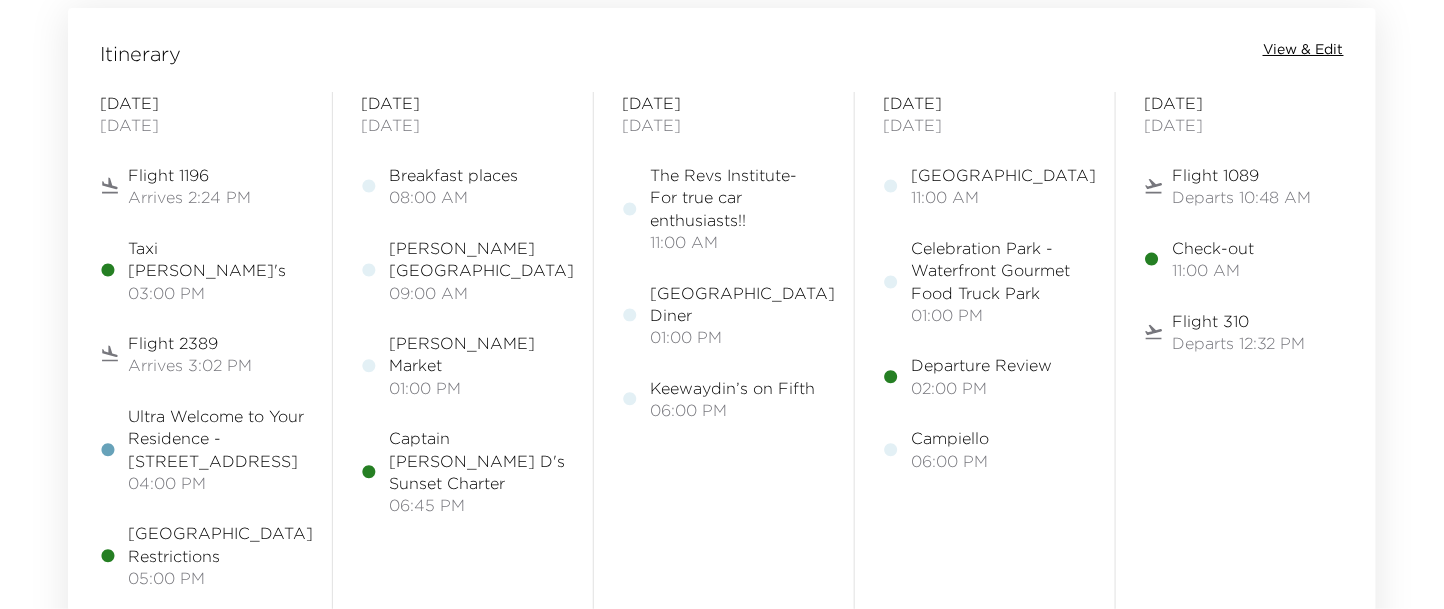 click on "View & Edit" at bounding box center [1303, 50] 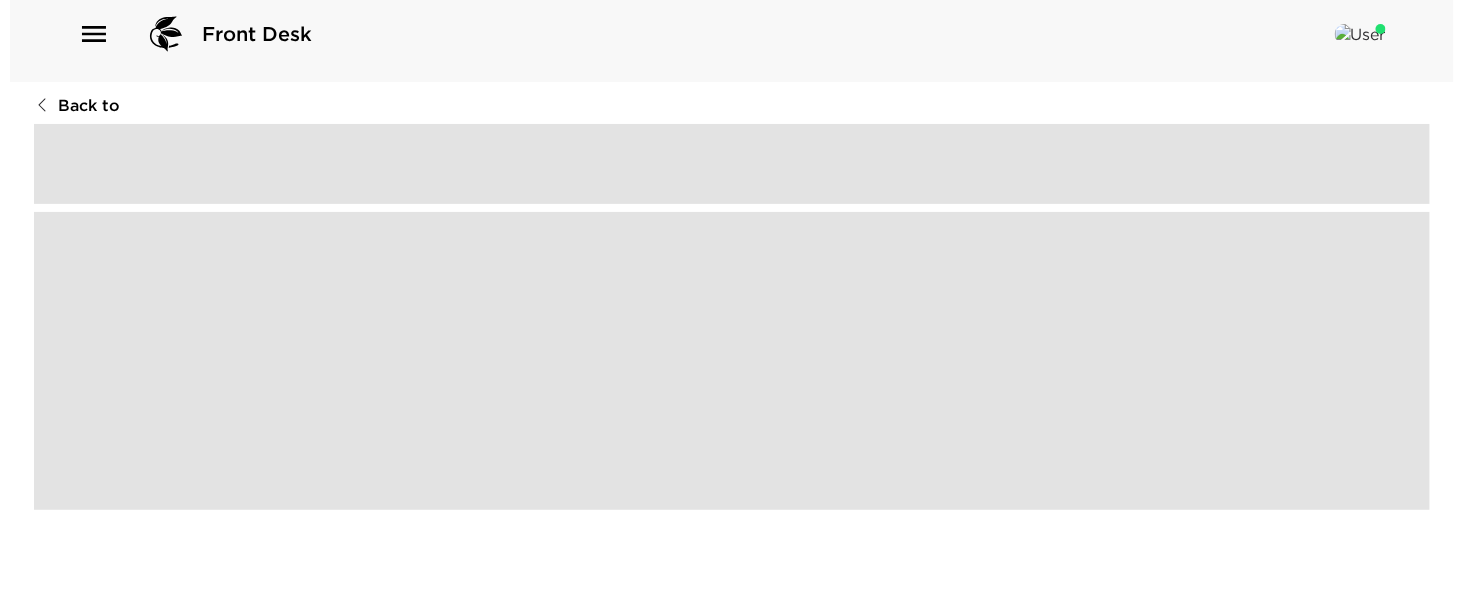 scroll, scrollTop: 0, scrollLeft: 0, axis: both 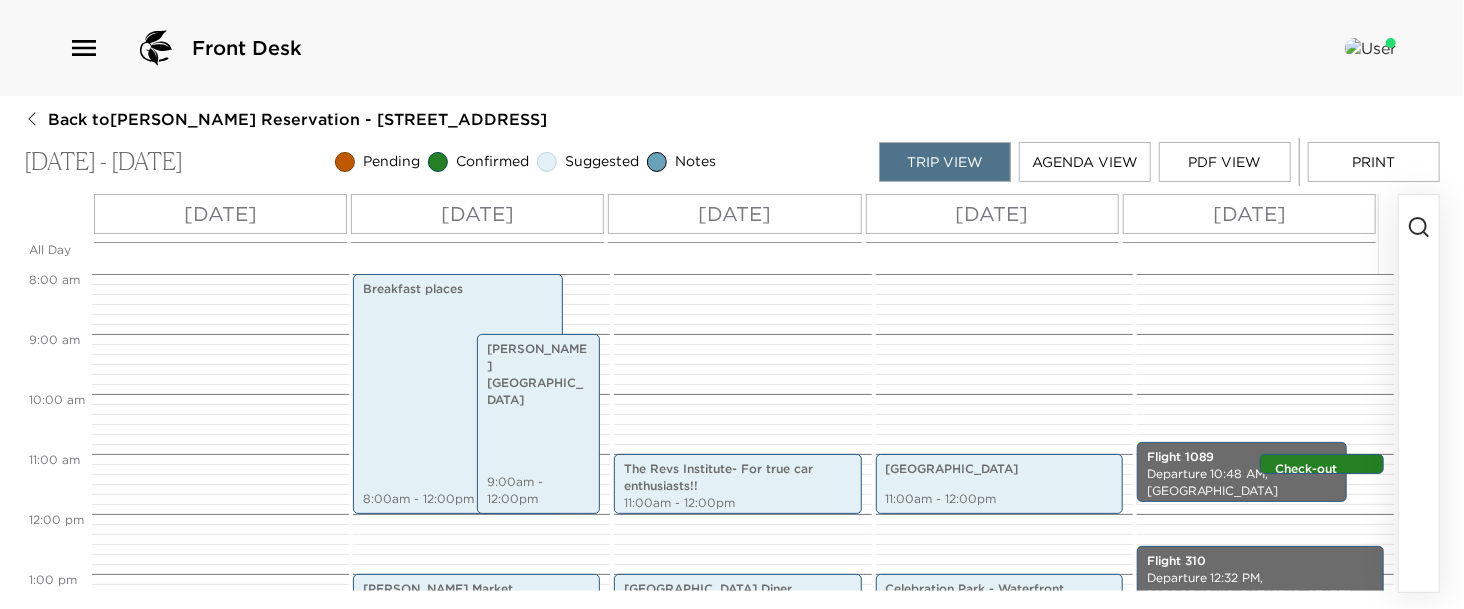 click on "[DATE]" at bounding box center (992, 214) 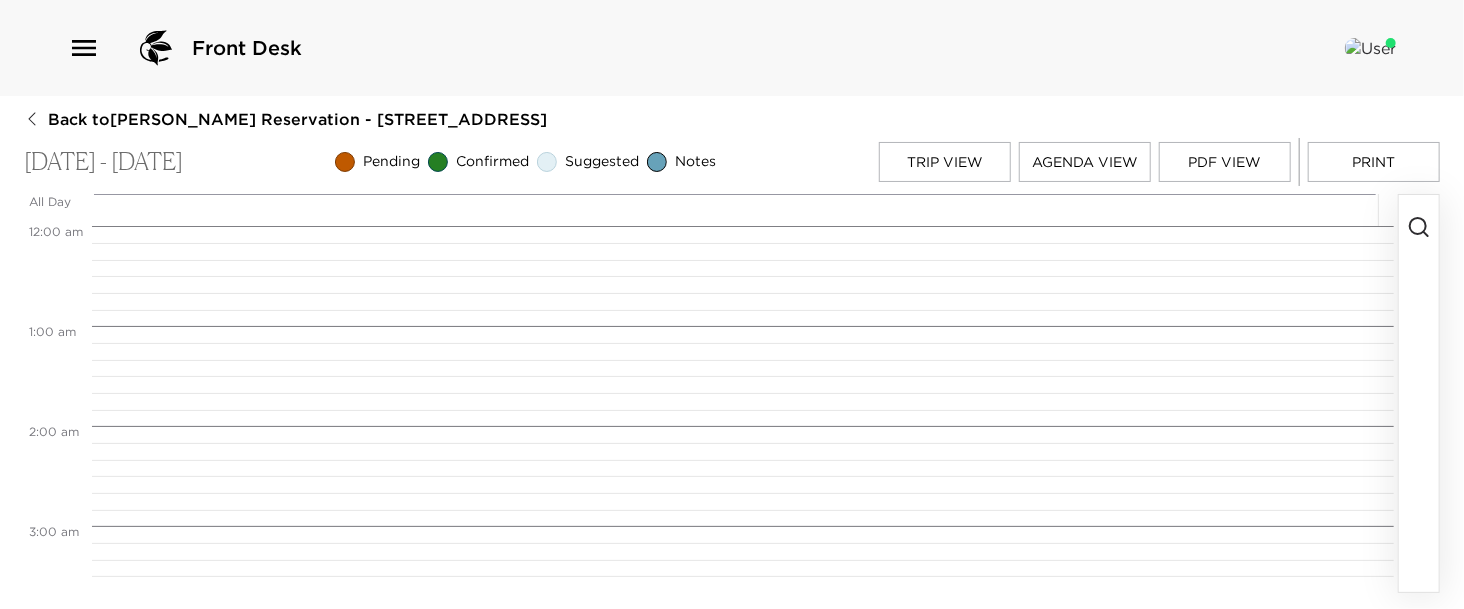 scroll, scrollTop: 1100, scrollLeft: 0, axis: vertical 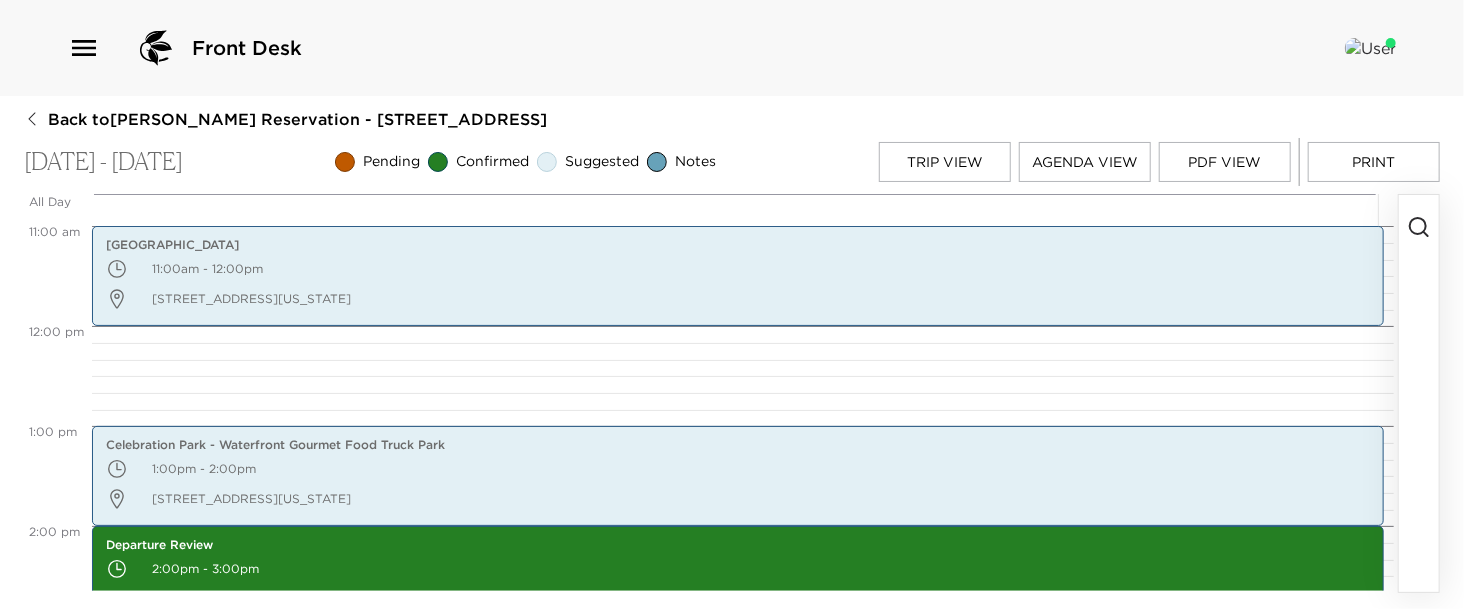 click at bounding box center [1419, 393] 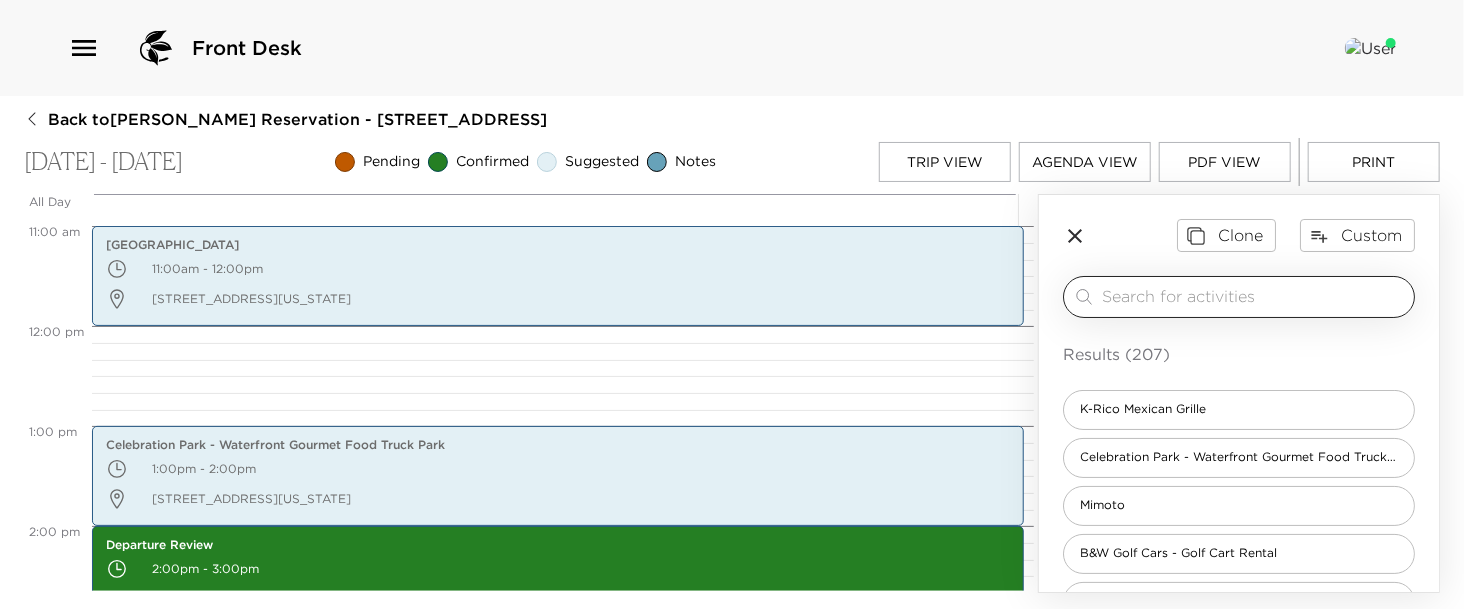 click at bounding box center [1254, 296] 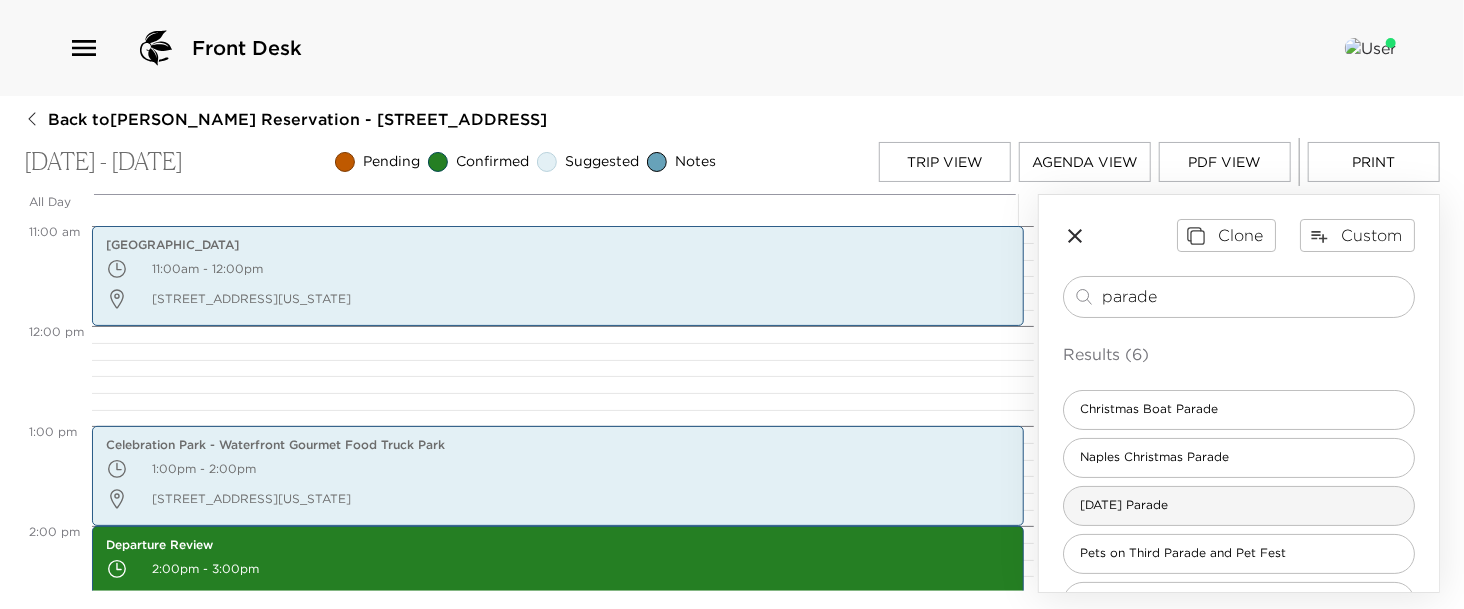 type on "parade" 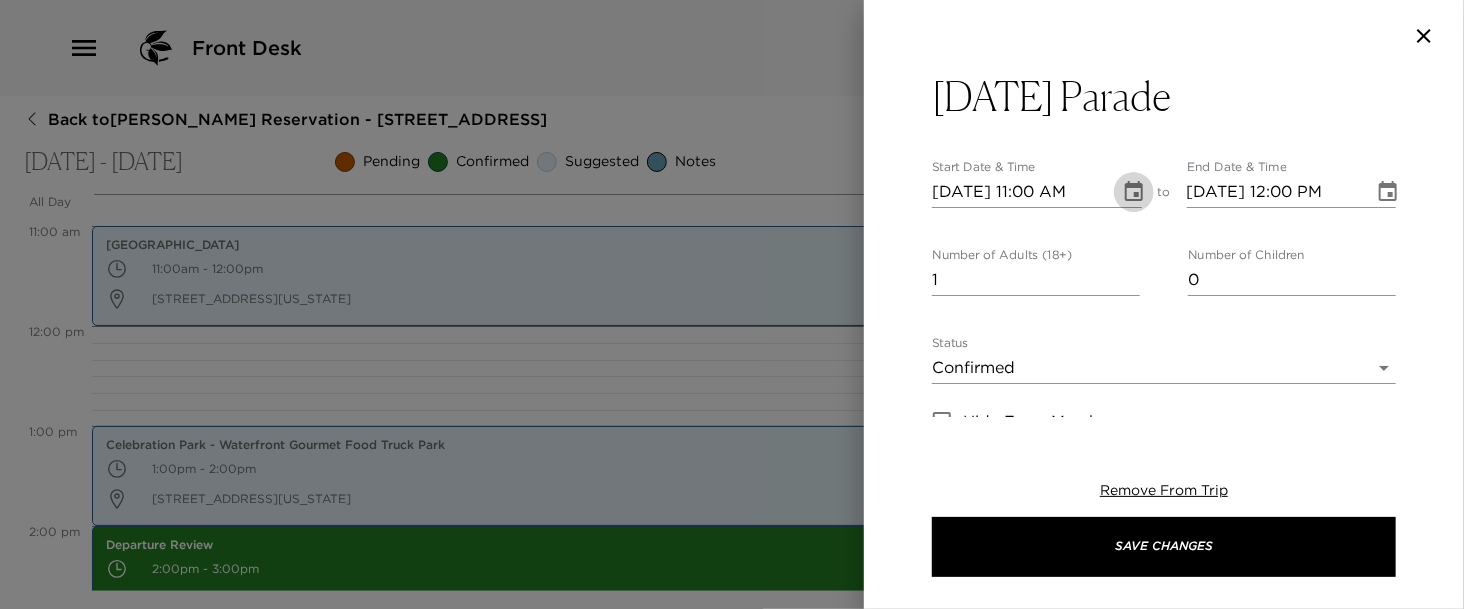 click 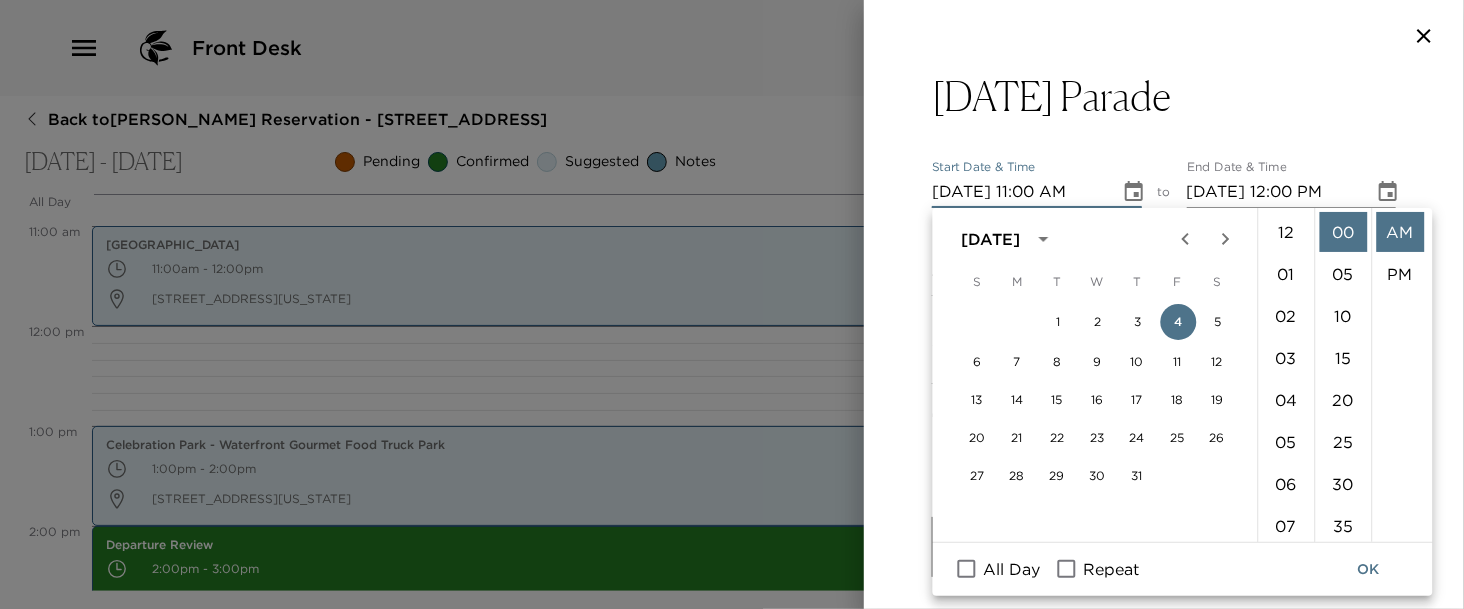 scroll, scrollTop: 461, scrollLeft: 0, axis: vertical 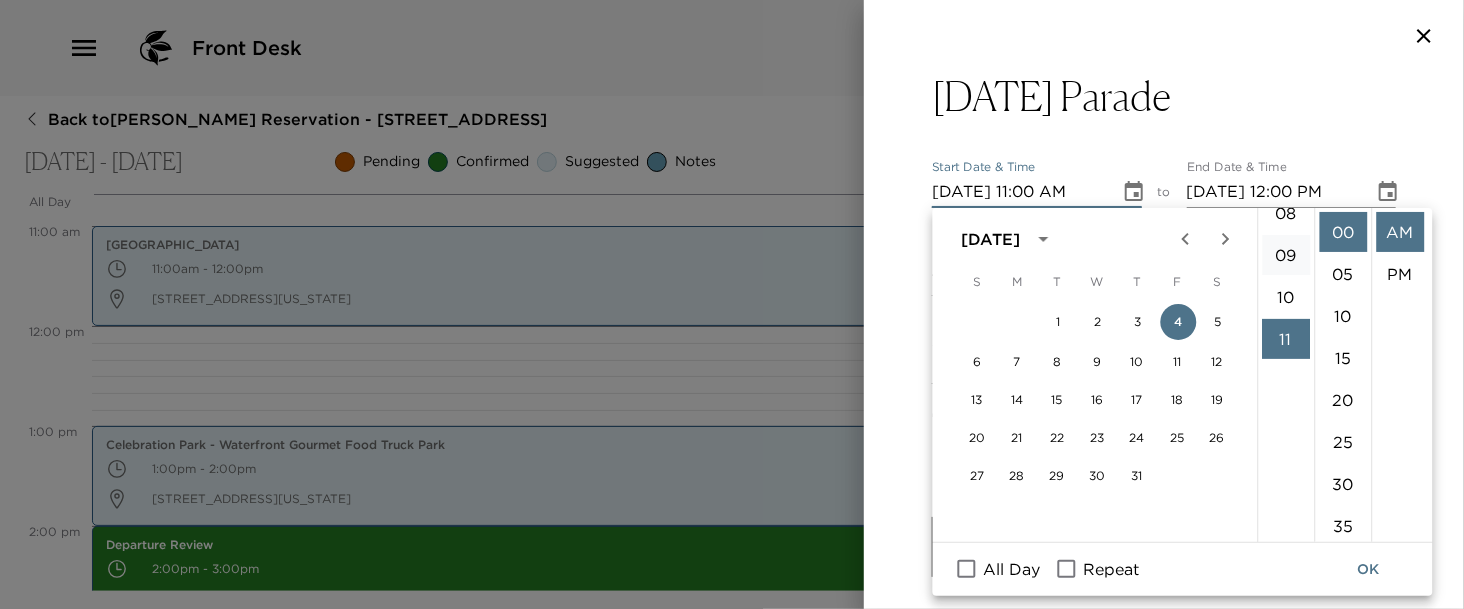 click on "09" at bounding box center (1286, 255) 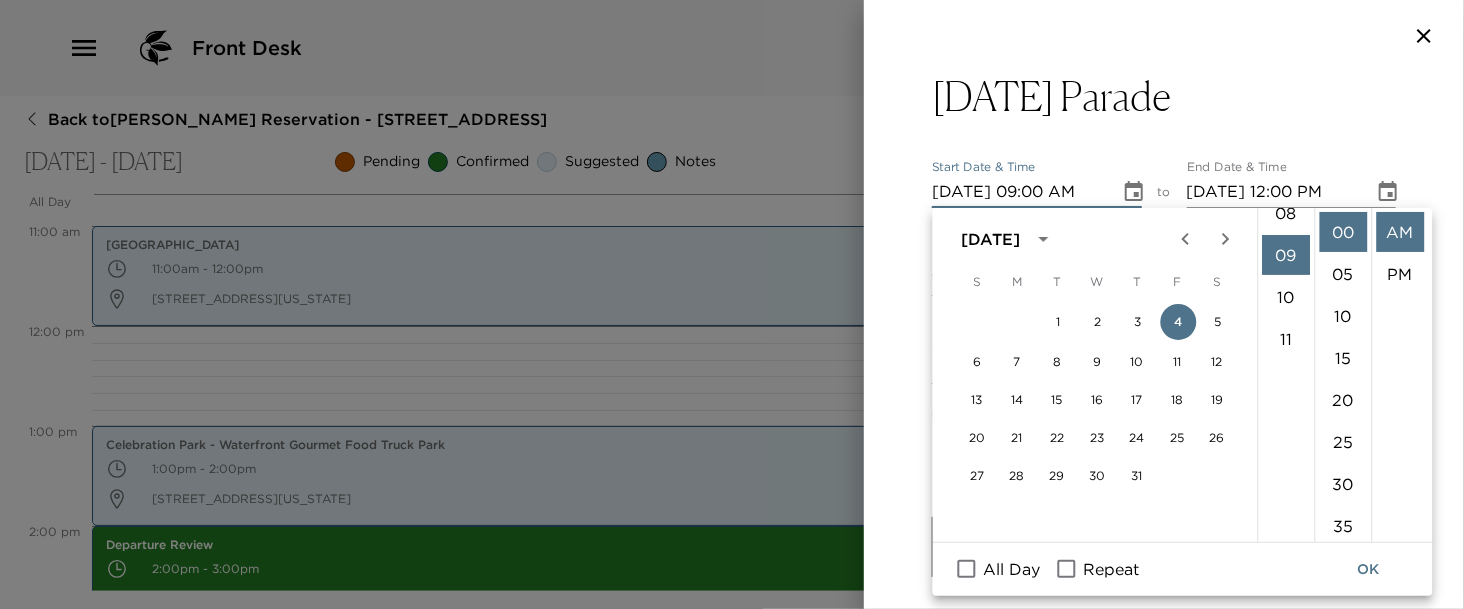 scroll, scrollTop: 377, scrollLeft: 0, axis: vertical 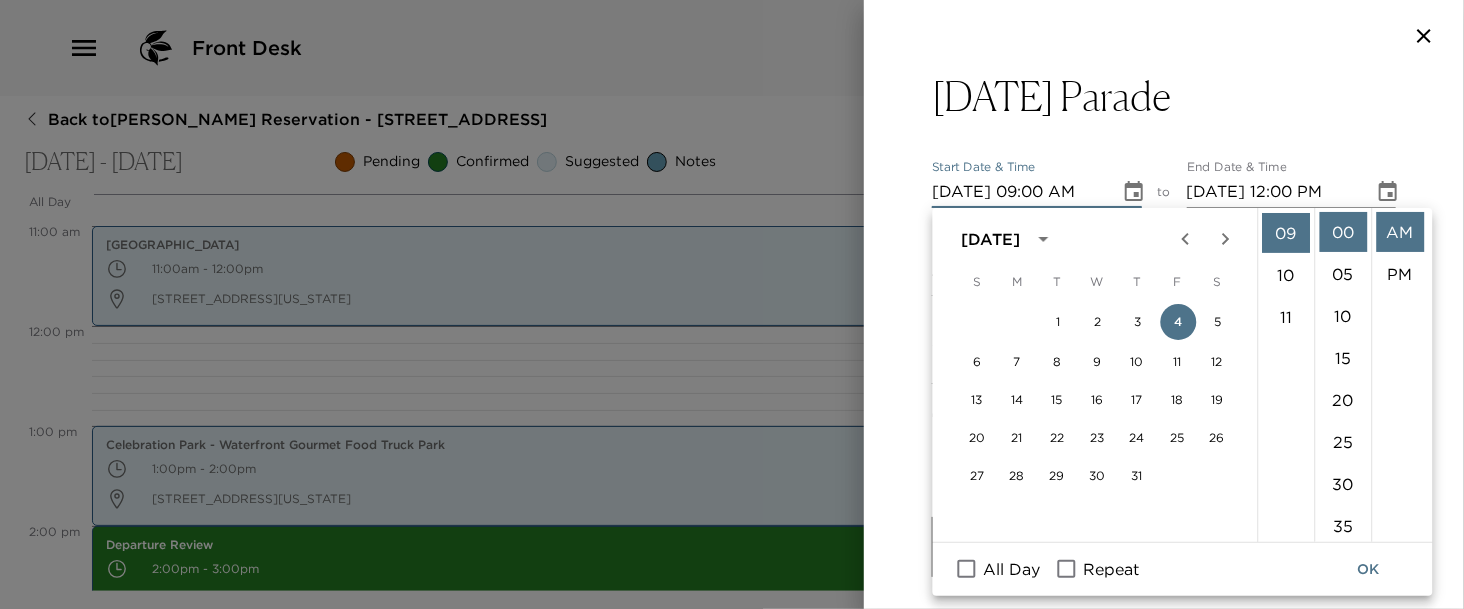 click 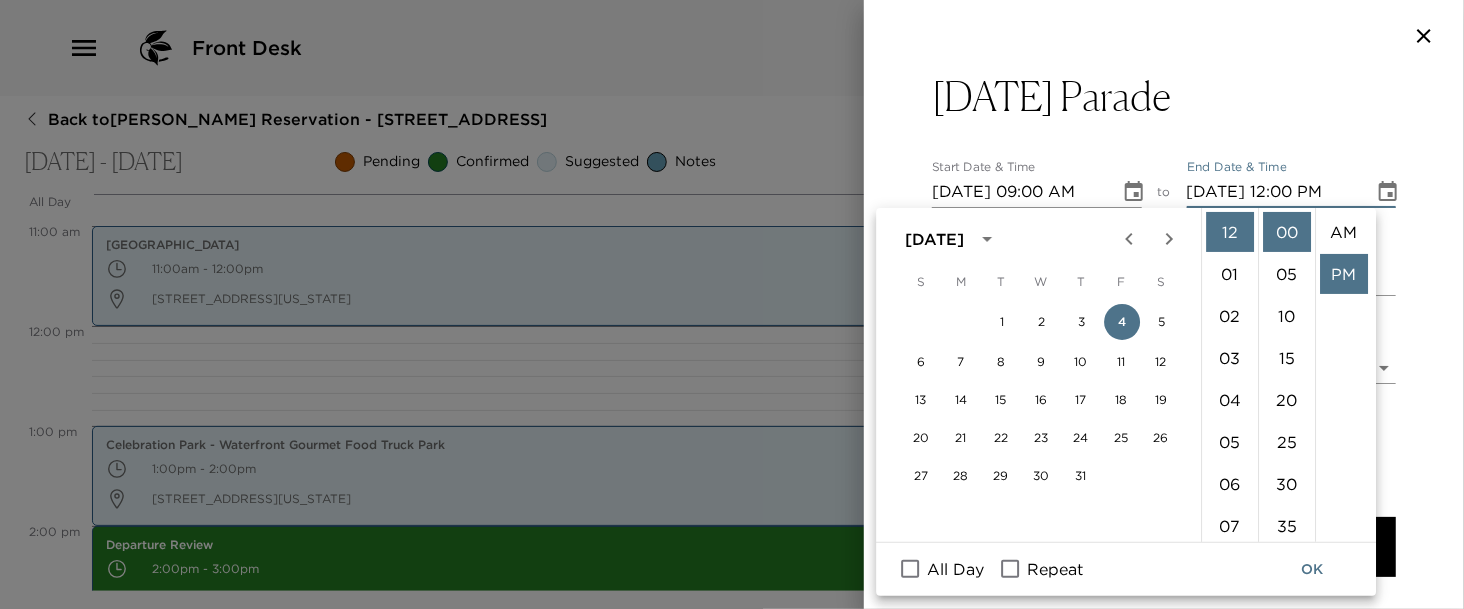 scroll, scrollTop: 41, scrollLeft: 0, axis: vertical 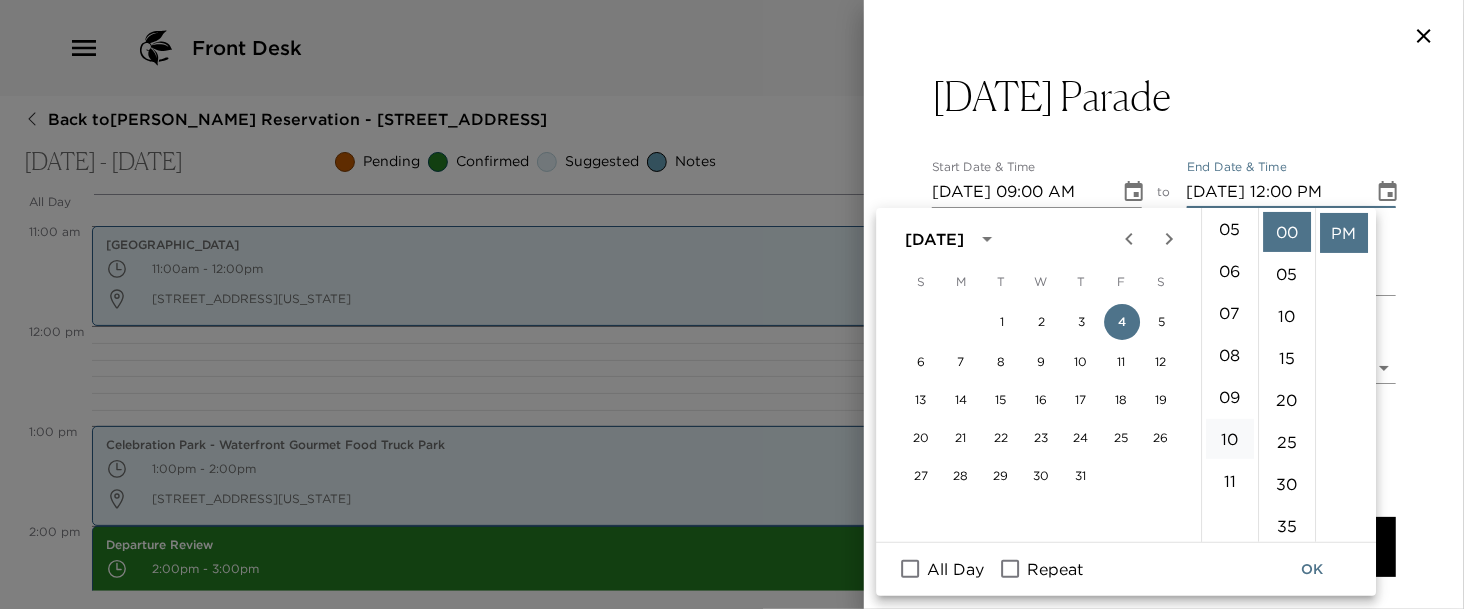 click on "10" at bounding box center [1230, 439] 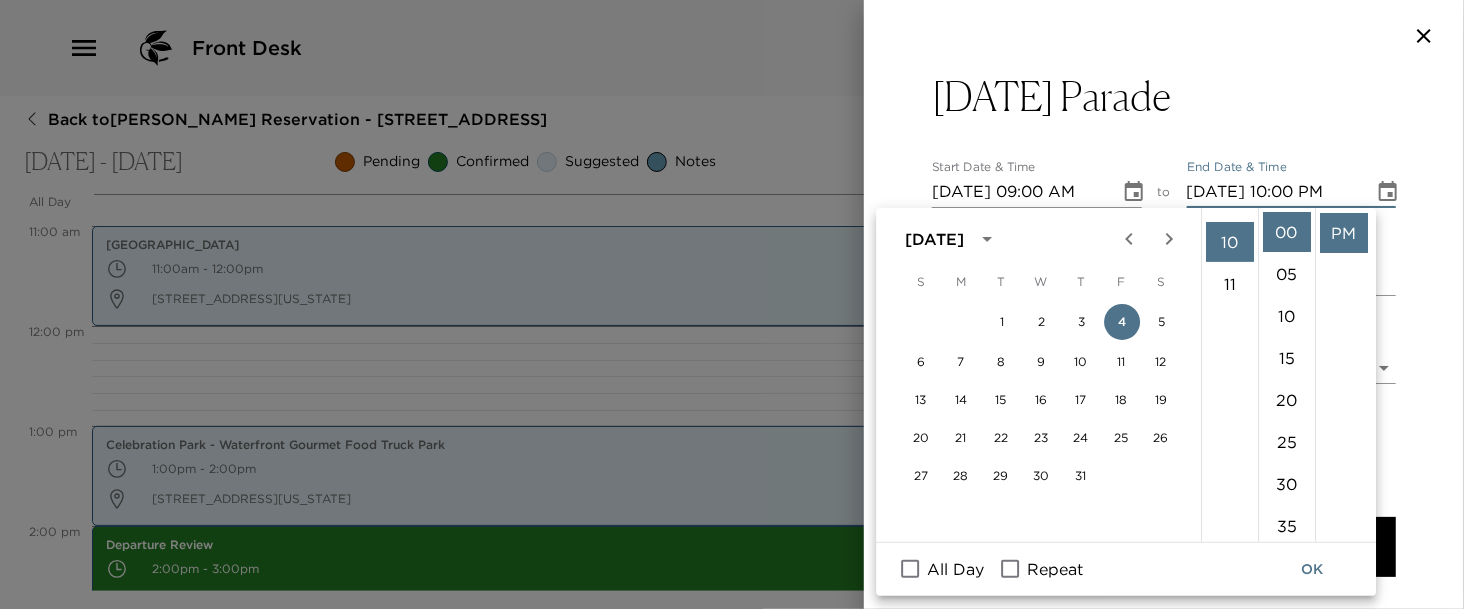 scroll, scrollTop: 419, scrollLeft: 0, axis: vertical 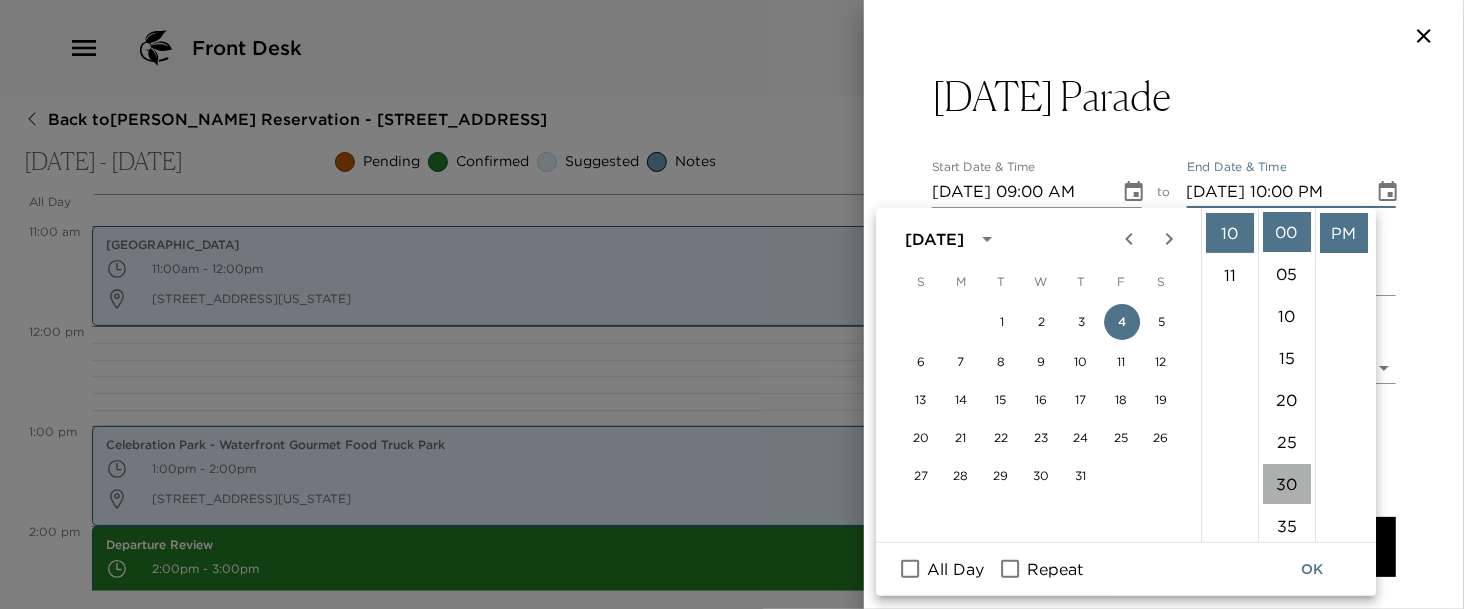click on "30" at bounding box center [1287, 484] 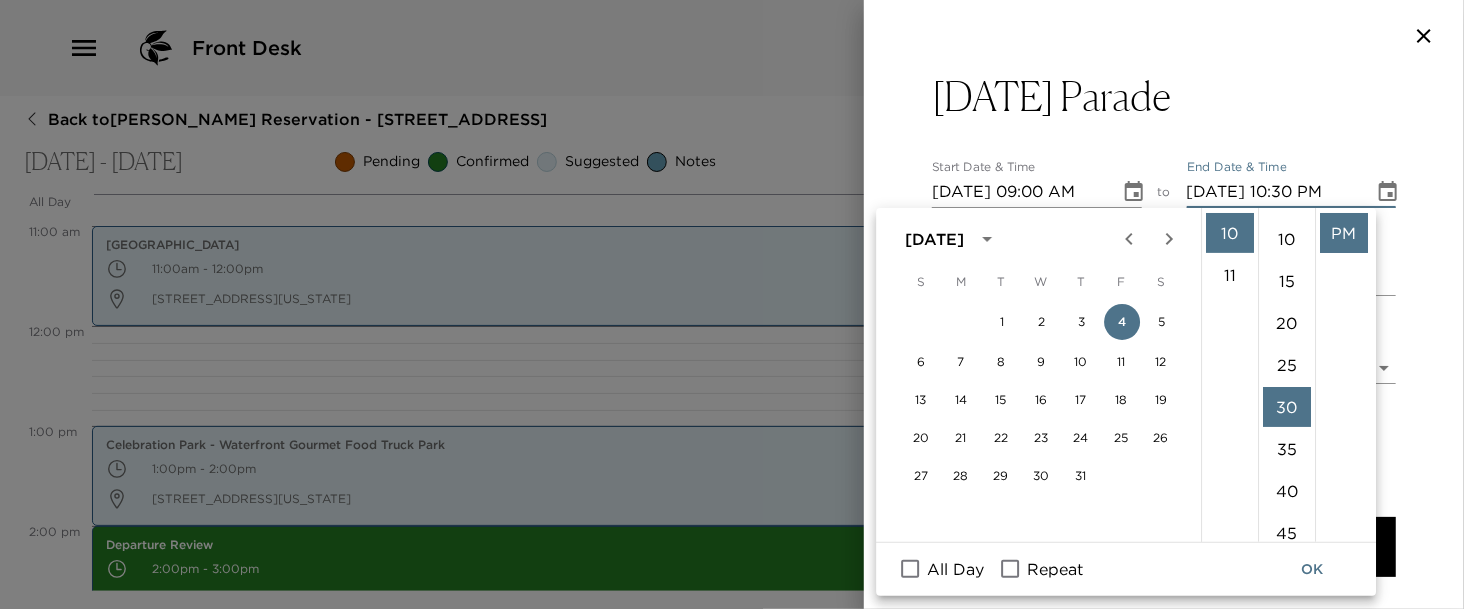 scroll, scrollTop: 252, scrollLeft: 0, axis: vertical 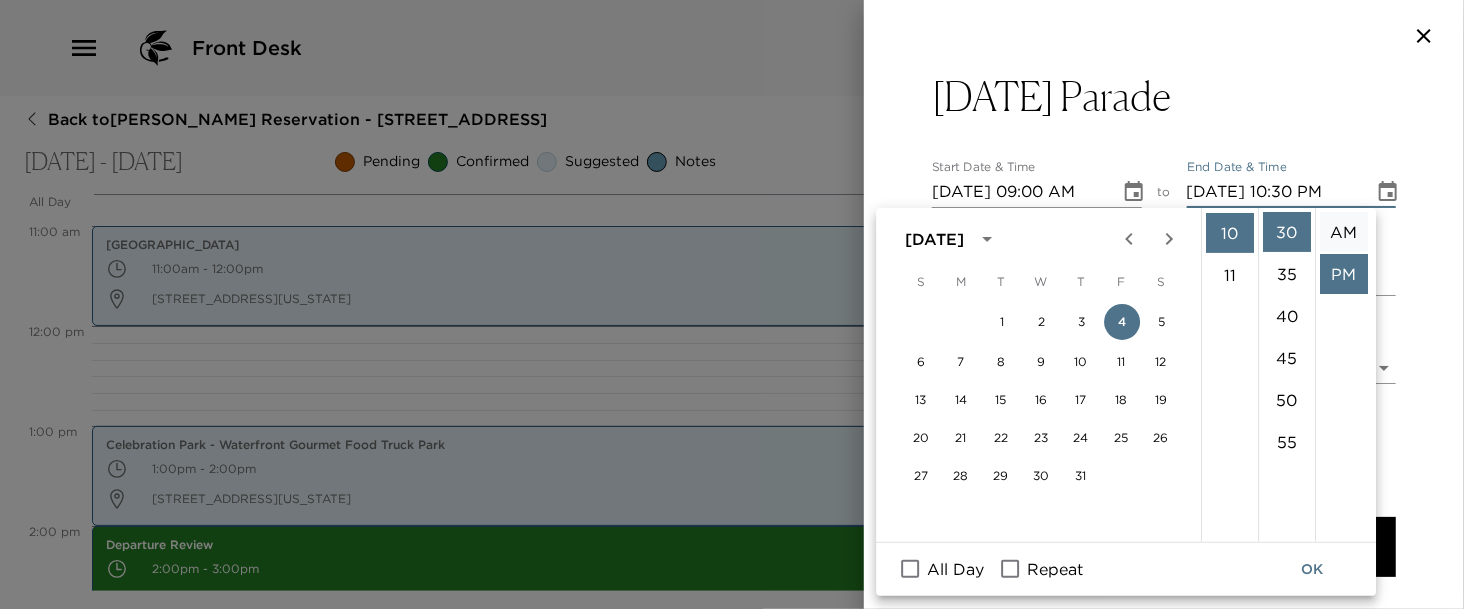 click on "AM" at bounding box center (1344, 232) 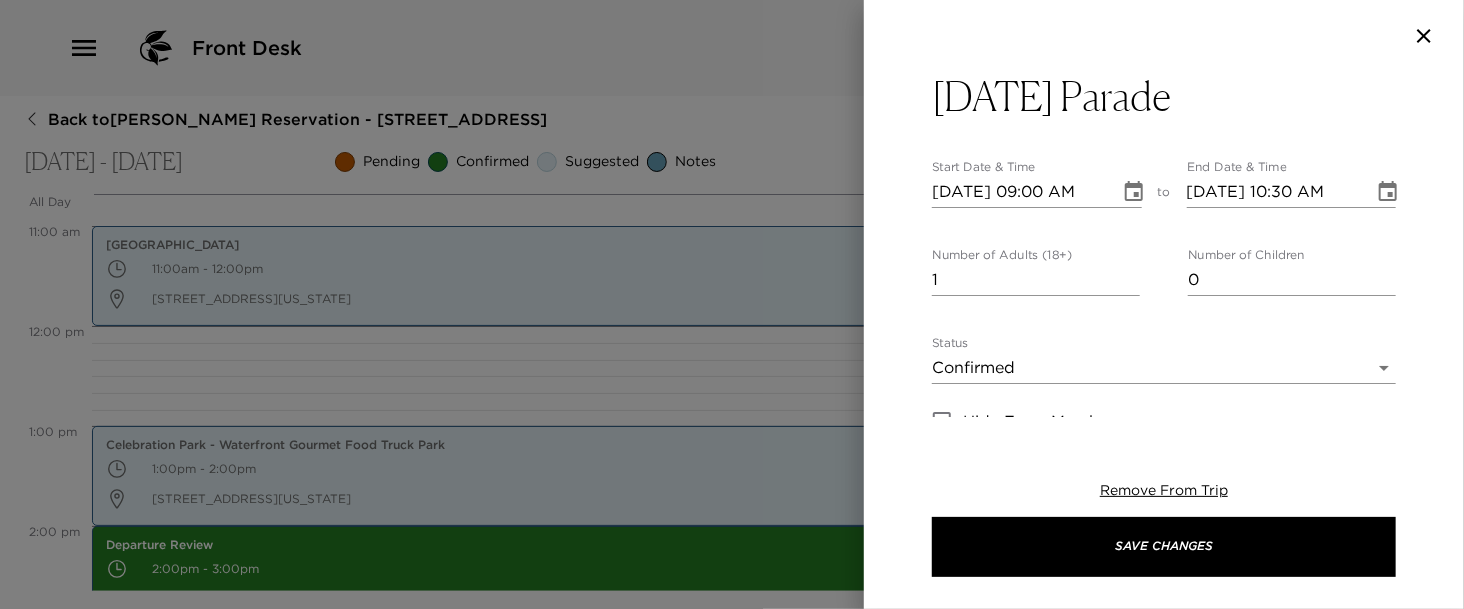 click on "Front Desk Back to  [PERSON_NAME] Reservation - [STREET_ADDRESS] [DATE] - [DATE] Pending Confirmed Suggested Notes Trip View Agenda View PDF View Print All Day [DATE] 12:00 AM 1:00 AM 2:00 AM 3:00 AM 4:00 AM 5:00 AM 6:00 AM 7:00 AM 8:00 AM 9:00 AM 10:00 AM 11:00 AM 12:00 PM 1:00 PM 2:00 PM 3:00 PM 4:00 PM 5:00 PM 6:00 PM 7:00 PM 8:00 PM 9:00 PM 10:00 PM 11:00 PM [GEOGRAPHIC_DATA] 11:00am - 12:00pm [STREET_ADDRESS][US_STATE] Celebration Park - Waterfront Gourmet [GEOGRAPHIC_DATA] 1:00pm - 2:00pm [STREET_ADDRESS][US_STATE] Departure Review 2:00pm - 3:00pm [GEOGRAPHIC_DATA] 6:00pm - 7:00pm [STREET_ADDRESS][US_STATE] Clone Custom parade ​ Results (6) Christmas Boat Parade Naples Christmas Parade [DATE] Parade Pets on Third Parade and Pet Fest [PERSON_NAME] Parade Naples [DATE][PERSON_NAME] Parade [DATE] Parade Start Date & Time [DATE] 09:00 AM to End Date & Time [DATE] 10:30 AM 1 0 Status x Cost x" at bounding box center (732, 304) 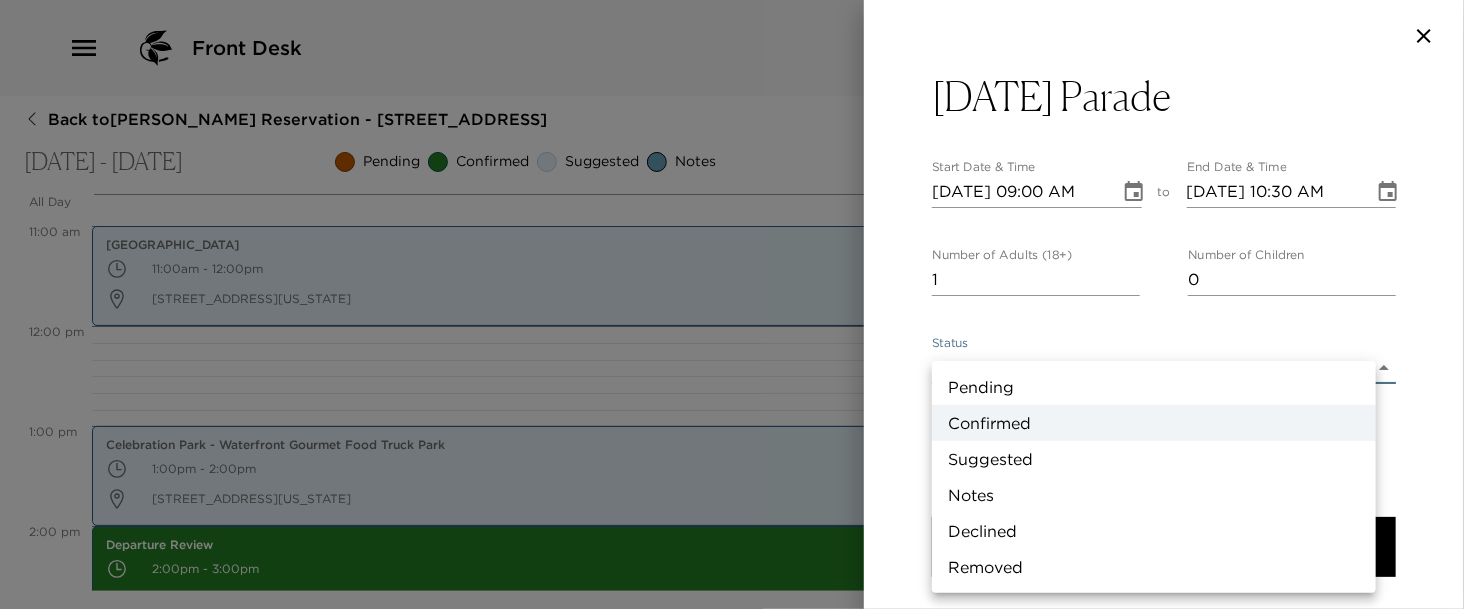 click on "Notes" at bounding box center (1154, 495) 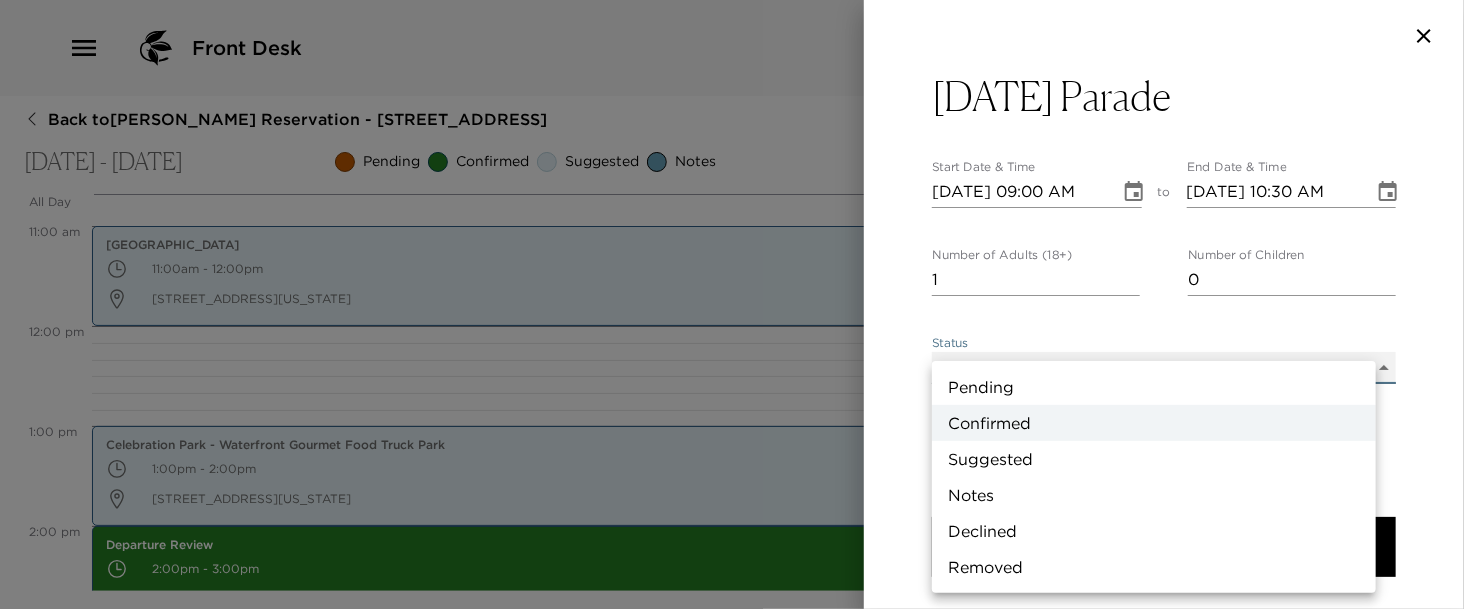 type on "Concierge Note" 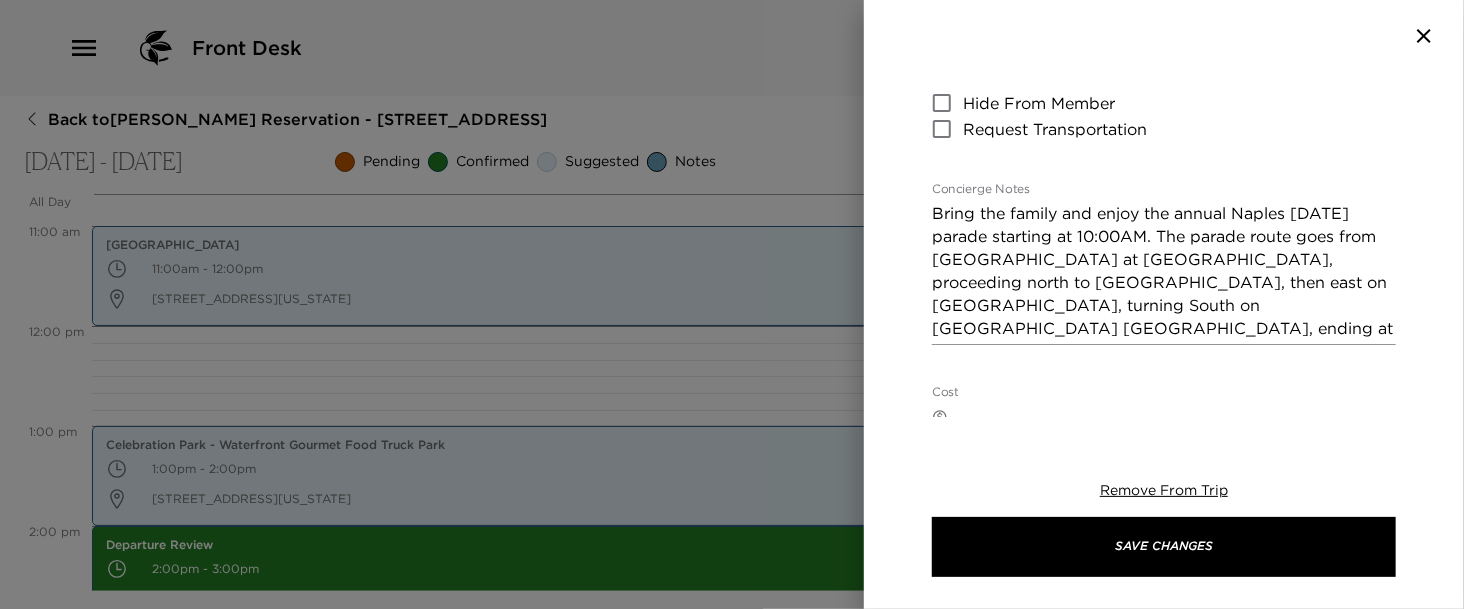 scroll, scrollTop: 315, scrollLeft: 0, axis: vertical 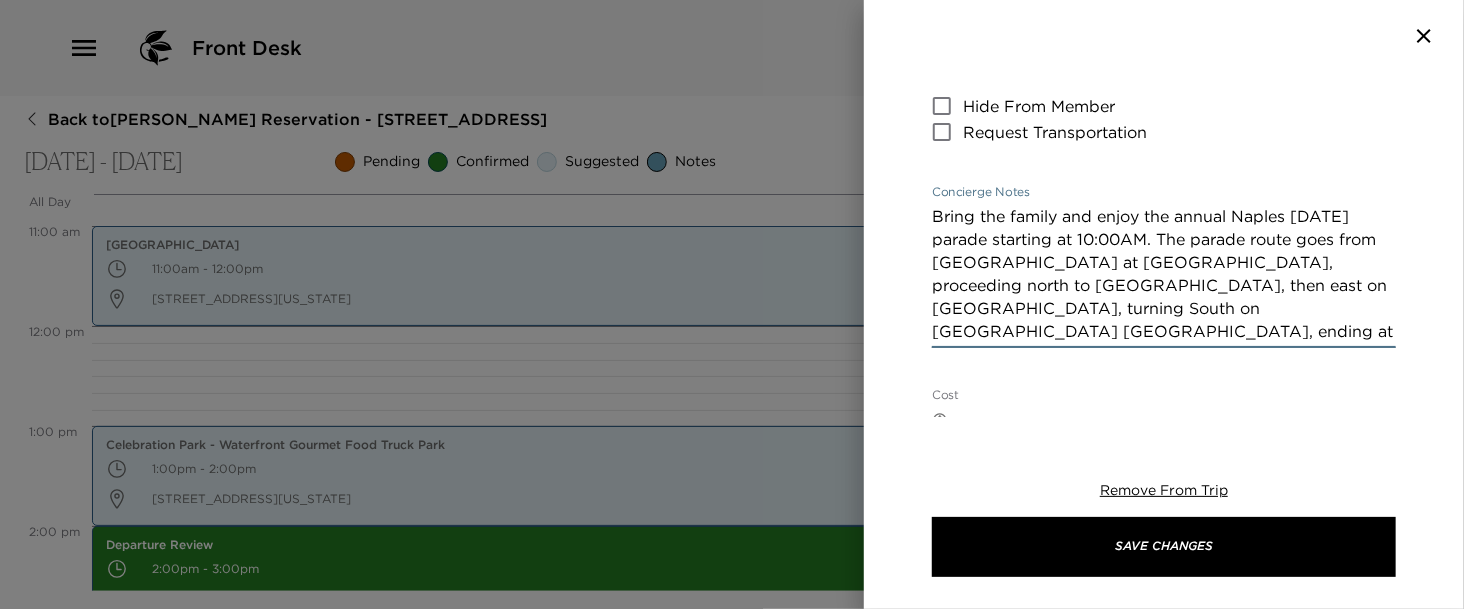 click on "Bring the family and enjoy the annual Naples [DATE] parade starting at 10:00AM. The parade route goes from [GEOGRAPHIC_DATA] at [GEOGRAPHIC_DATA], proceeding north to [GEOGRAPHIC_DATA], then east on [GEOGRAPHIC_DATA], turning South on [GEOGRAPHIC_DATA] [GEOGRAPHIC_DATA], ending at [GEOGRAPHIC_DATA]." at bounding box center [1164, 274] 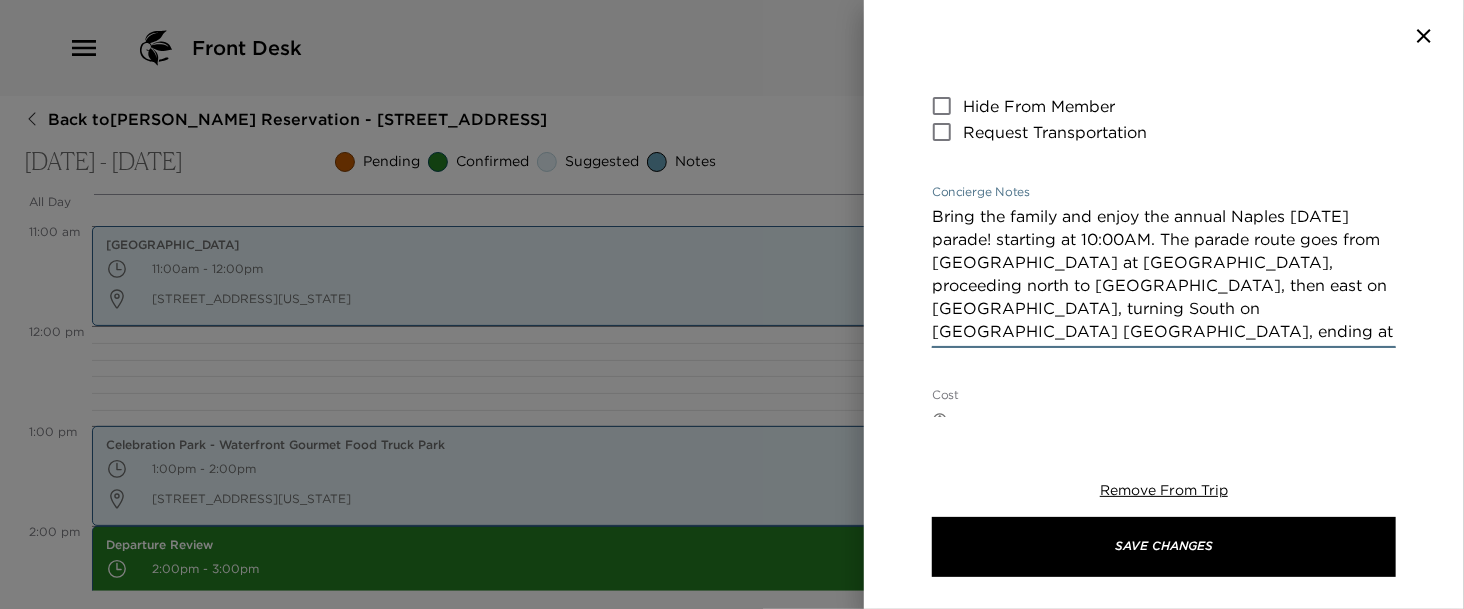 drag, startPoint x: 1033, startPoint y: 237, endPoint x: 1271, endPoint y: 336, distance: 257.7693 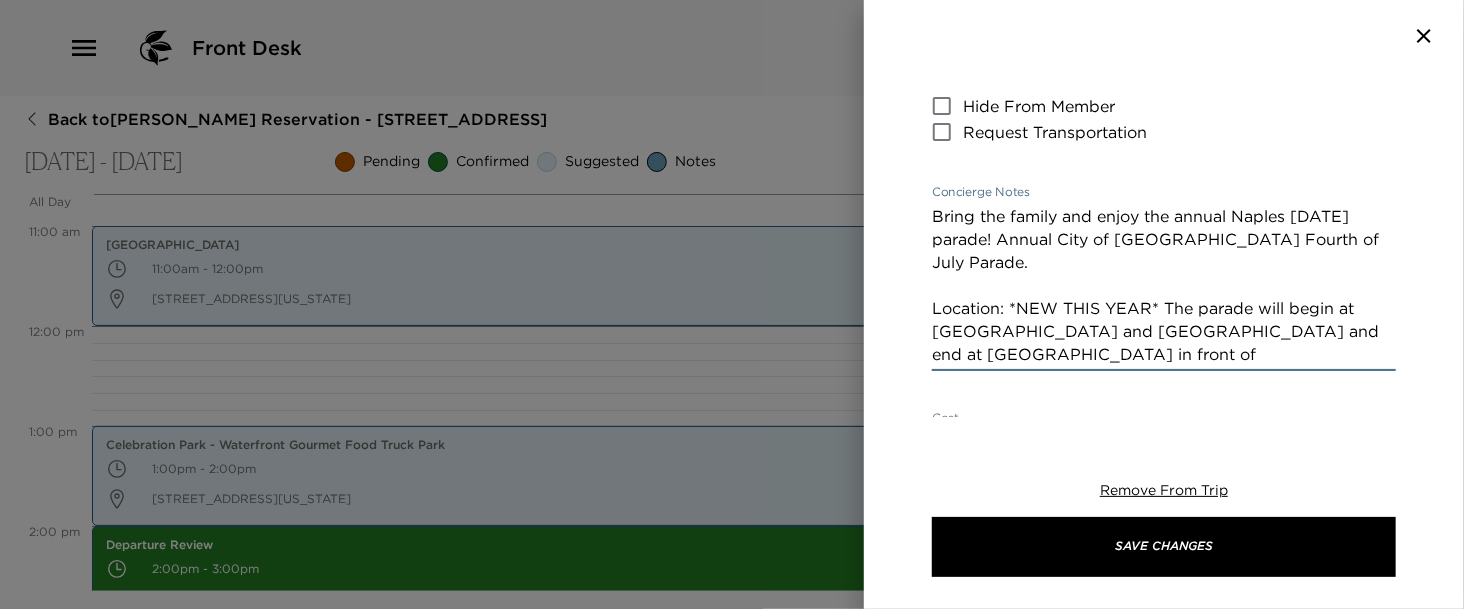 click on "Bring the family and enjoy the annual Naples [DATE] parade! Annual City of [GEOGRAPHIC_DATA] Fourth of July Parade.
Location: *NEW THIS YEAR* The parade will begin at [GEOGRAPHIC_DATA] and [GEOGRAPHIC_DATA] and end at [GEOGRAPHIC_DATA] in front of [GEOGRAPHIC_DATA]." at bounding box center (1164, 285) 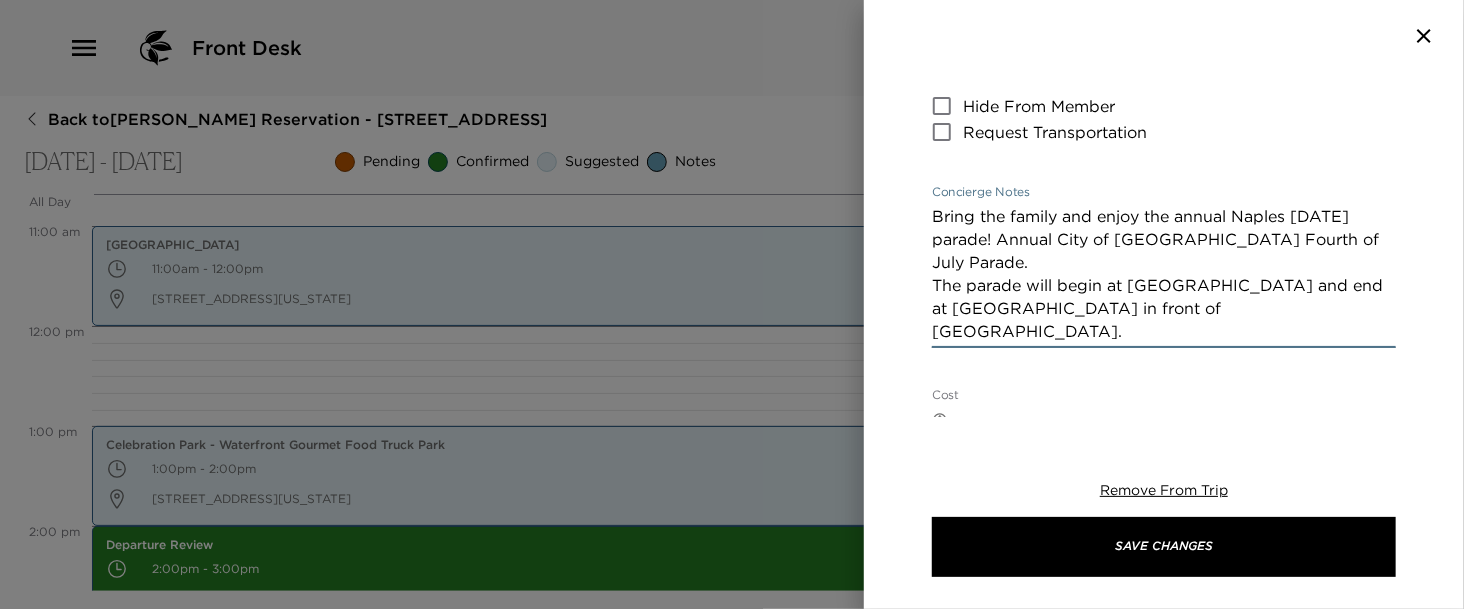 type on "Bring the family and enjoy the annual Naples [DATE] parade! Annual City of [GEOGRAPHIC_DATA] Fourth of July Parade.
The parade will begin at [GEOGRAPHIC_DATA] and end at [GEOGRAPHIC_DATA] in front of [GEOGRAPHIC_DATA]." 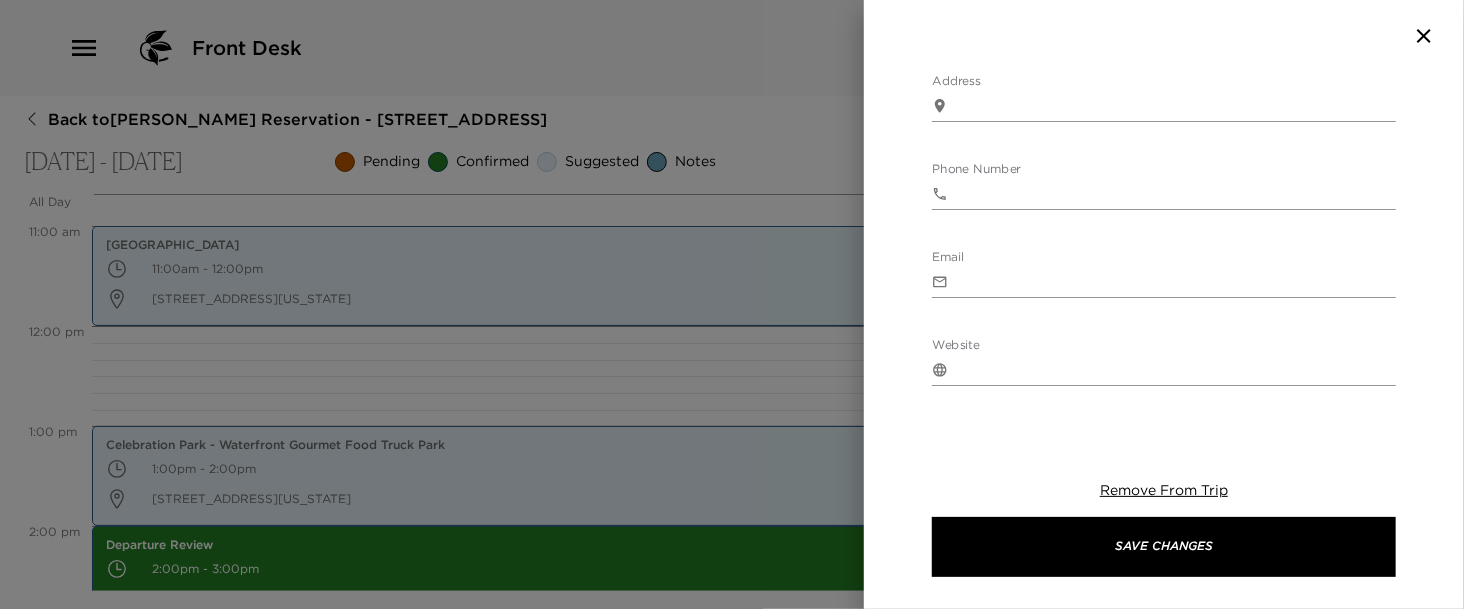 scroll, scrollTop: 714, scrollLeft: 0, axis: vertical 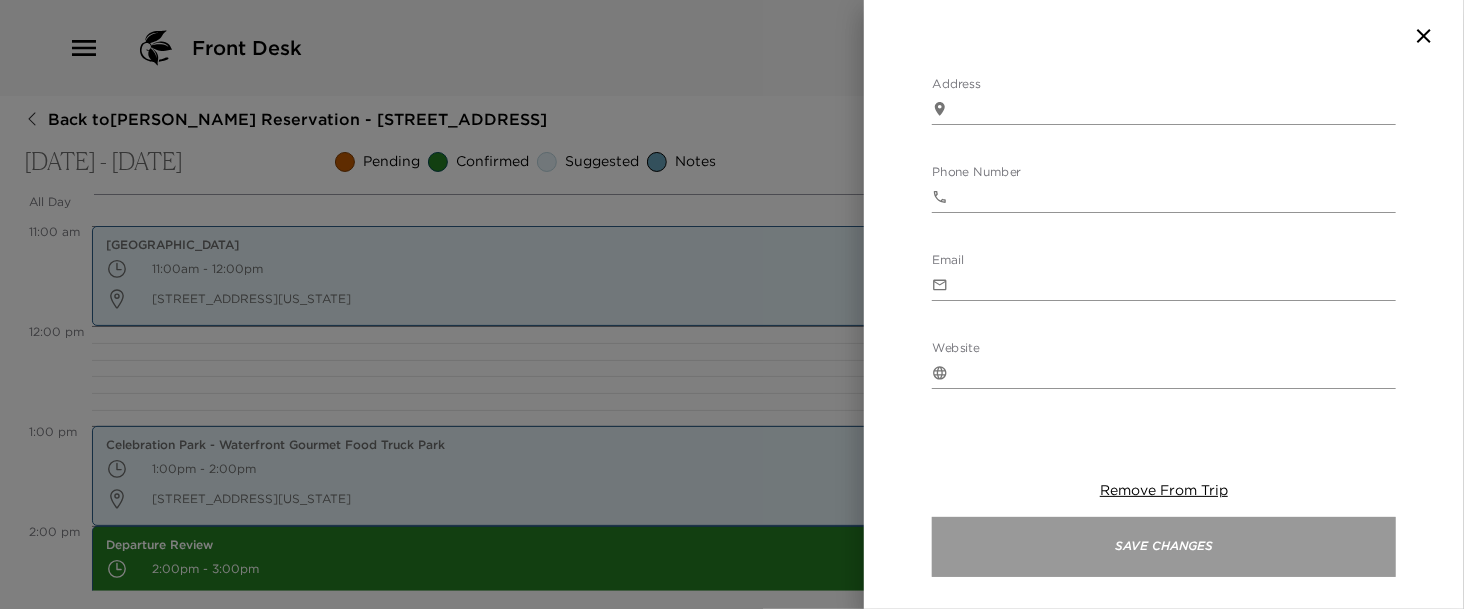 click on "Save Changes" at bounding box center [1164, 547] 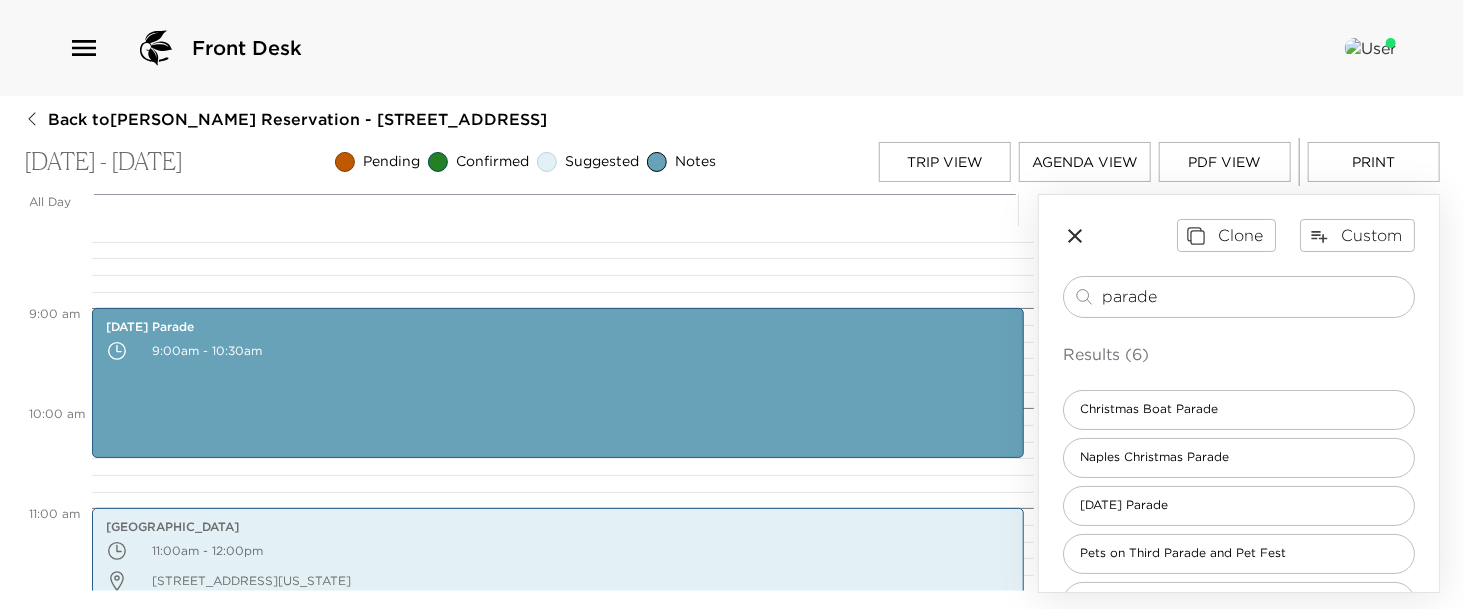 scroll, scrollTop: 800, scrollLeft: 0, axis: vertical 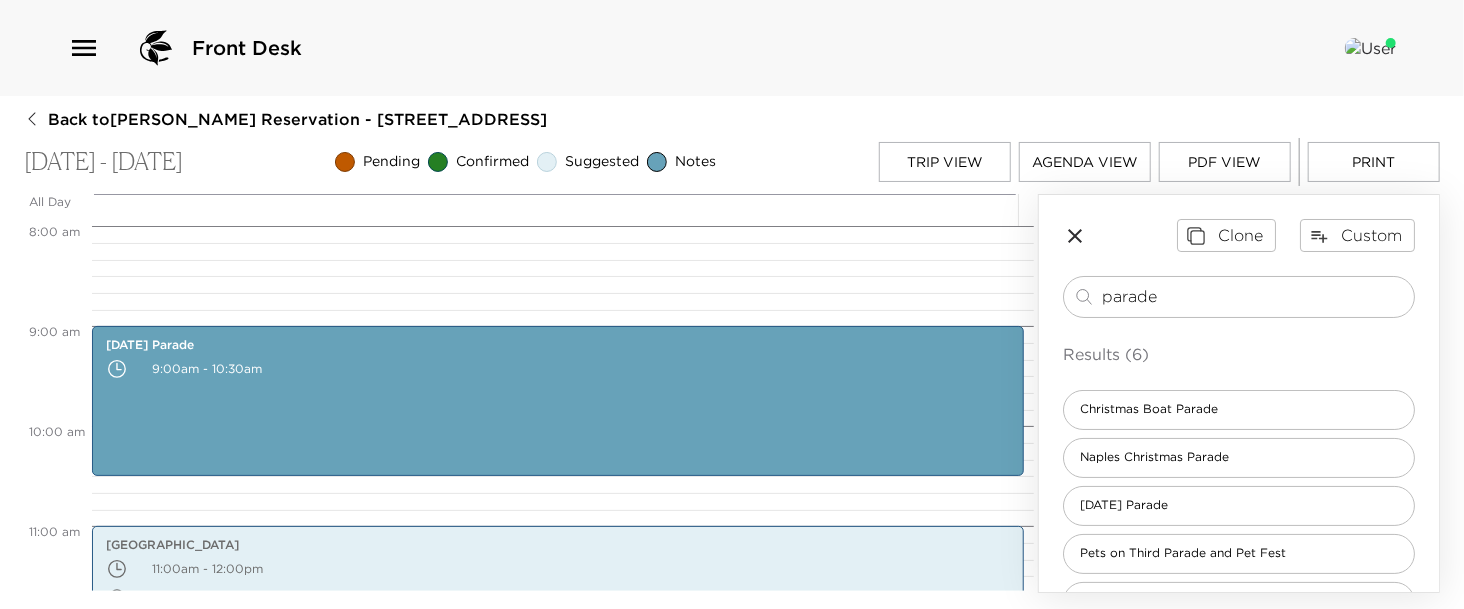 drag, startPoint x: 1171, startPoint y: 295, endPoint x: 883, endPoint y: 248, distance: 291.80988 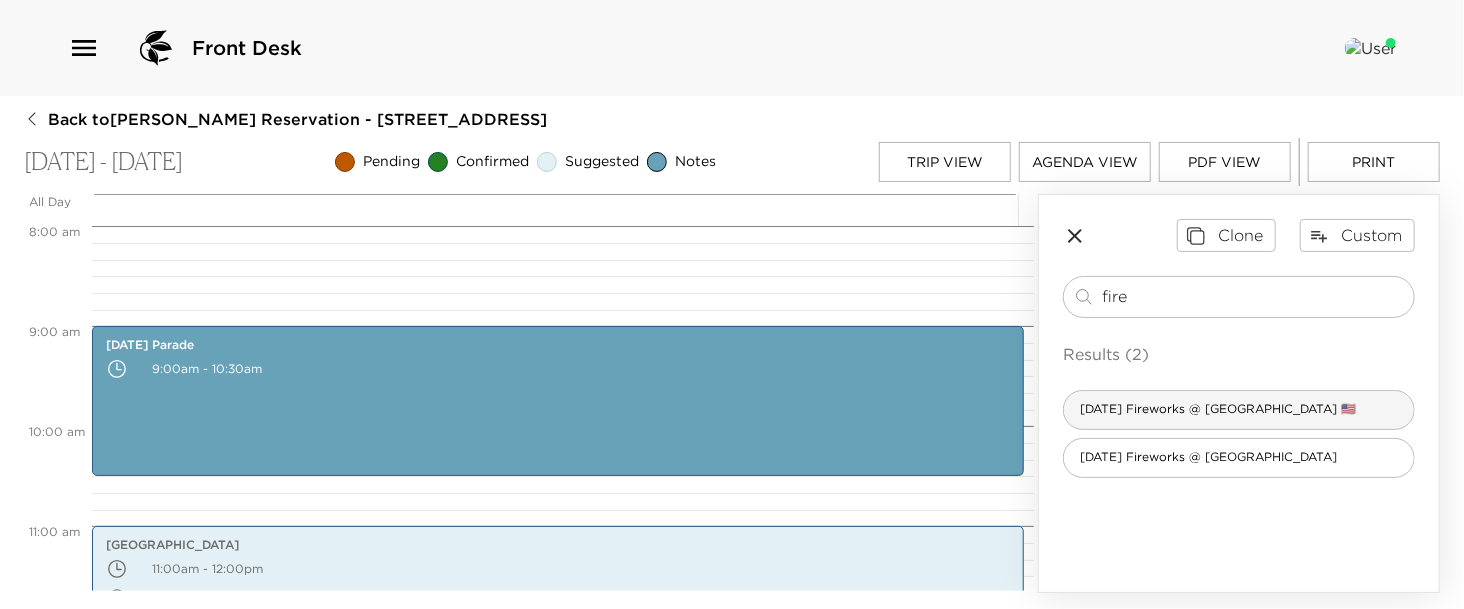 type on "fire" 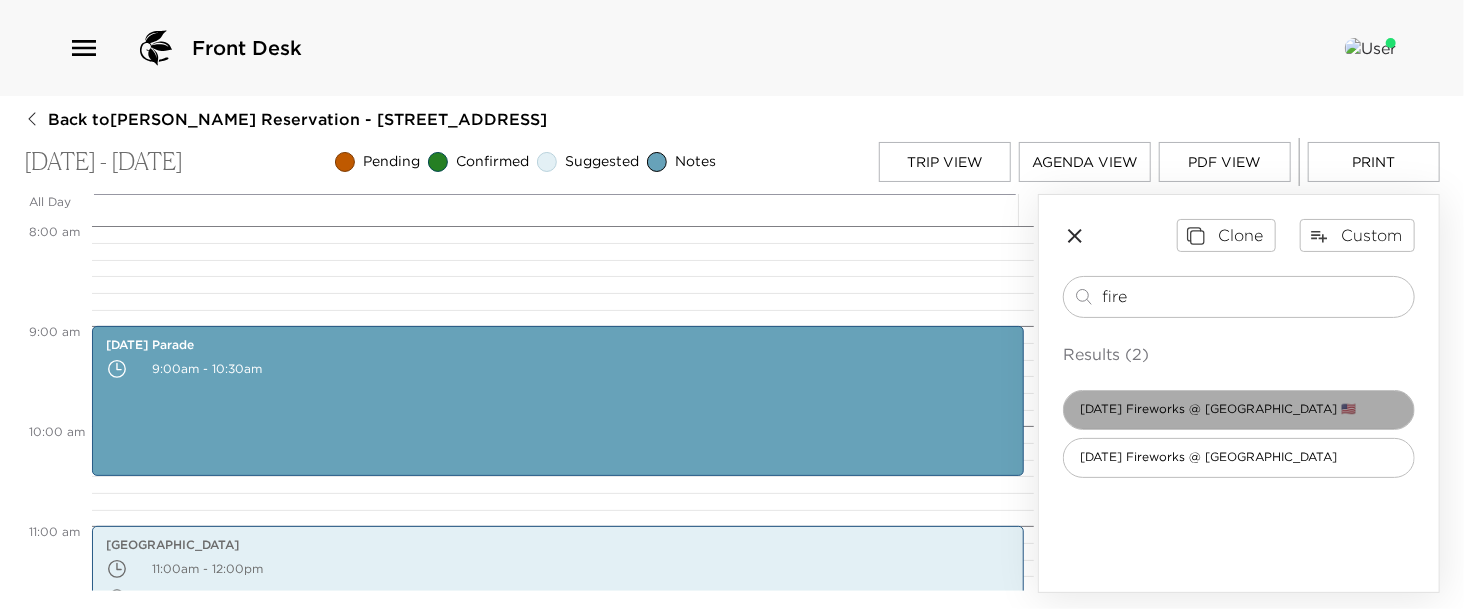 click on "[DATE] Fireworks @ [GEOGRAPHIC_DATA] 🇺🇸" at bounding box center [1218, 409] 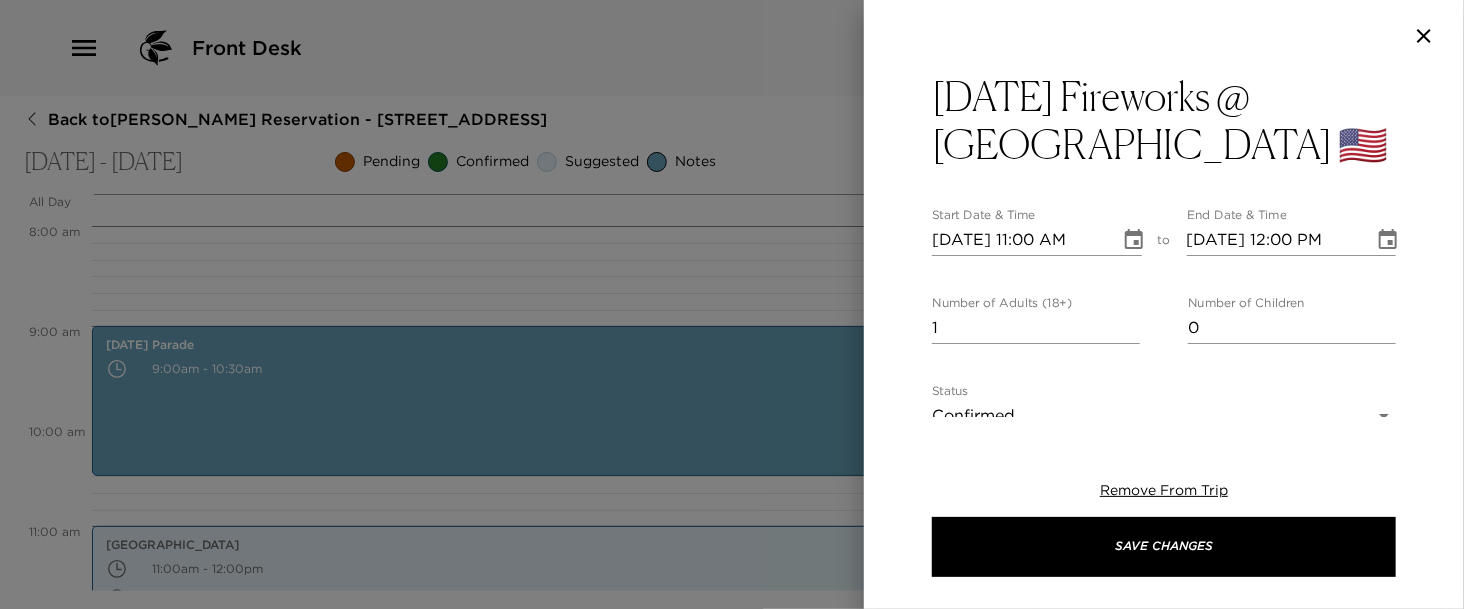 click 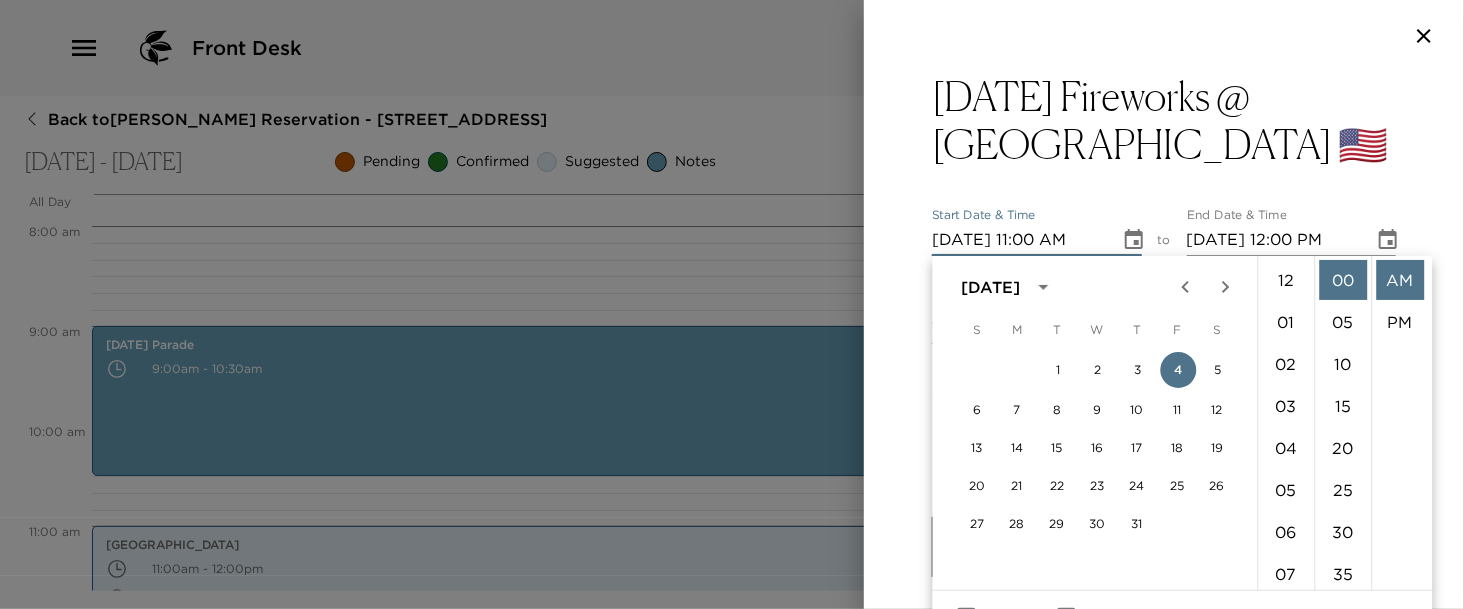 scroll, scrollTop: 461, scrollLeft: 0, axis: vertical 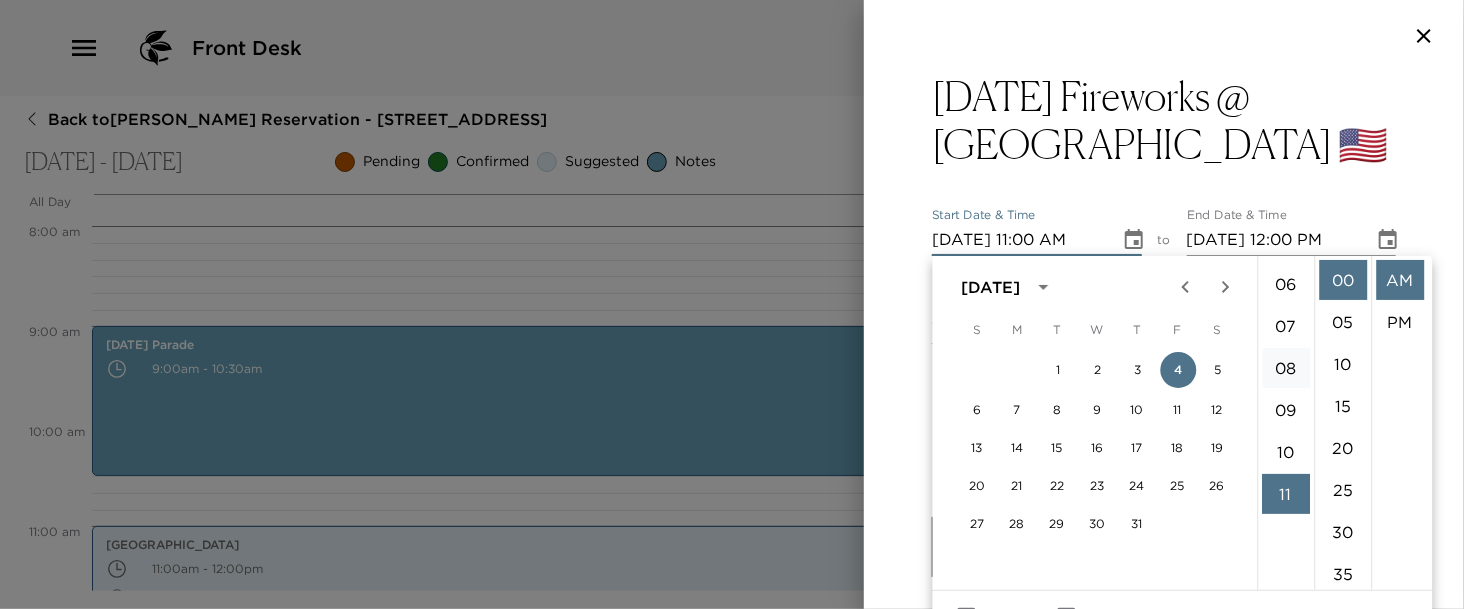 click on "08" at bounding box center (1286, 368) 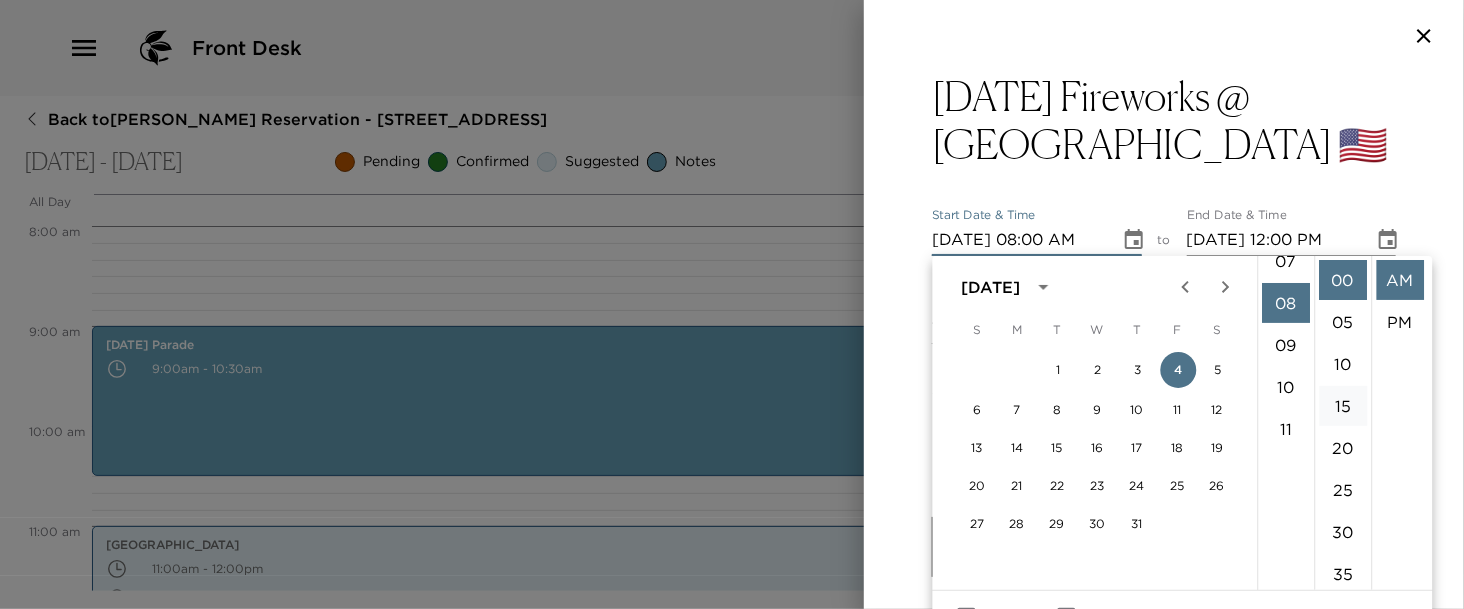 scroll, scrollTop: 336, scrollLeft: 0, axis: vertical 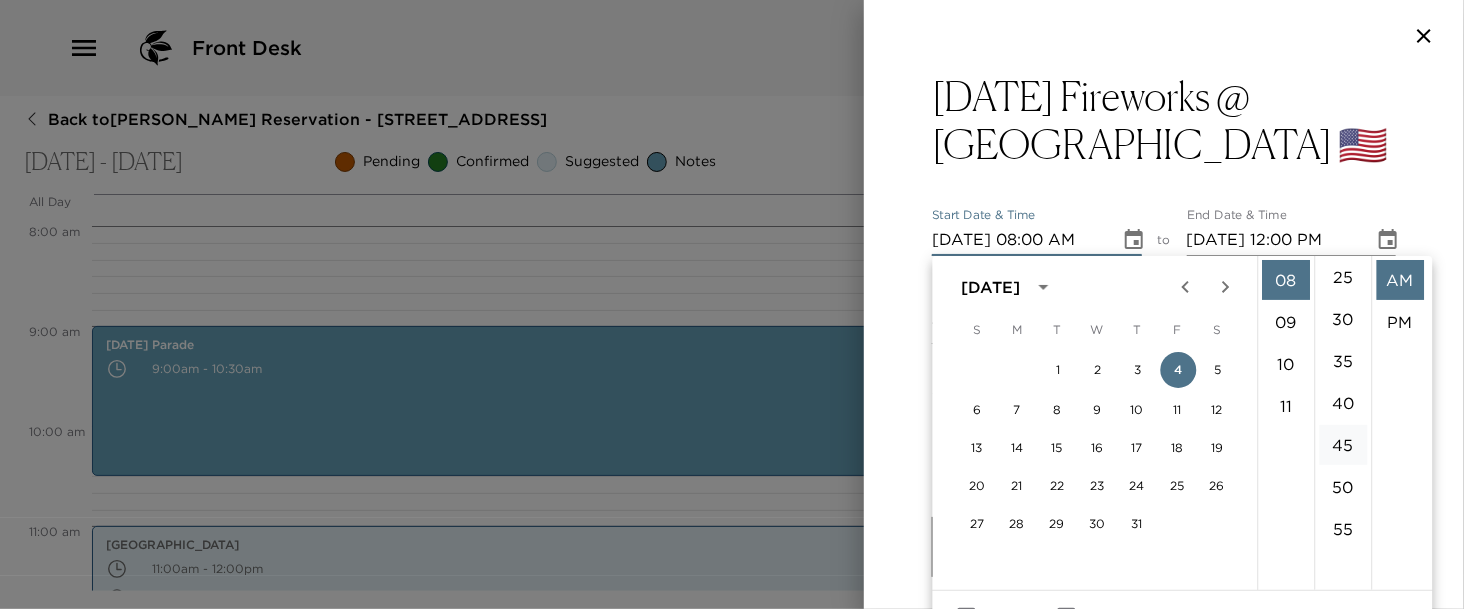 click on "45" at bounding box center (1343, 445) 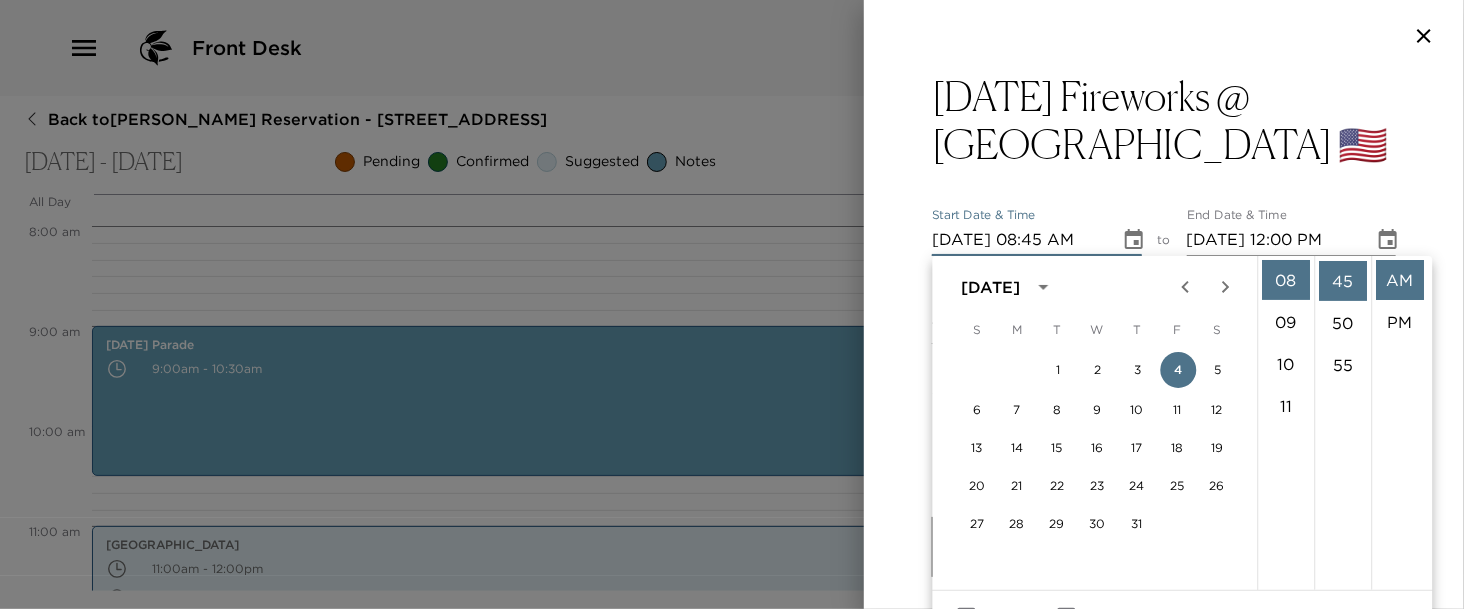 scroll, scrollTop: 377, scrollLeft: 0, axis: vertical 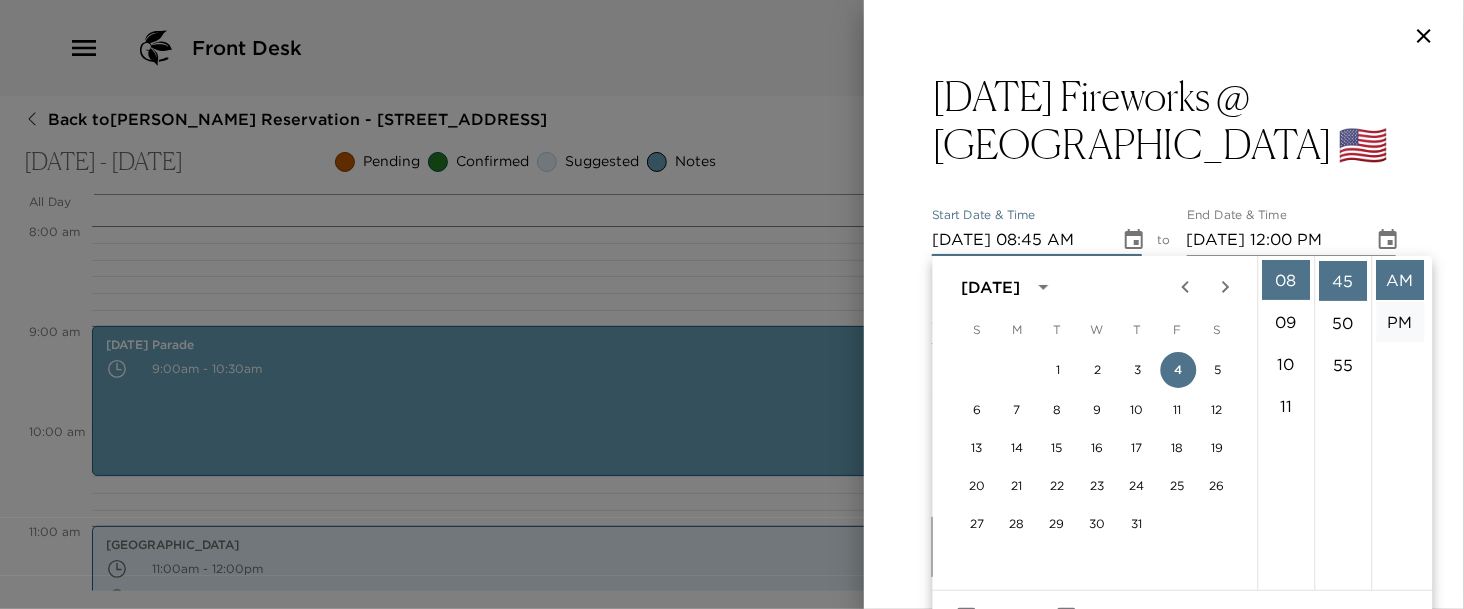 click on "PM" at bounding box center (1400, 322) 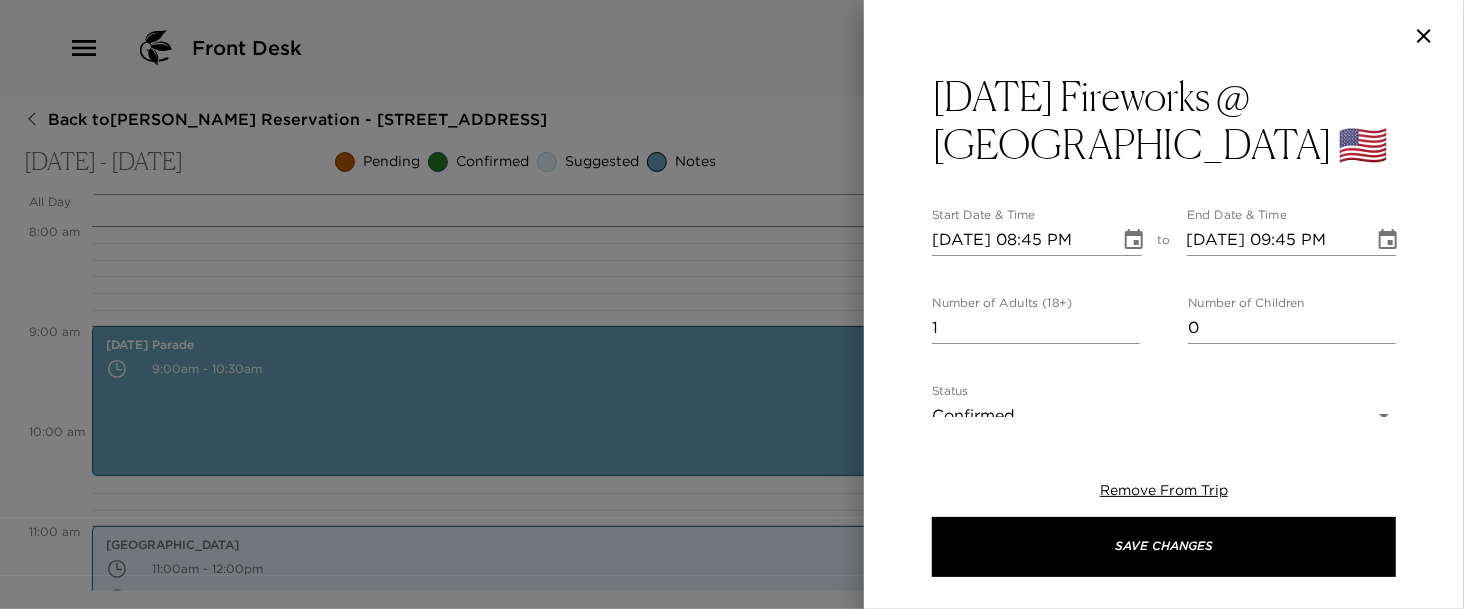 scroll, scrollTop: 41, scrollLeft: 0, axis: vertical 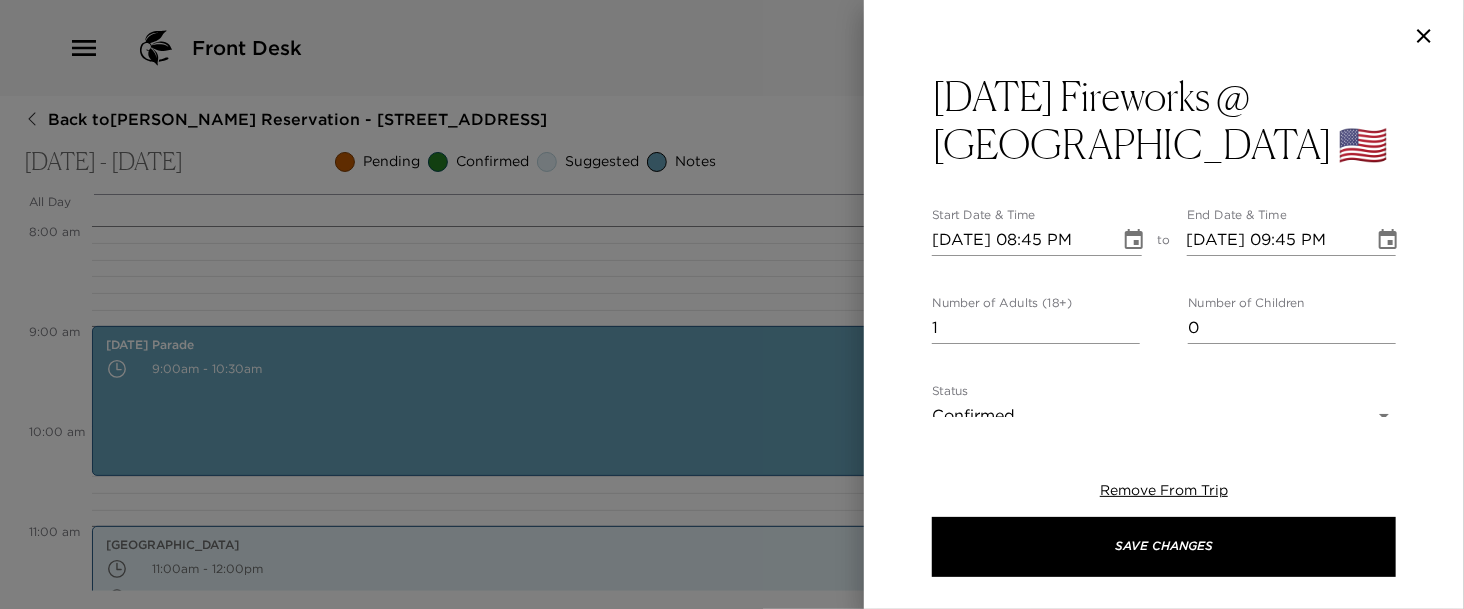 click 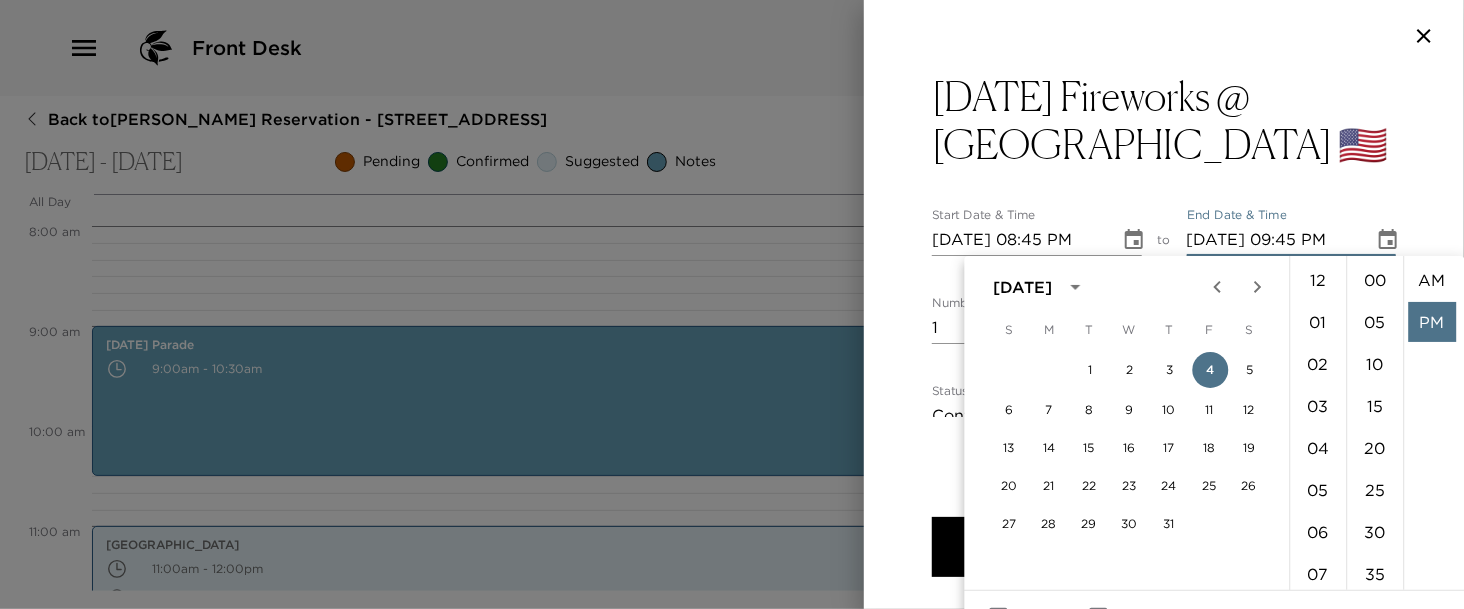 scroll, scrollTop: 377, scrollLeft: 0, axis: vertical 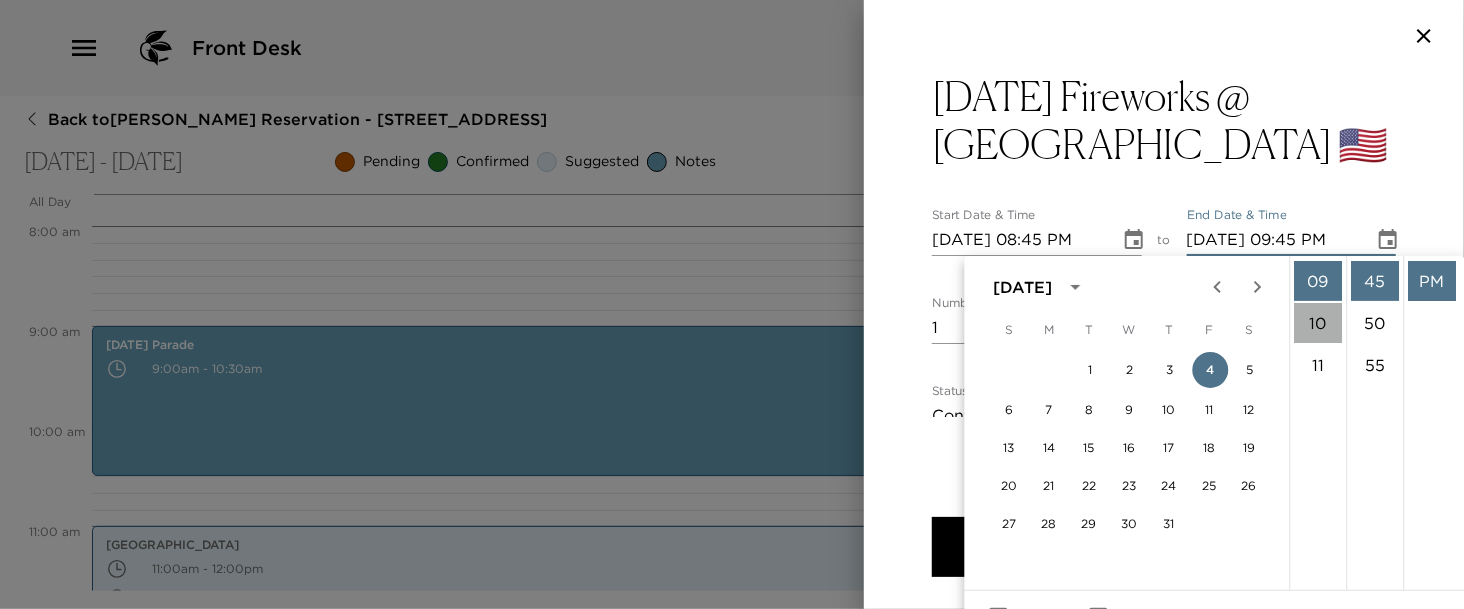 click on "10" at bounding box center (1318, 323) 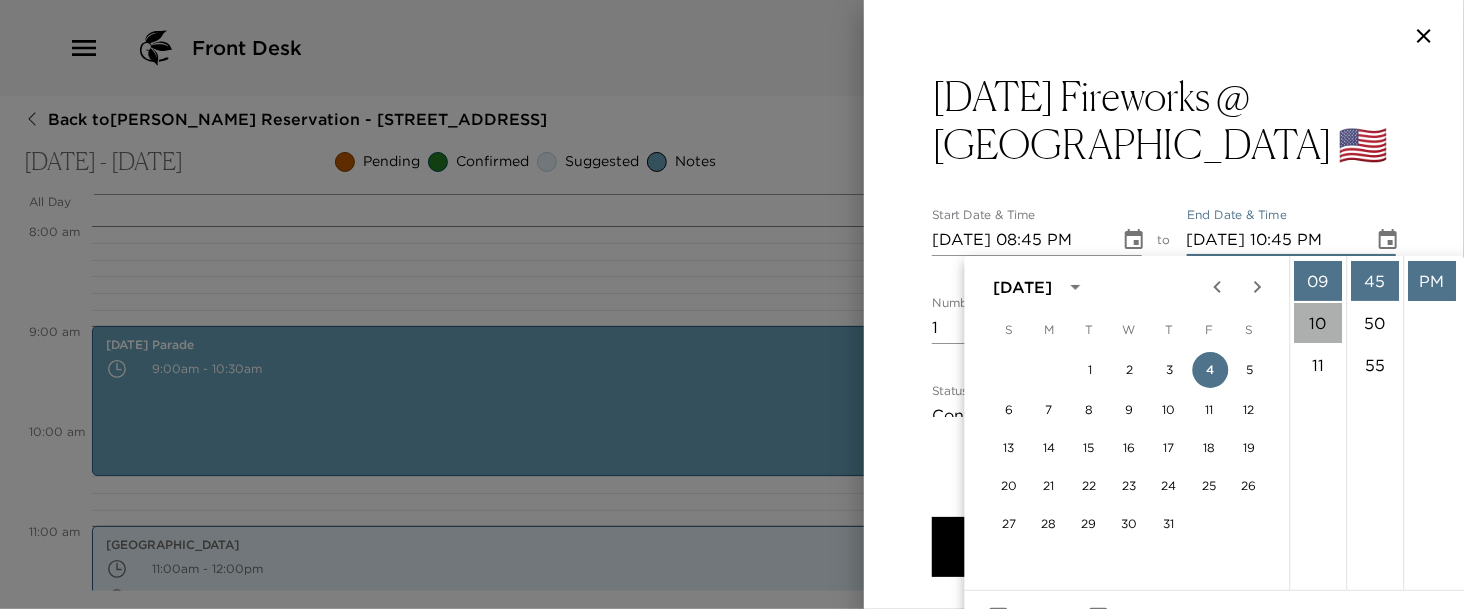 scroll, scrollTop: 419, scrollLeft: 0, axis: vertical 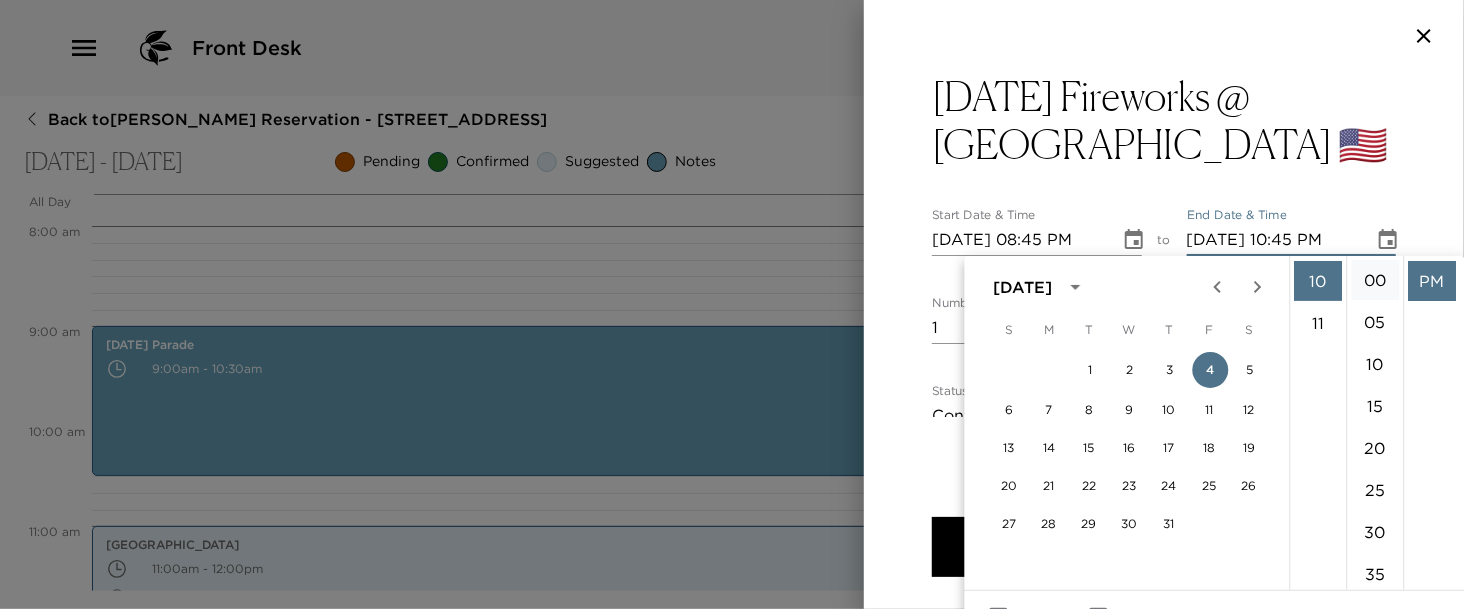 click on "00" at bounding box center (1375, 280) 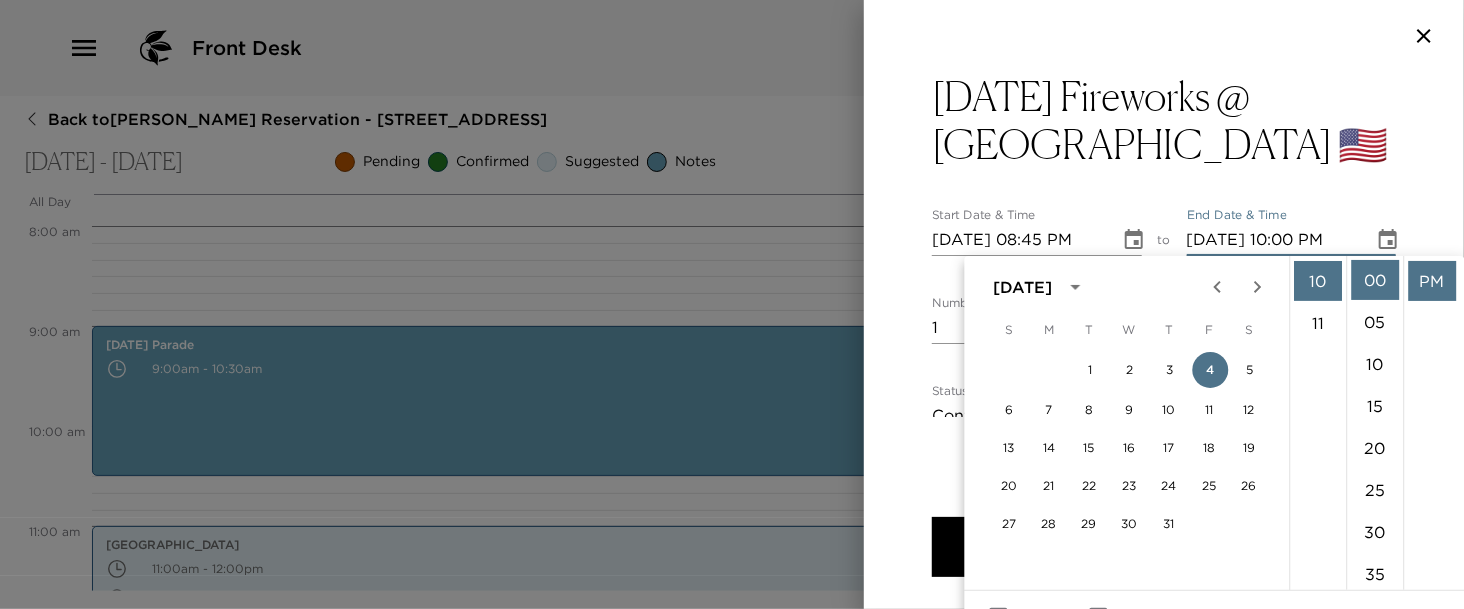 click on "[DATE] Fireworks @ [GEOGRAPHIC_DATA] 🇺🇸 Start Date & Time [DATE] 08:45 PM to End Date & Time [DATE] 10:00 PM Number of Adults (18+) 1 Number of Children 0 Status Confirmed Confirmed Hide From Member Request Transportation Concierge Notes x Cost ​ x Address ​ [GEOGRAPHIC_DATA]
[GEOGRAPHIC_DATA] [US_STATE]
[GEOGRAPHIC_DATA] x Phone Number ​ Email ​ Website ​ Cancellation Policy ​ undefined Recommended Attire ​ undefined Age Range ​ undefined Remove From Trip Save Changes" at bounding box center (1164, 244) 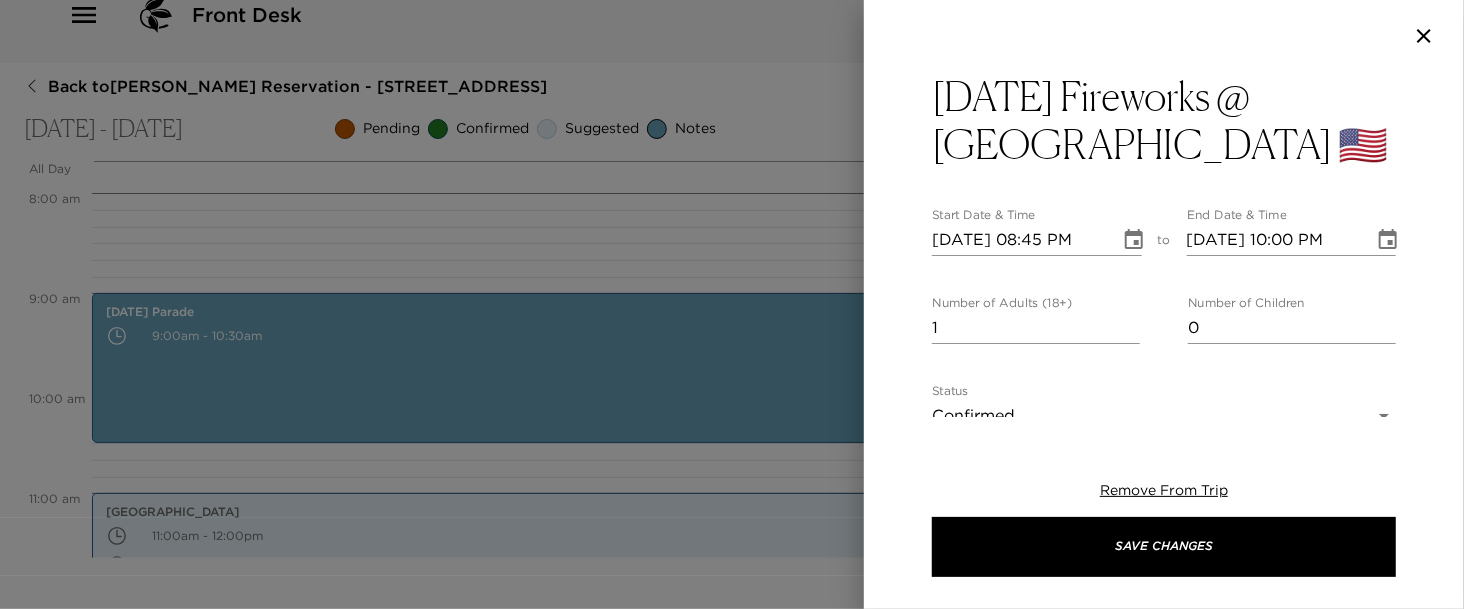 scroll, scrollTop: 0, scrollLeft: 0, axis: both 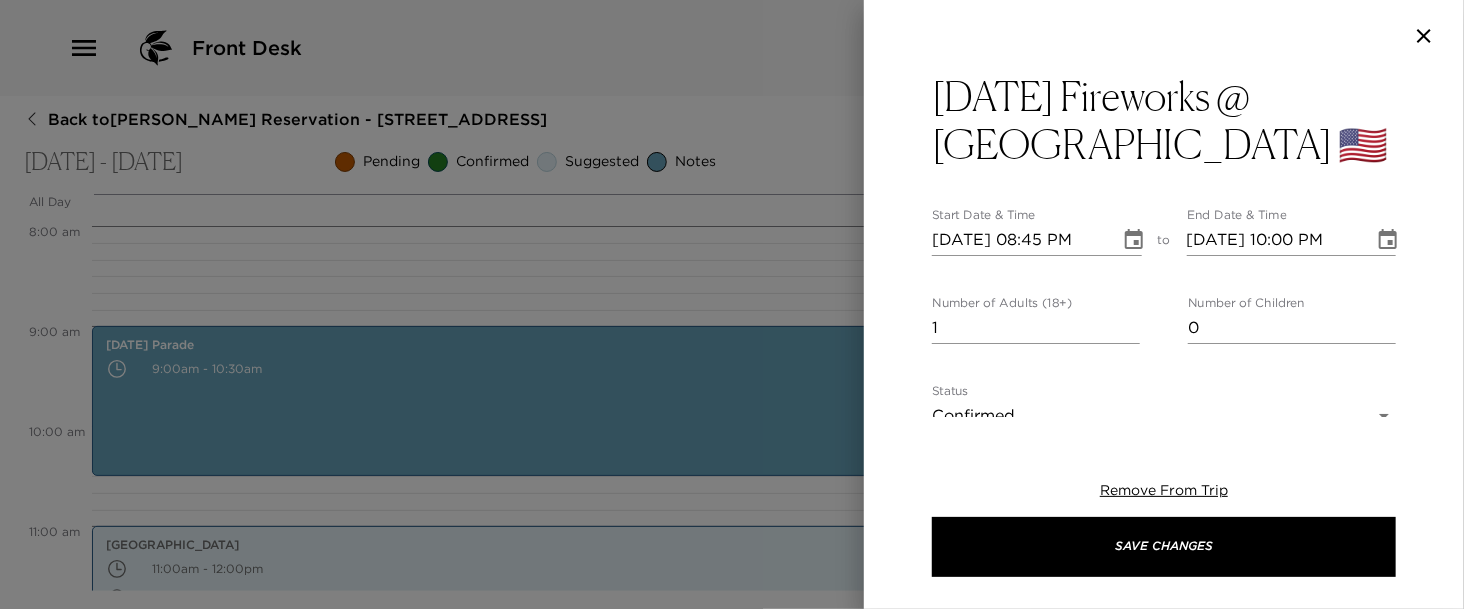 click on "Front Desk Back to  [PERSON_NAME] Reservation - [STREET_ADDRESS] [DATE] - [DATE] Pending Confirmed Suggested Notes Trip View Agenda View PDF View Print All Day [DATE] 12:00 AM 1:00 AM 2:00 AM 3:00 AM 4:00 AM 5:00 AM 6:00 AM 7:00 AM 8:00 AM 9:00 AM 10:00 AM 11:00 AM 12:00 PM 1:00 PM 2:00 PM 3:00 PM 4:00 PM 5:00 PM 6:00 PM 7:00 PM 8:00 PM 9:00 PM 10:00 PM 11:00 PM [DATE] Parade 9:00am - 10:30am [GEOGRAPHIC_DATA] 11:00am - 12:00pm [STREET_ADDRESS][US_STATE] [GEOGRAPHIC_DATA] - [GEOGRAPHIC_DATA] Gourmet Food [GEOGRAPHIC_DATA] 1:00pm - 2:00pm [STREET_ADDRESS][US_STATE] Departure Review 2:00pm - 3:00pm Campiello 6:00pm - 7:00pm [STREET_ADDRESS][US_STATE] Clone Custom fire ​ Results (2) [DATE] Fireworks @ [GEOGRAPHIC_DATA] 🇺🇸 [DATE] Fireworks @ [GEOGRAPHIC_DATA] [DATE] Fireworks @ [GEOGRAPHIC_DATA] 🇺🇸 Start Date & Time [DATE] 08:45 PM to End Date & Time [DATE] 10:00 PM Number of Adults (18+) 1 0 Status x ​" at bounding box center [732, 304] 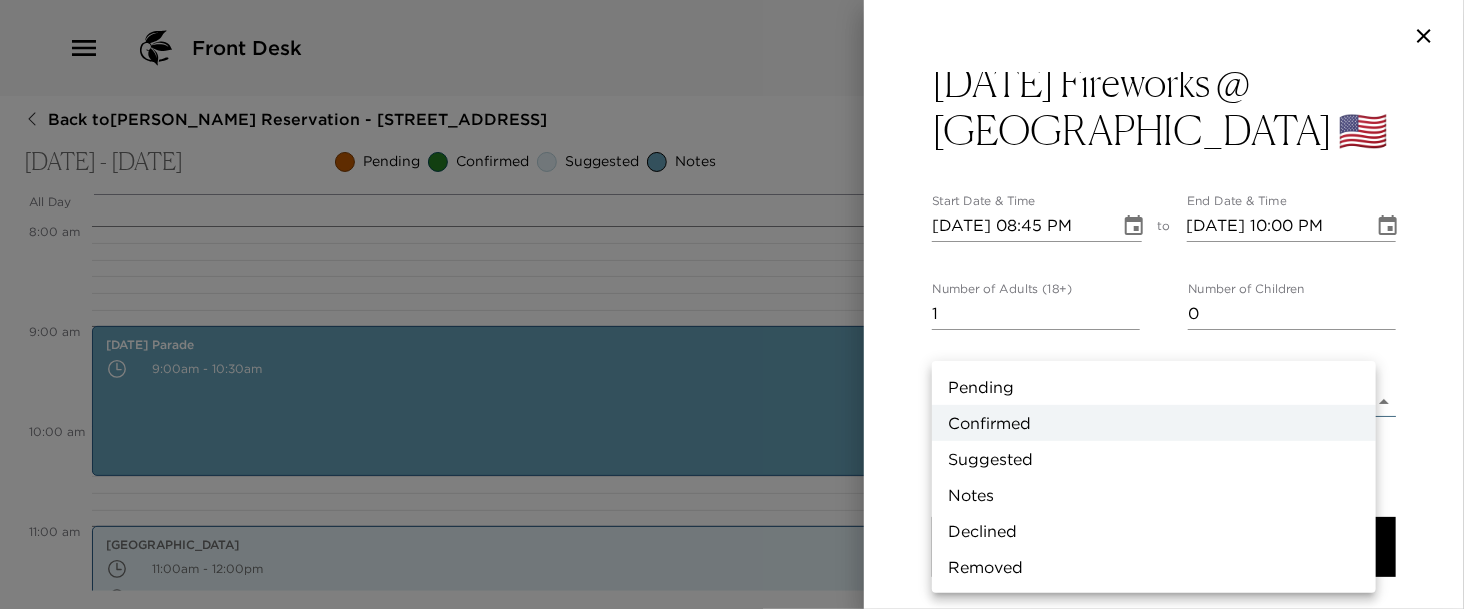 click on "Notes" at bounding box center (1154, 495) 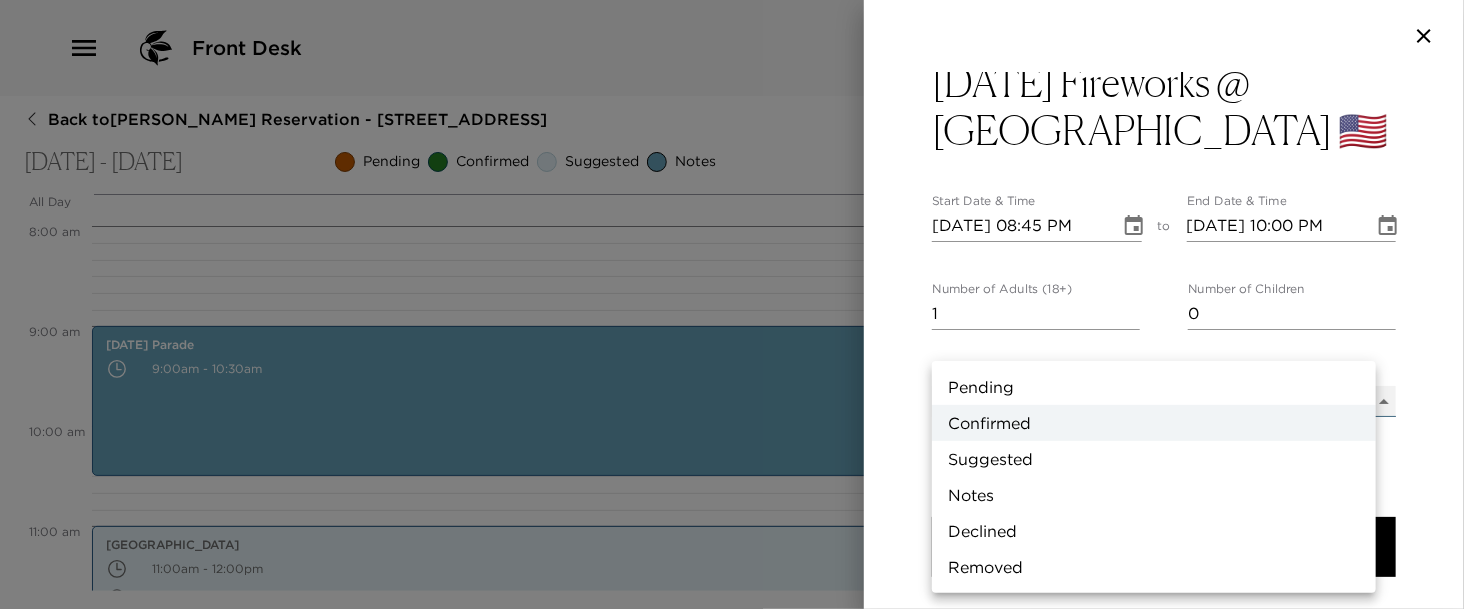 type on "Concierge Note" 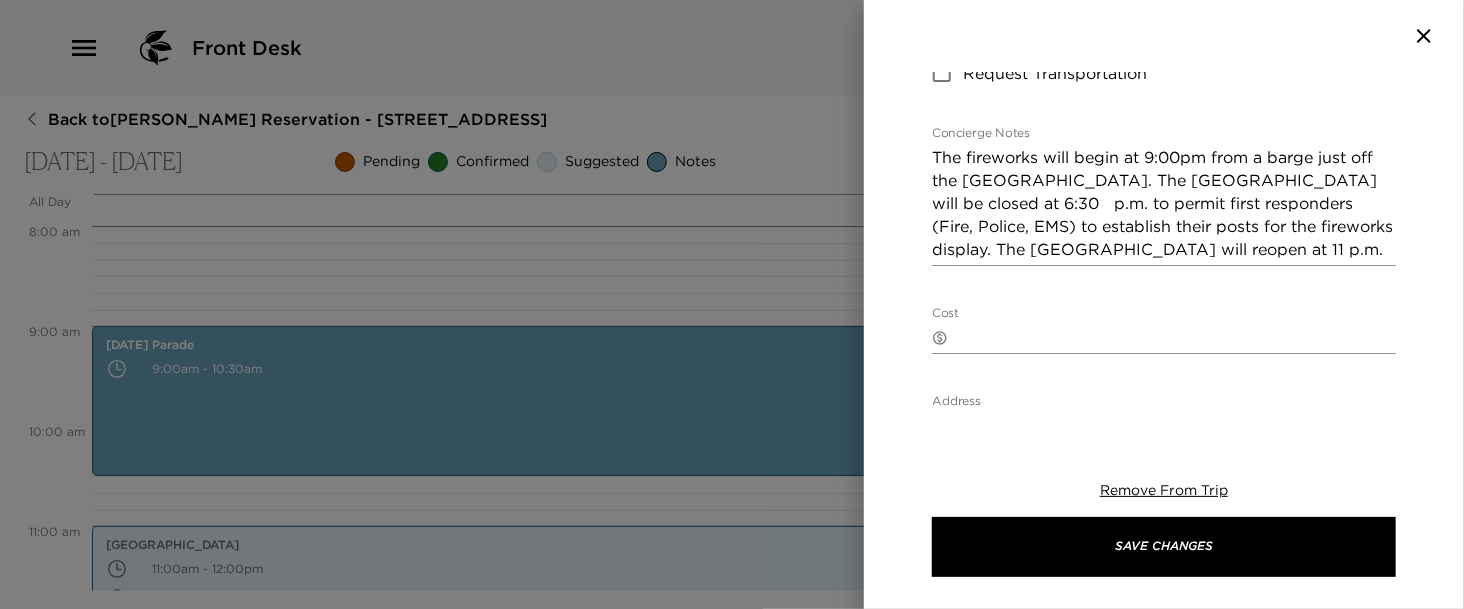 scroll, scrollTop: 441, scrollLeft: 0, axis: vertical 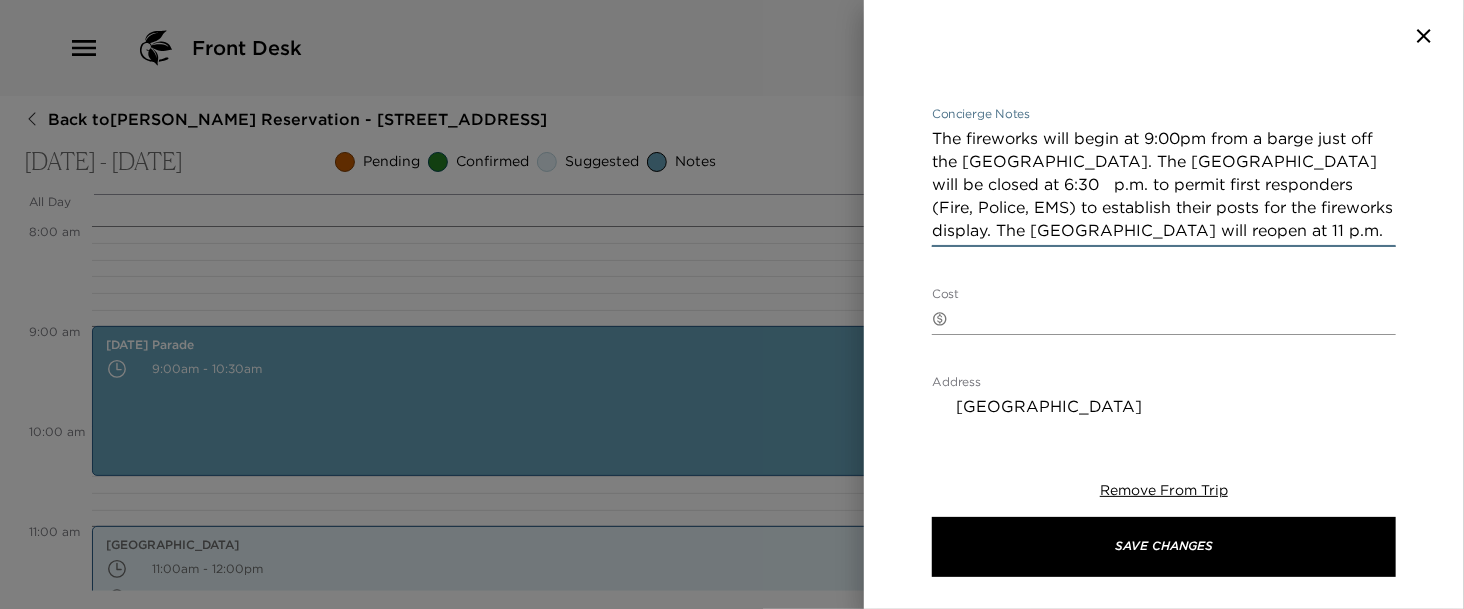 drag, startPoint x: 1142, startPoint y: 135, endPoint x: 1206, endPoint y: 139, distance: 64.12488 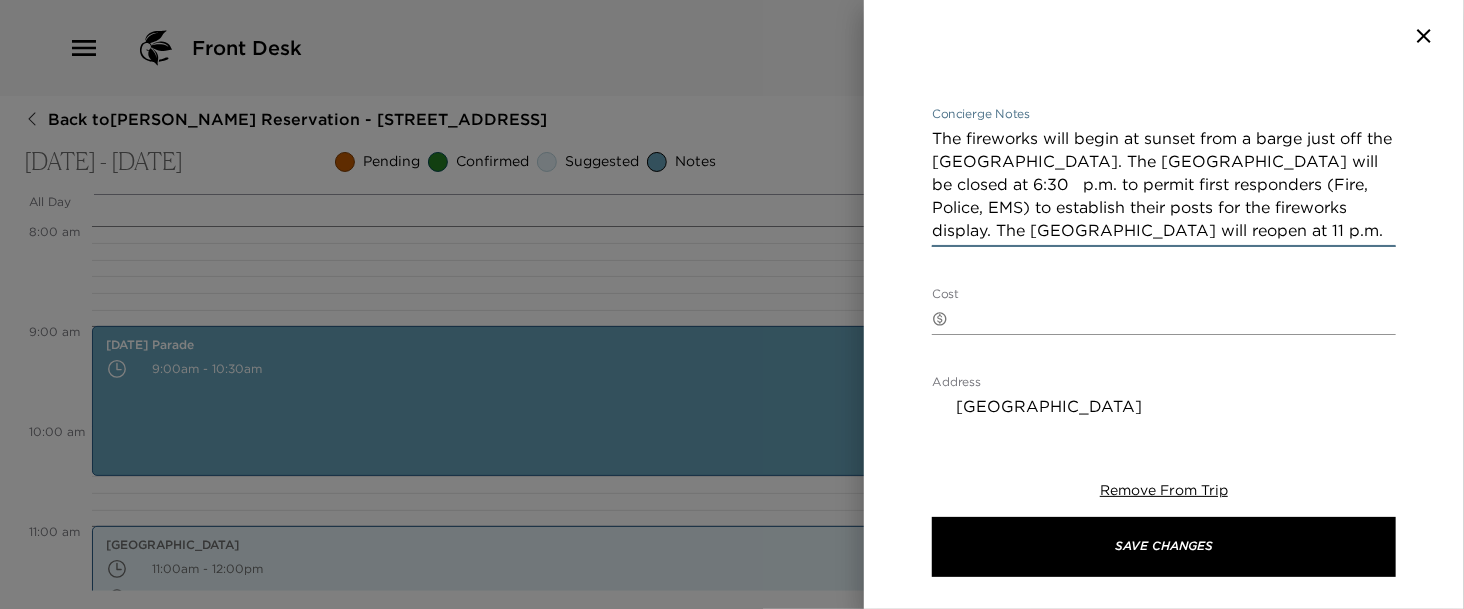 type on "The fireworks will begin at sunset from a barge just off the [GEOGRAPHIC_DATA]. The [GEOGRAPHIC_DATA] will be closed at 6:30   p.m. to permit first responders (Fire, Police, EMS) to establish their posts for the fireworks display. The [GEOGRAPHIC_DATA] will reopen at 11 p.m." 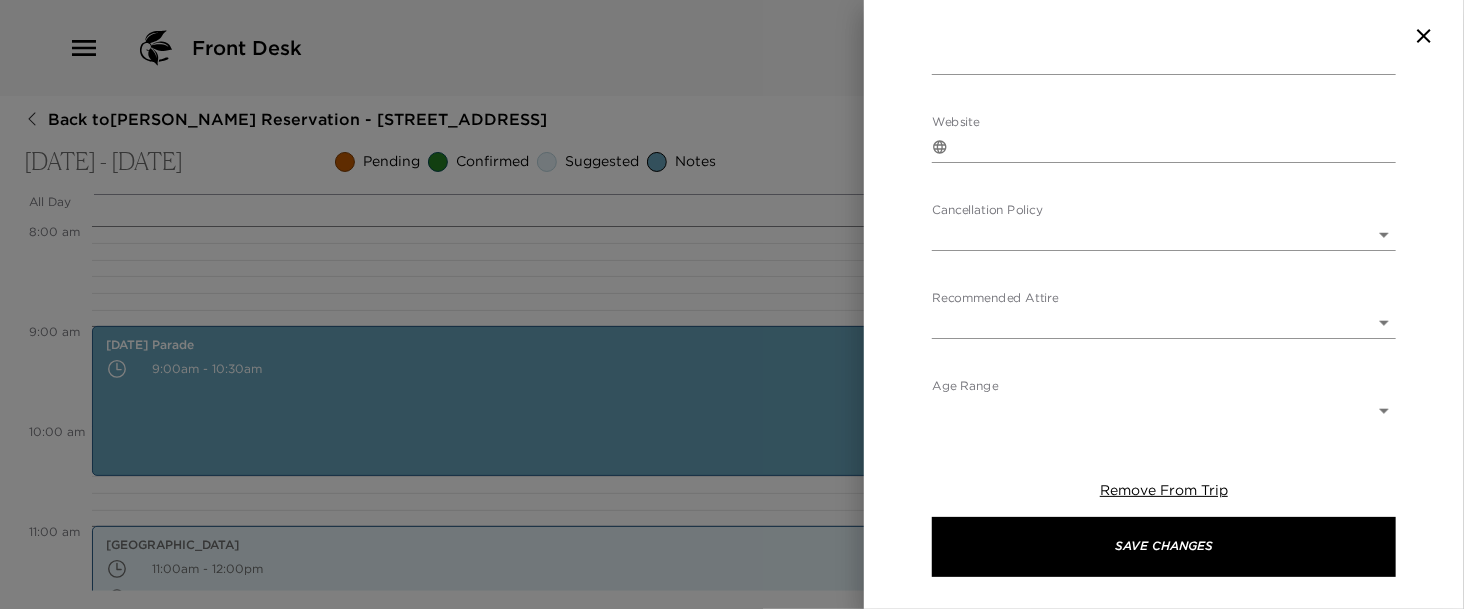 scroll, scrollTop: 1020, scrollLeft: 0, axis: vertical 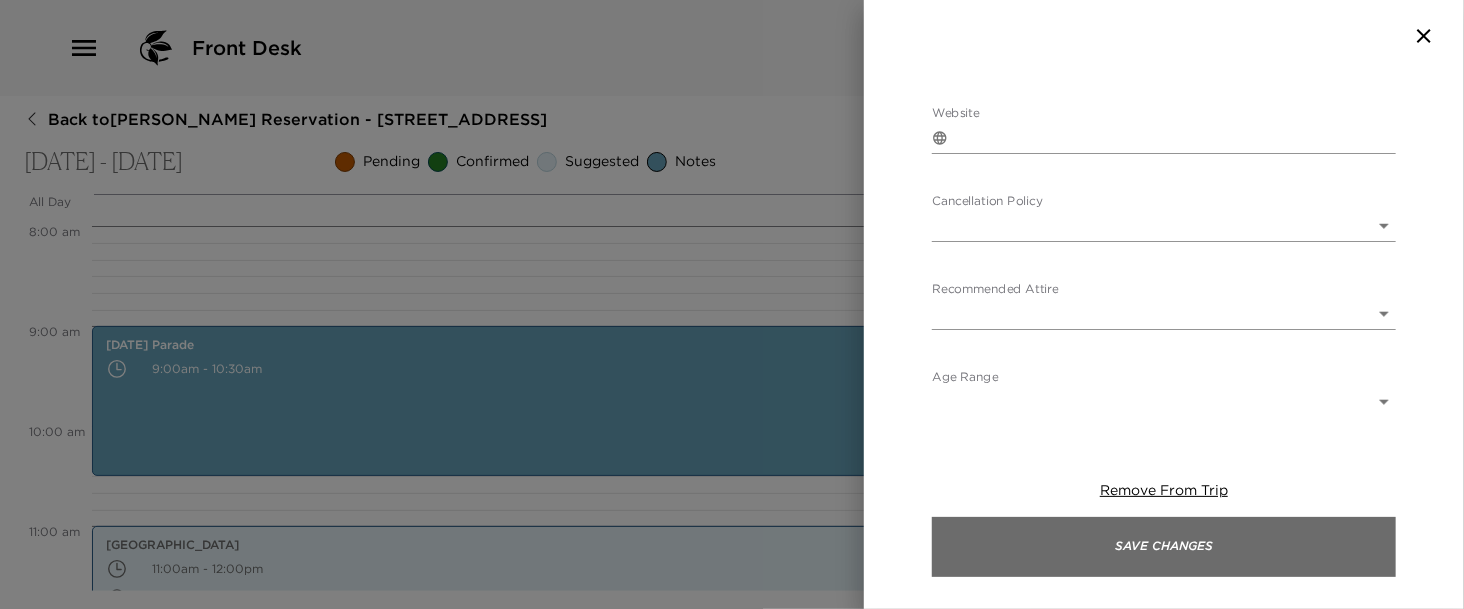 click on "Save Changes" at bounding box center (1164, 547) 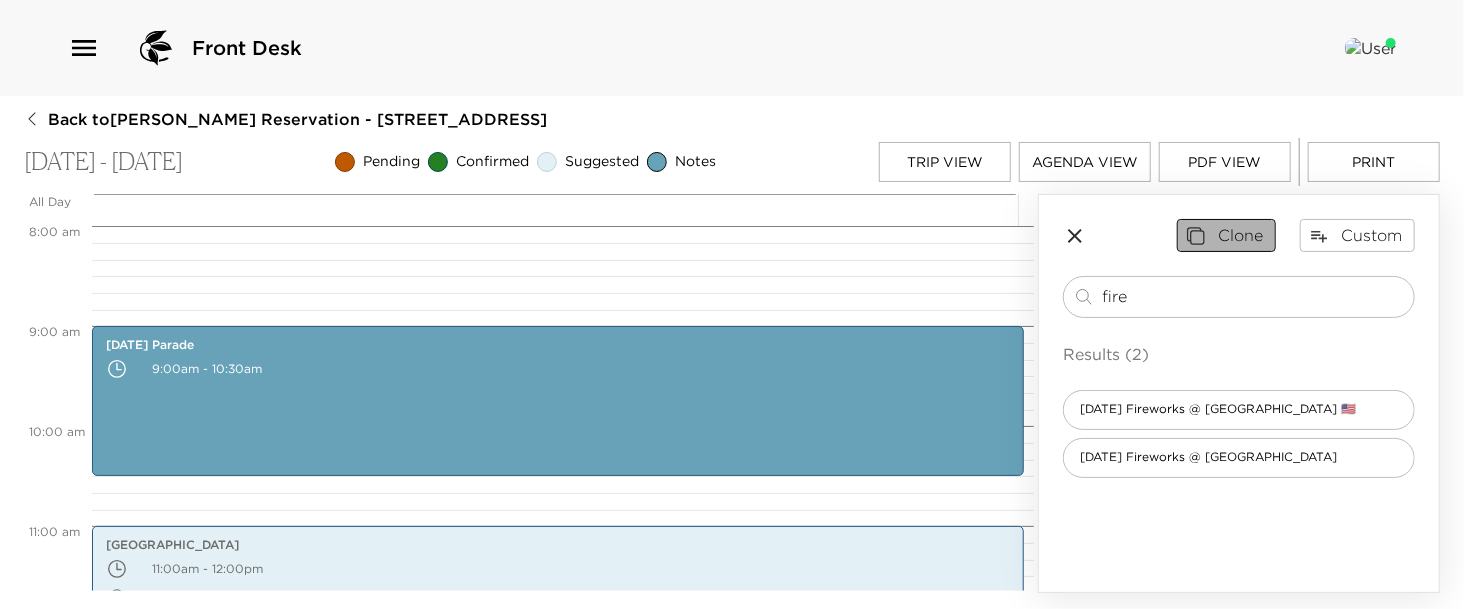 click on "Clone" at bounding box center (1226, 235) 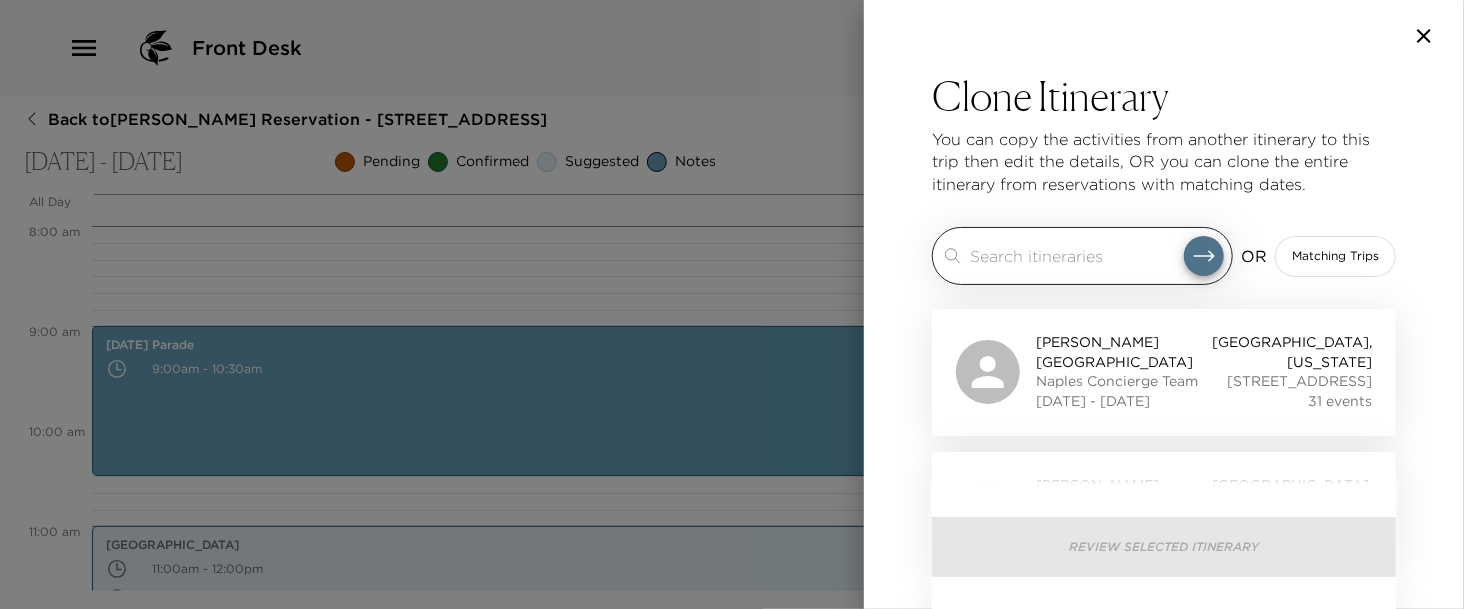 click at bounding box center (1077, 255) 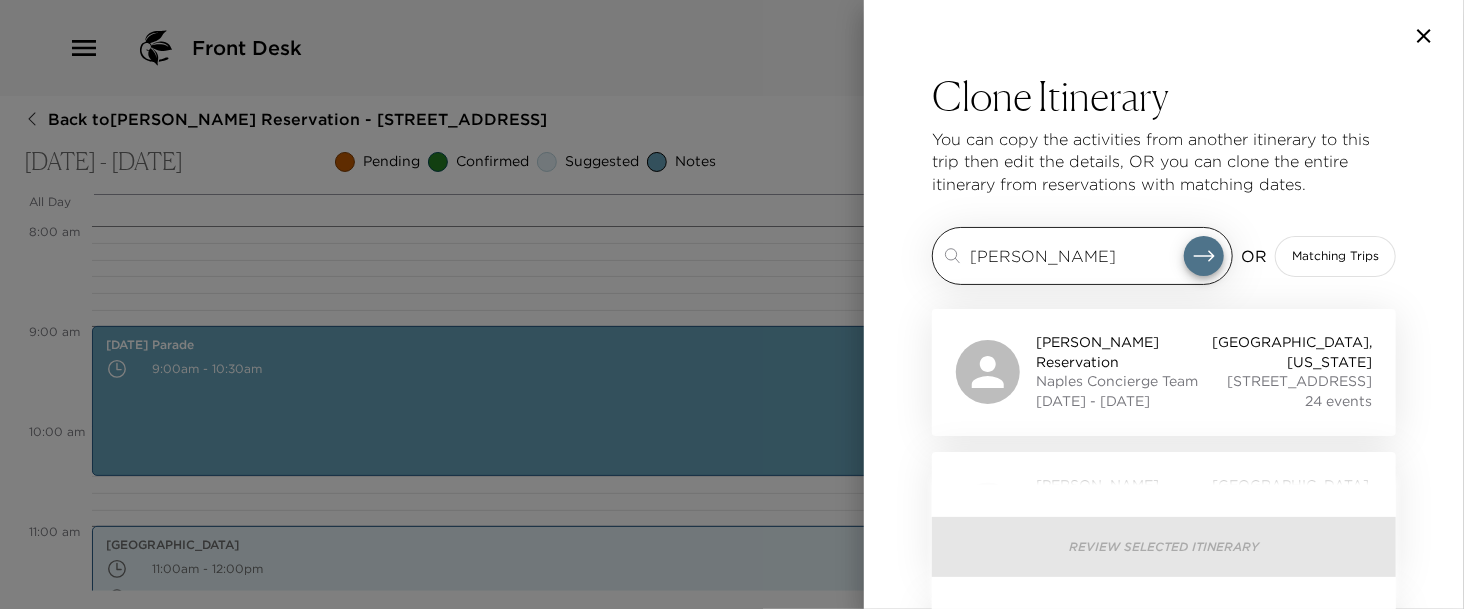 type on "[PERSON_NAME]" 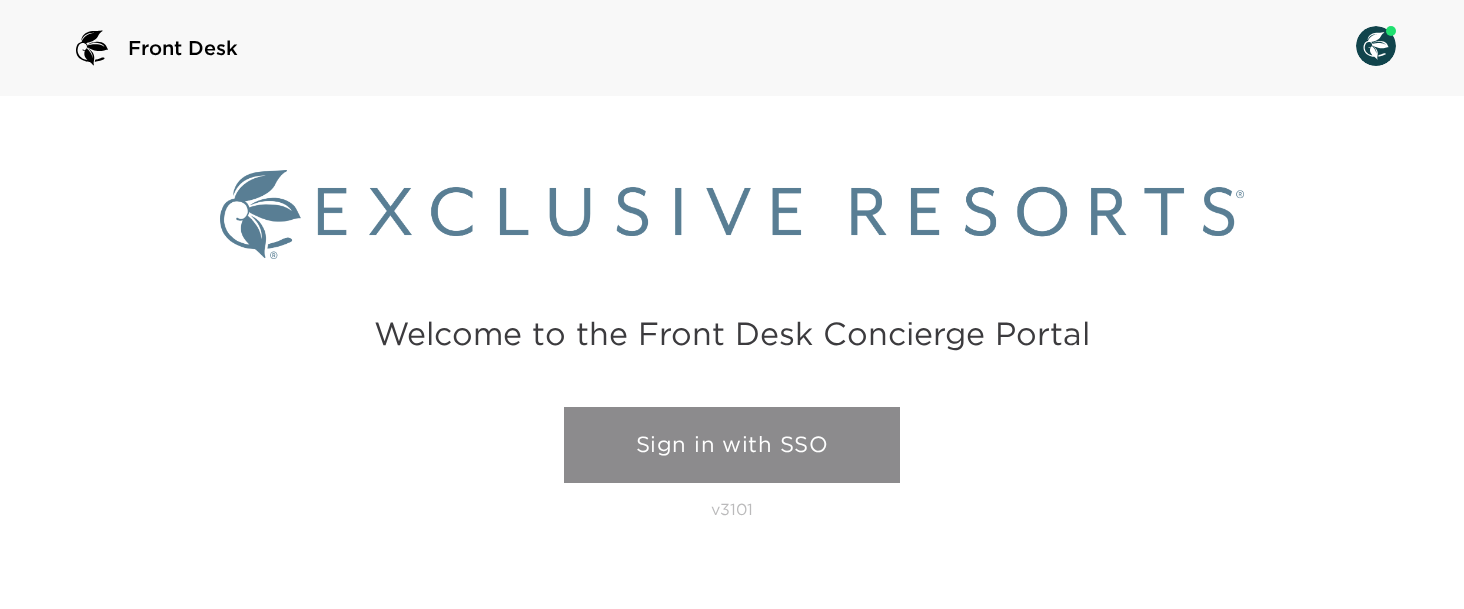scroll, scrollTop: 0, scrollLeft: 0, axis: both 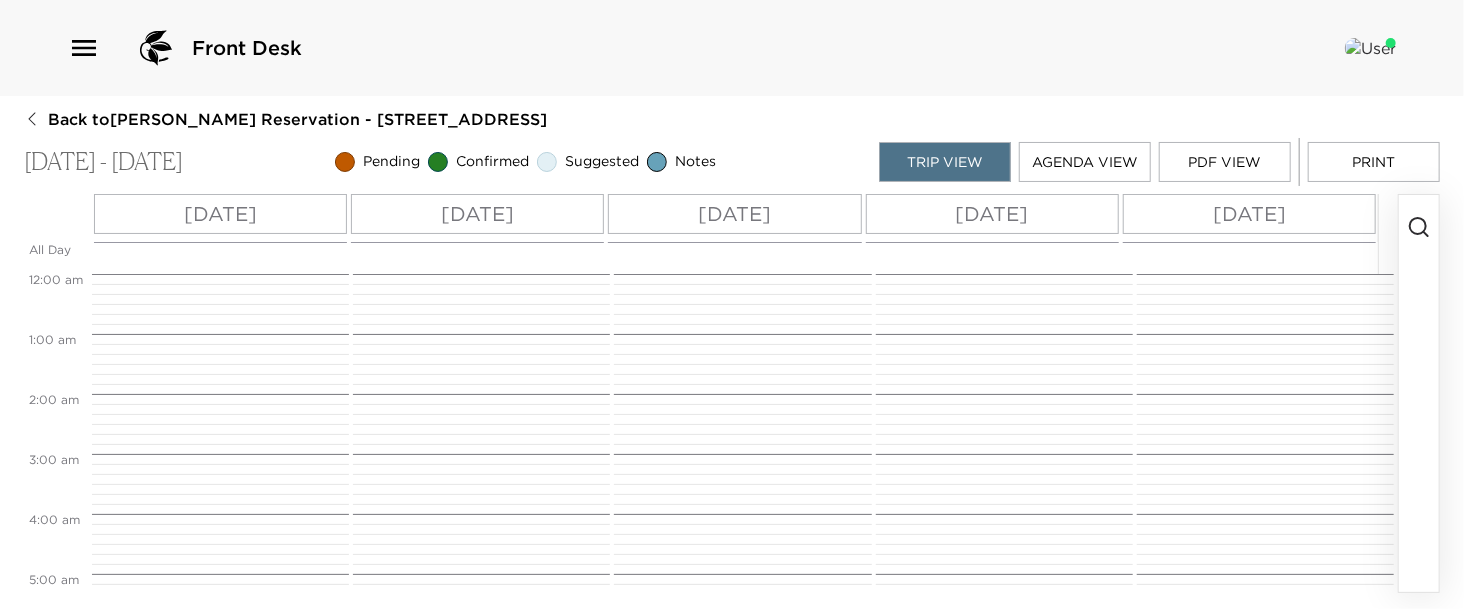 click on "Agenda View" at bounding box center [1085, 162] 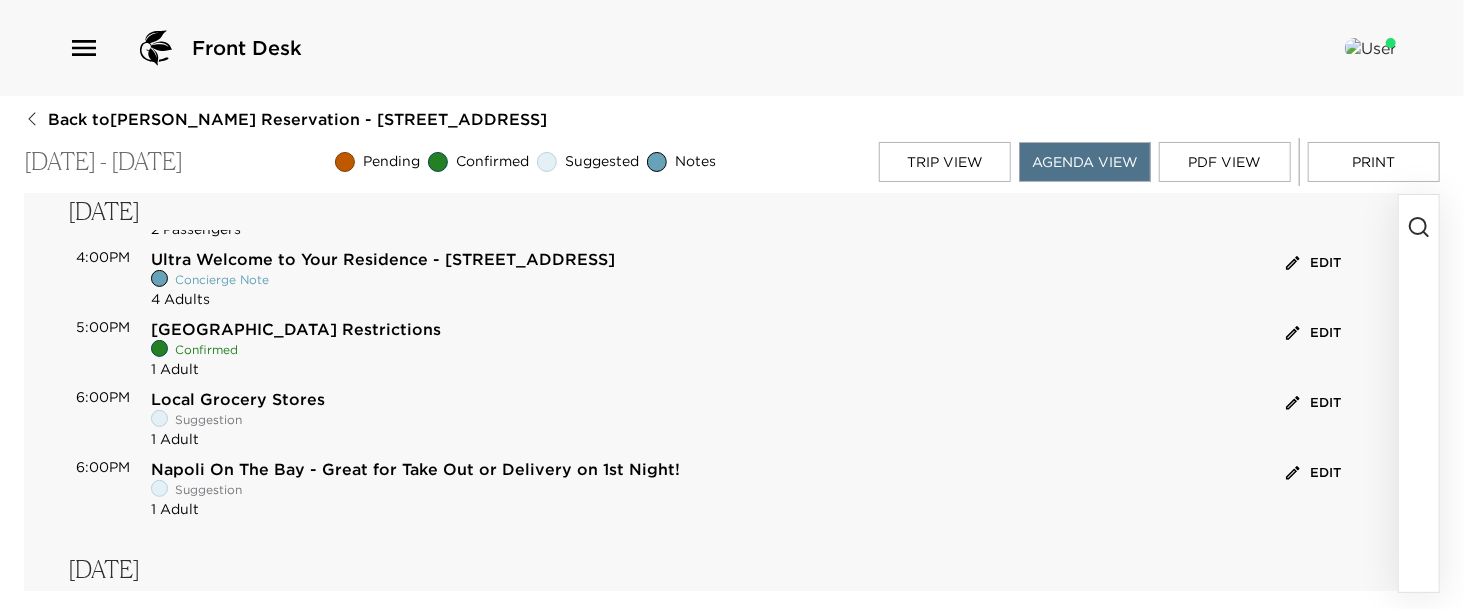 scroll, scrollTop: 0, scrollLeft: 0, axis: both 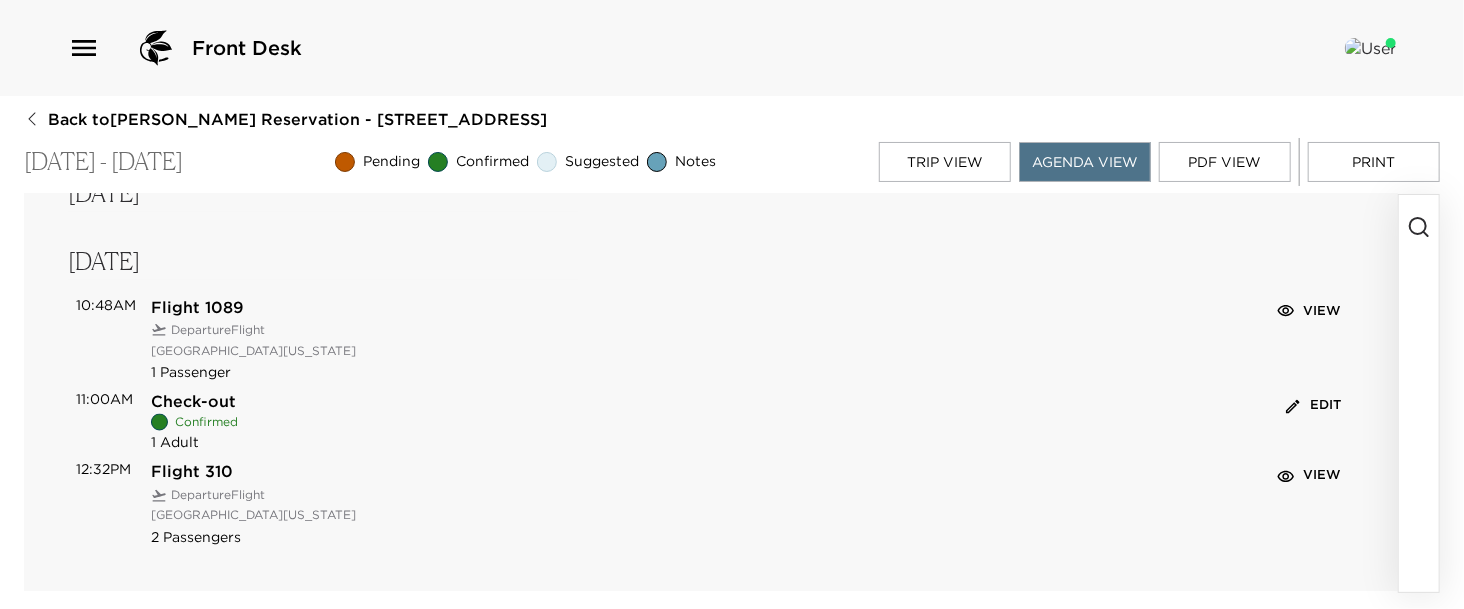 click at bounding box center [1419, 393] 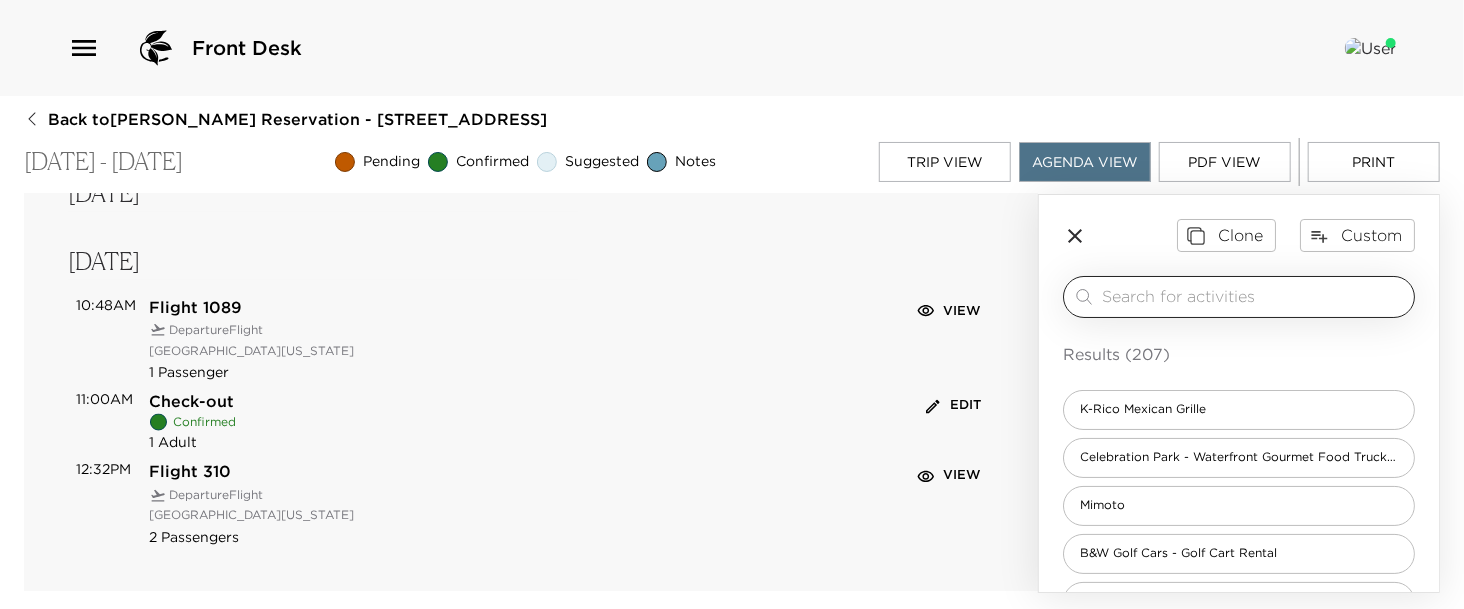 click at bounding box center [1254, 296] 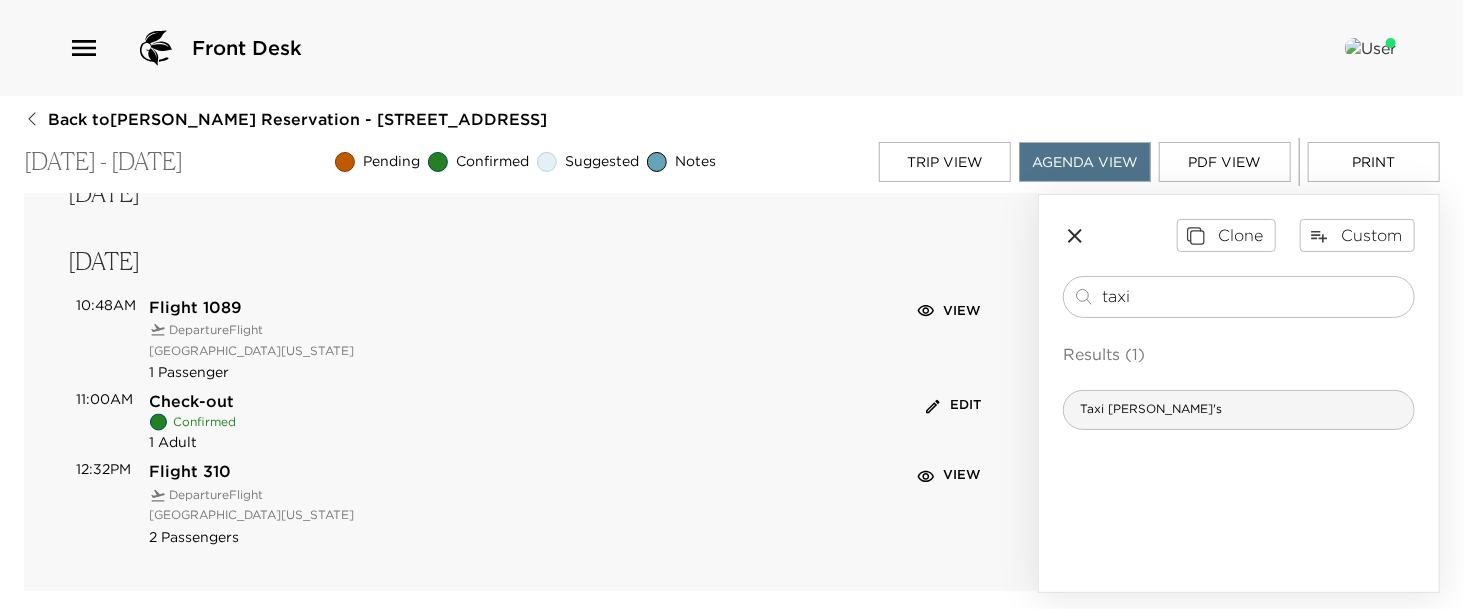 type on "taxi" 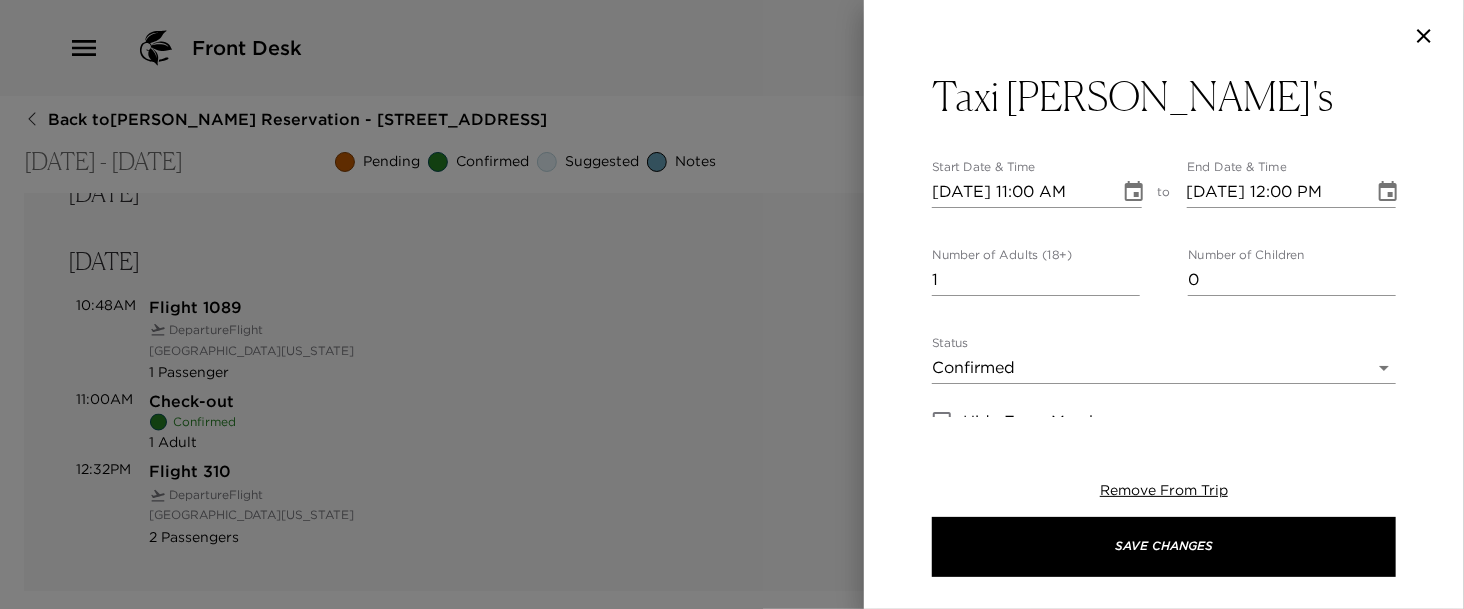 type on "Your transportation has been confirmed and the driver will contact you on arrival day." 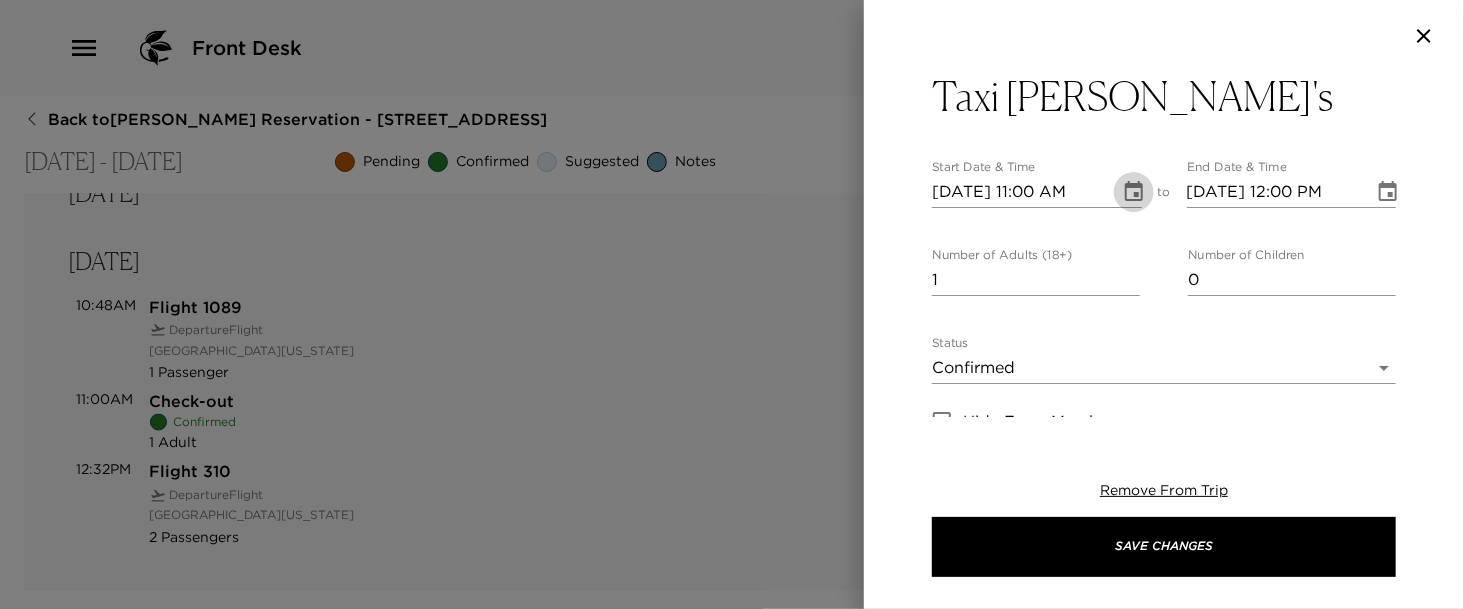click 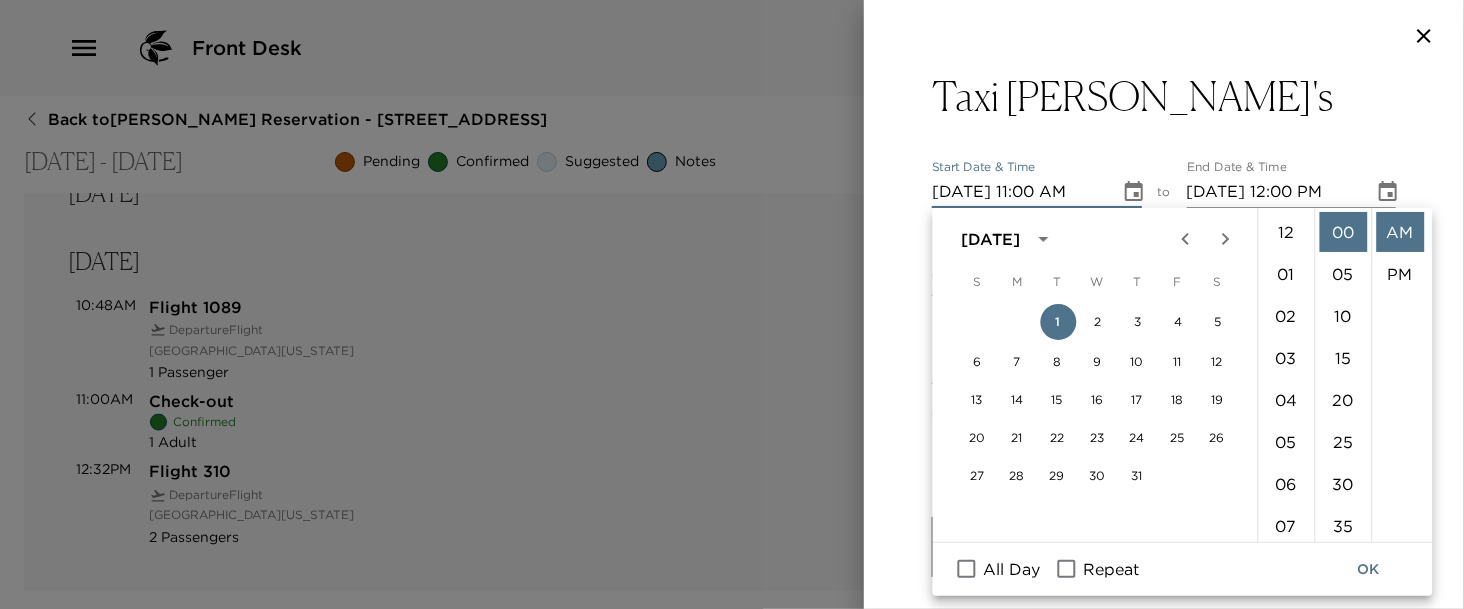scroll, scrollTop: 461, scrollLeft: 0, axis: vertical 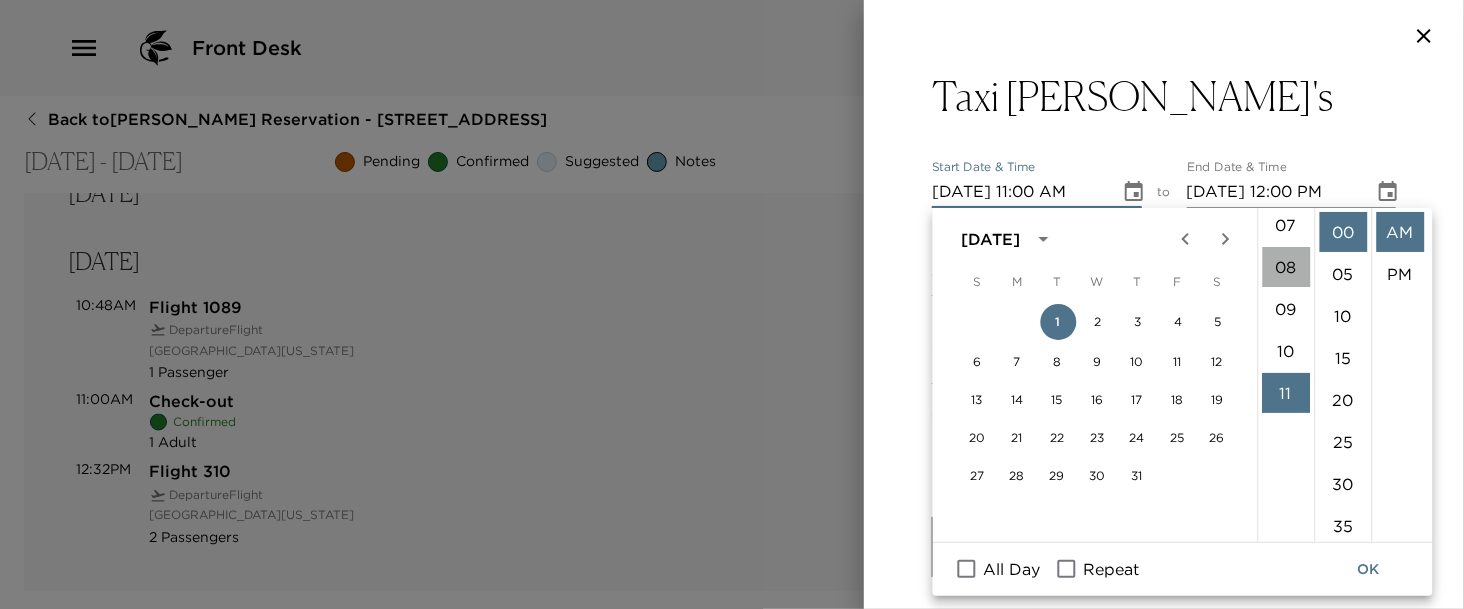 click on "08" at bounding box center (1286, 267) 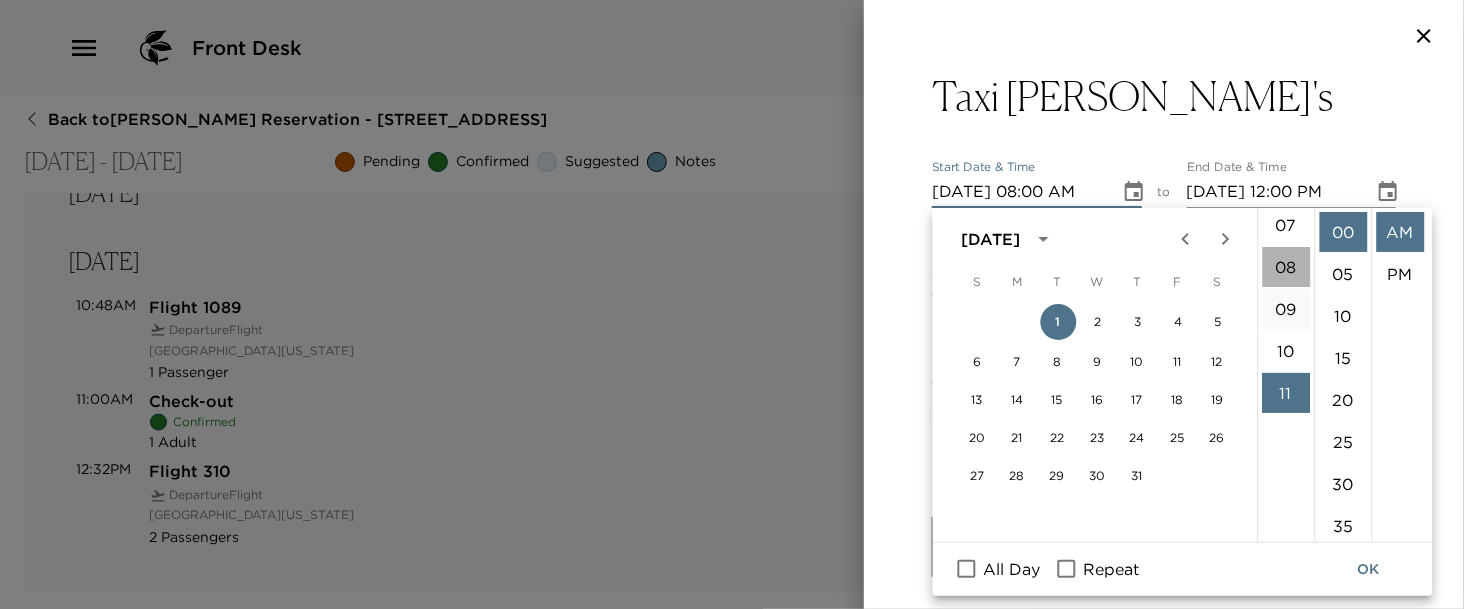 scroll, scrollTop: 336, scrollLeft: 0, axis: vertical 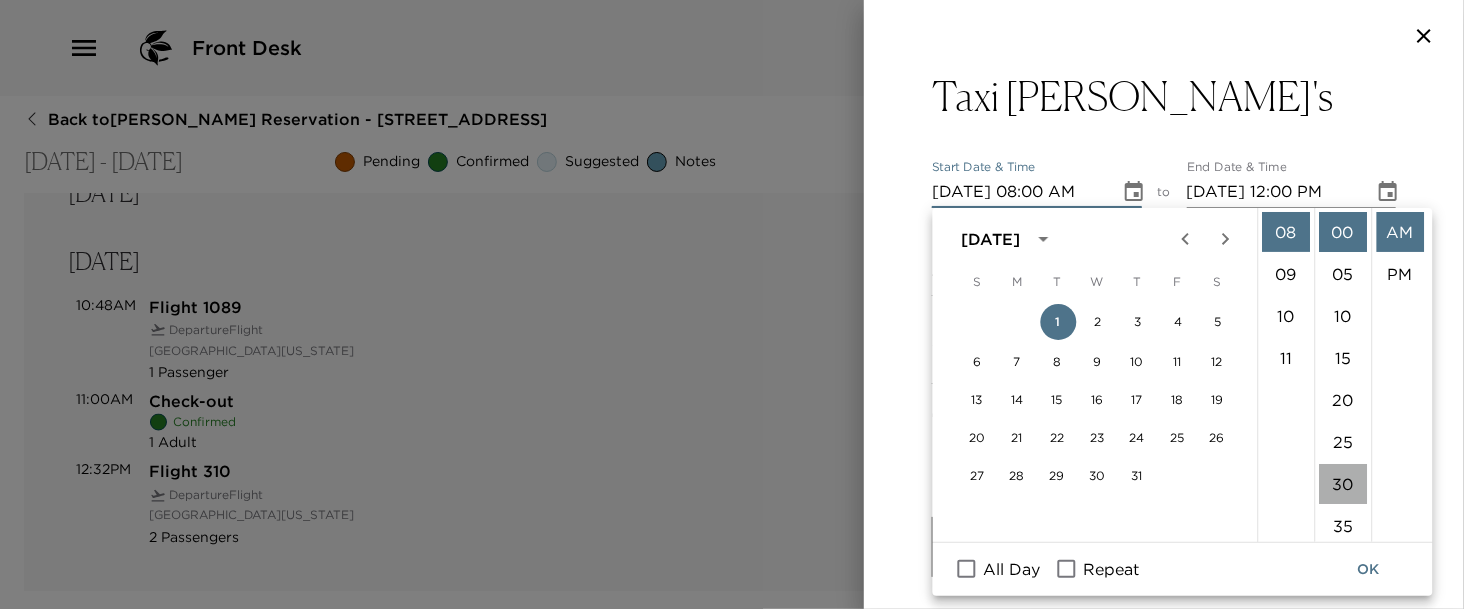 click on "30" at bounding box center [1343, 484] 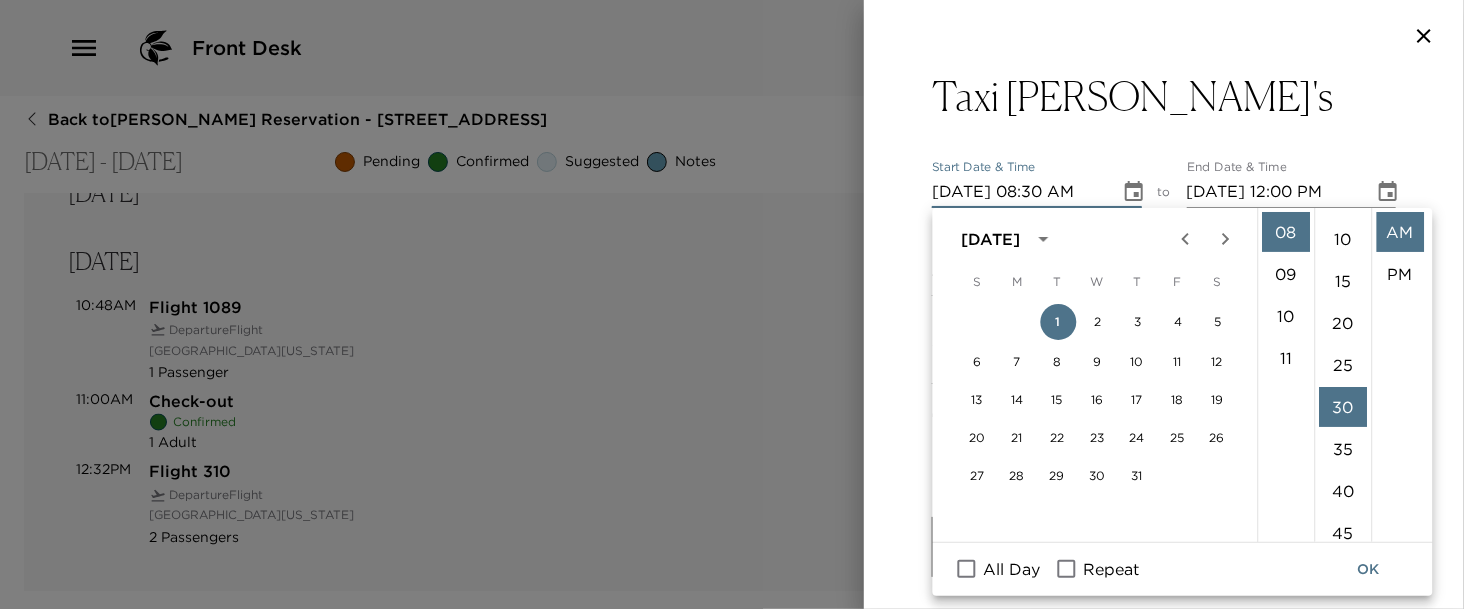 scroll, scrollTop: 252, scrollLeft: 0, axis: vertical 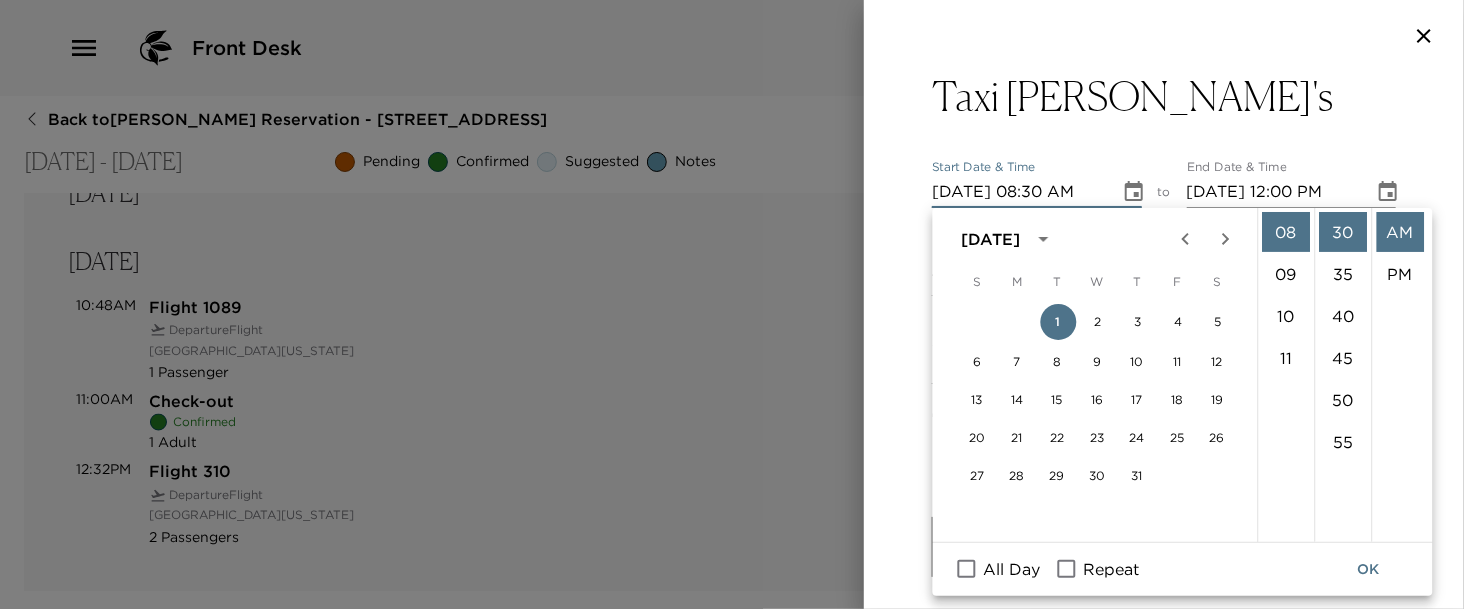 click on "OK" at bounding box center [1369, 569] 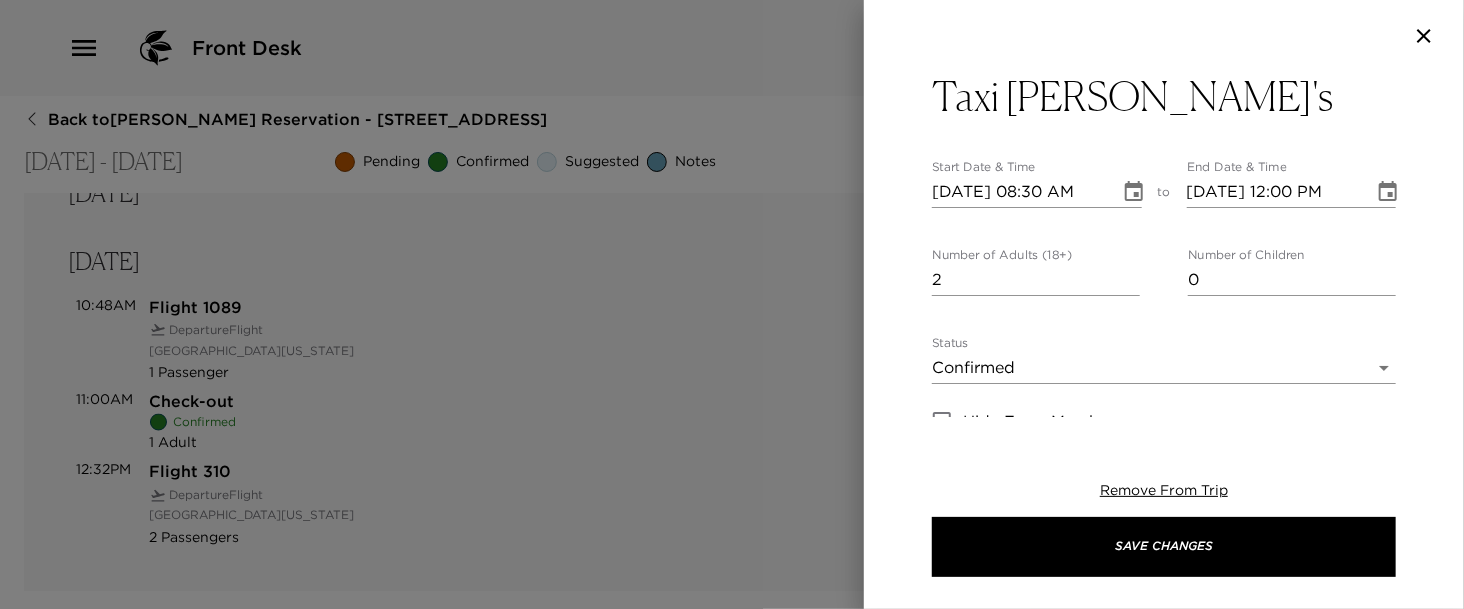click on "2" at bounding box center (1036, 280) 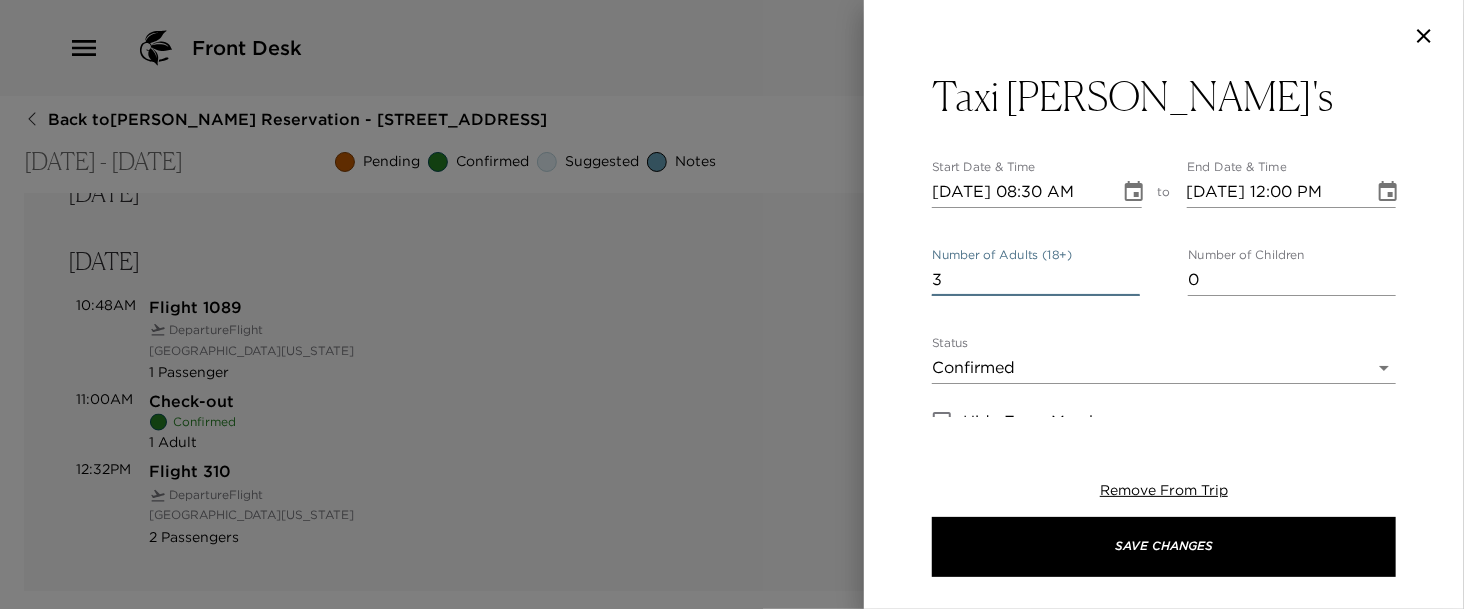 type on "3" 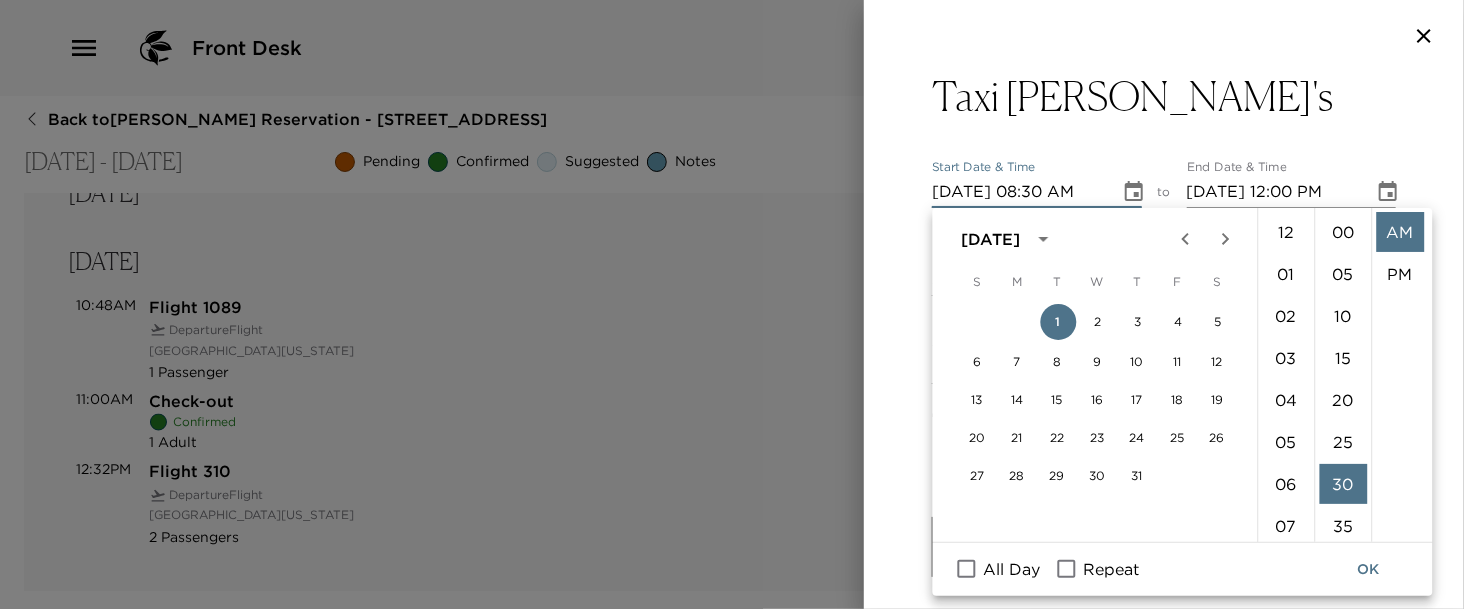 scroll, scrollTop: 336, scrollLeft: 0, axis: vertical 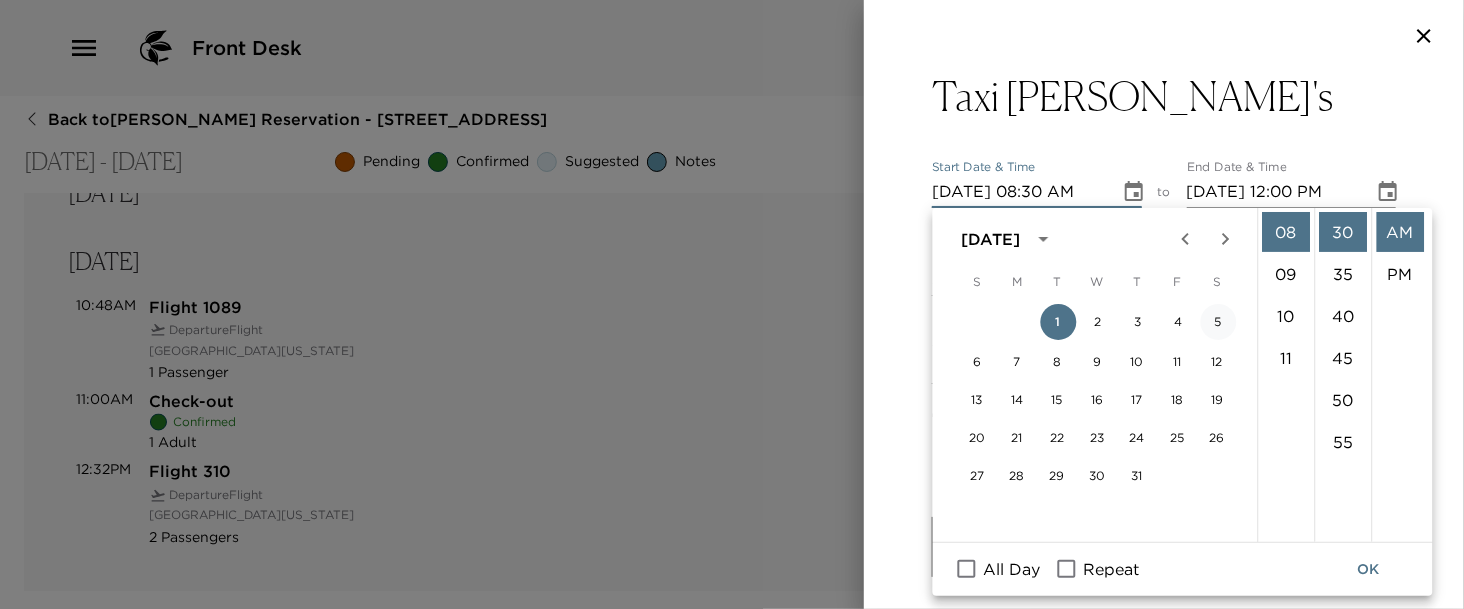 click on "5" at bounding box center (1218, 322) 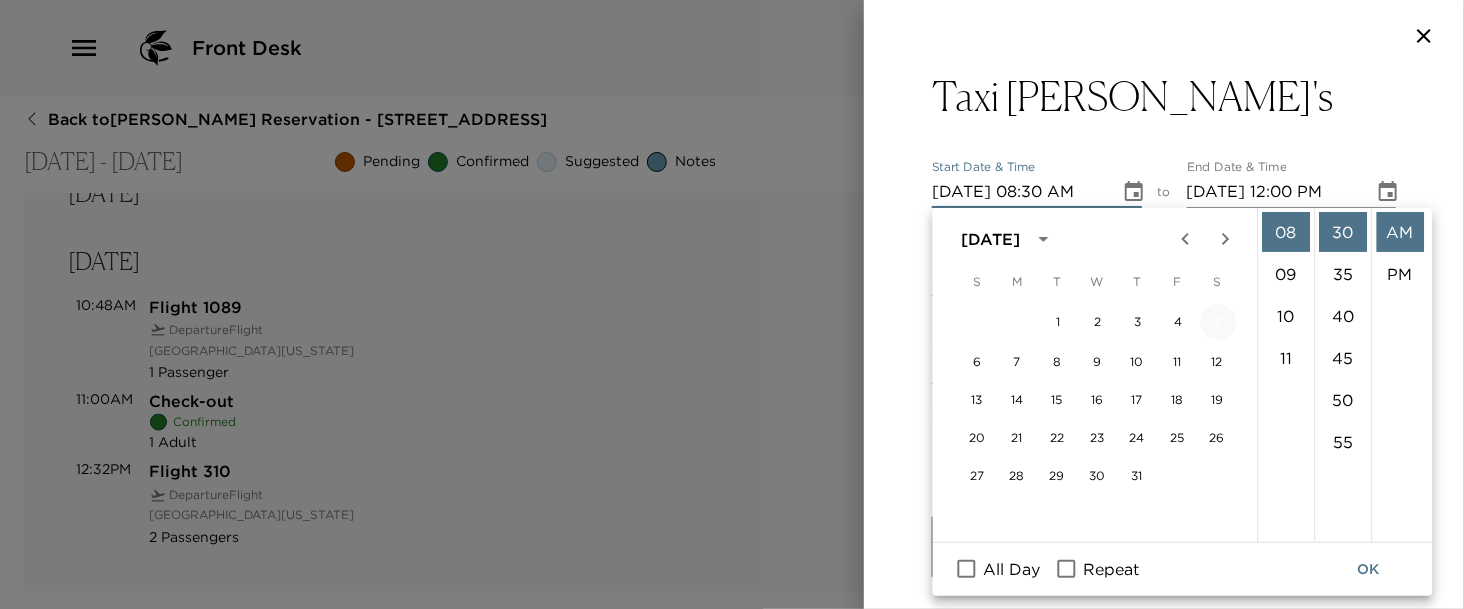 type on "07/05/2025 08:30 AM" 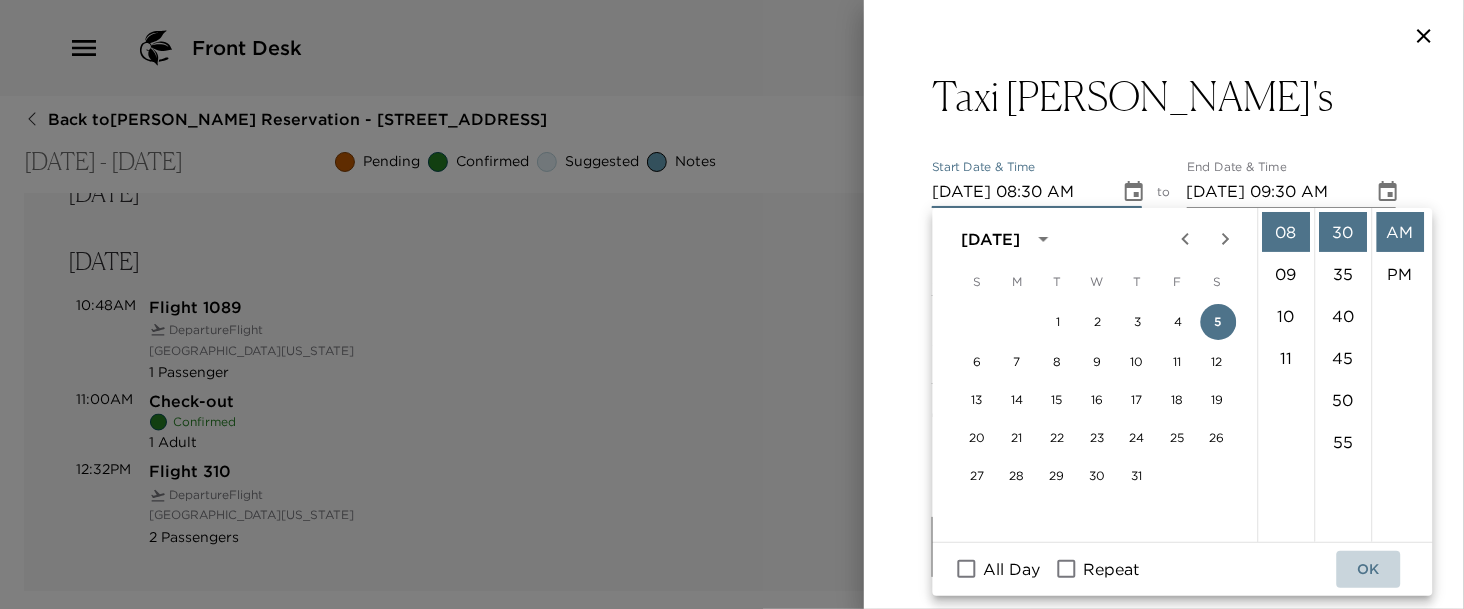 click on "OK" at bounding box center [1369, 569] 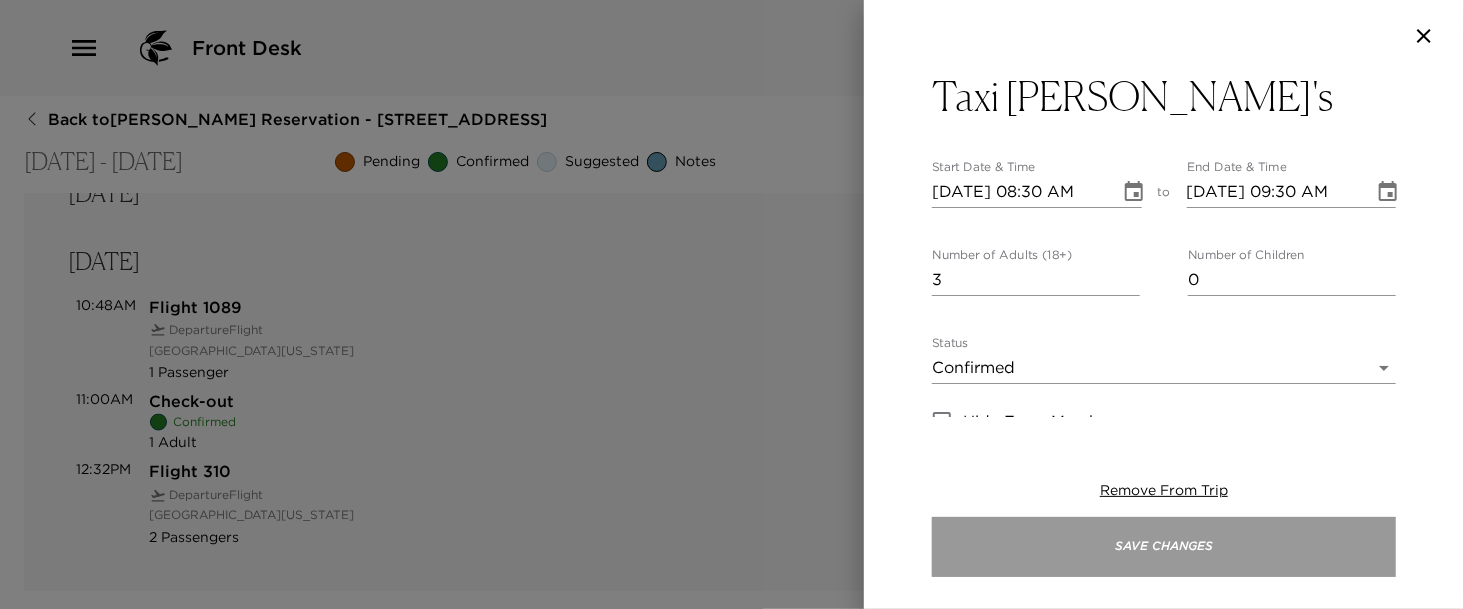 click on "Save Changes" at bounding box center [1164, 547] 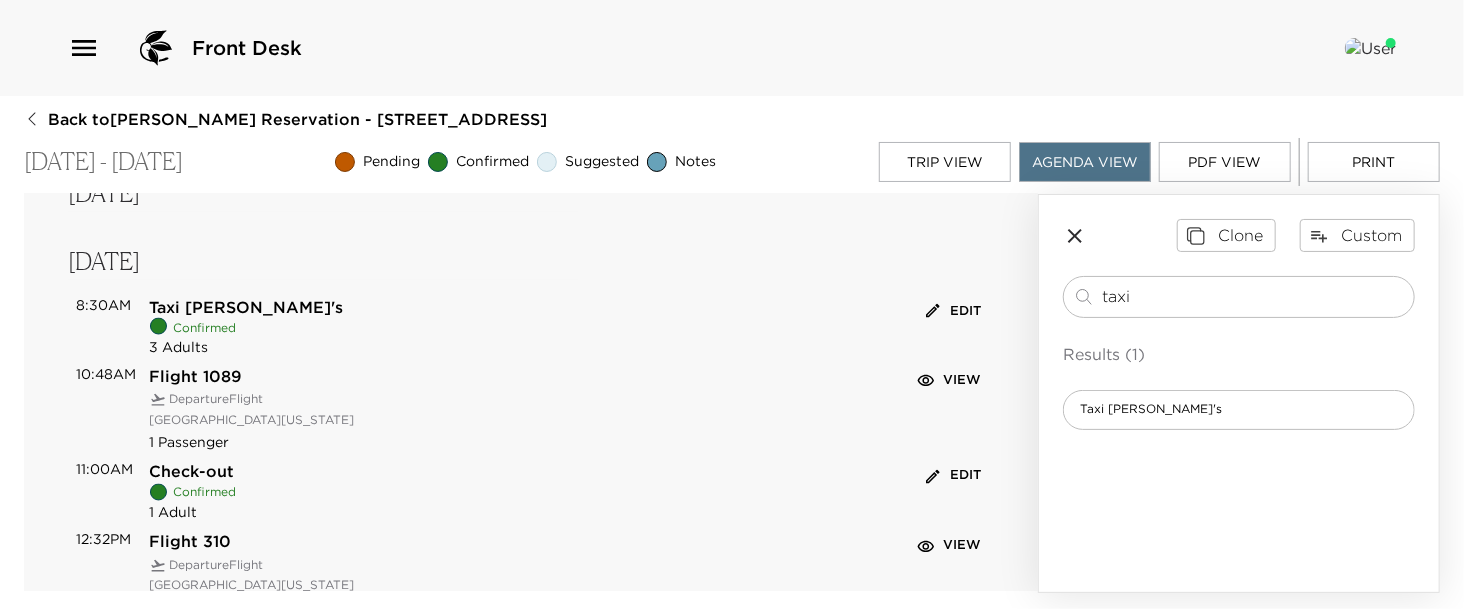 click on "Print" at bounding box center [1374, 162] 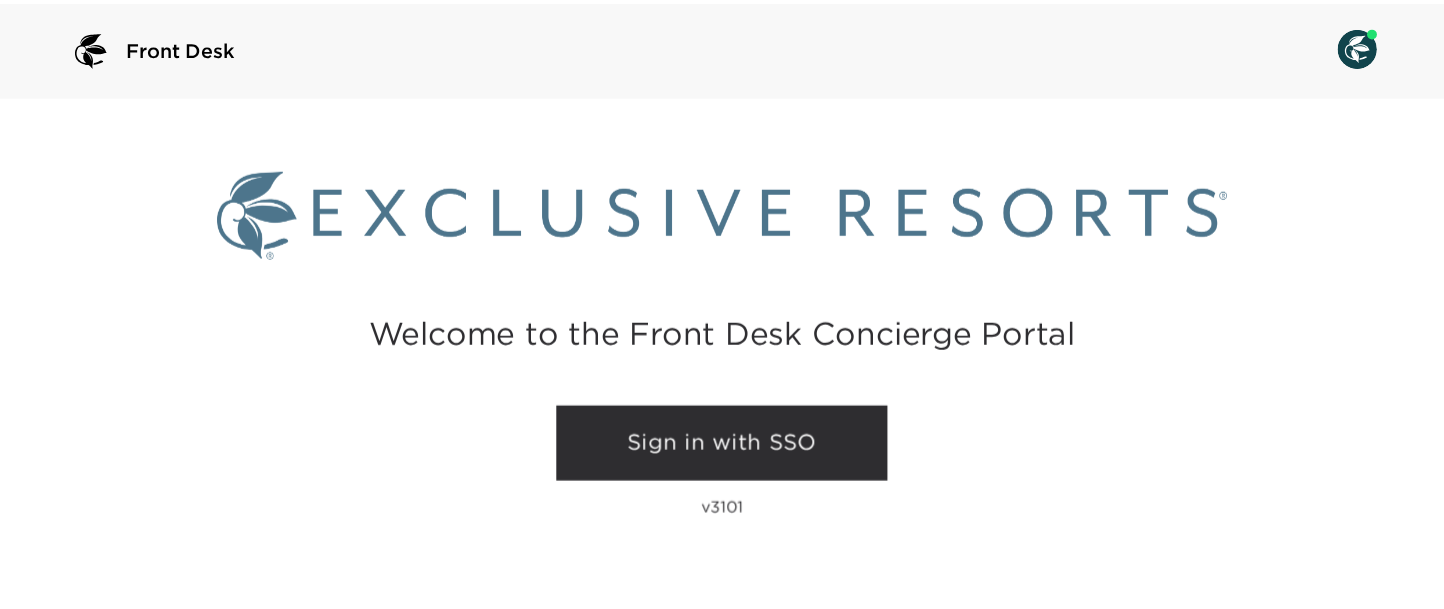 scroll, scrollTop: 0, scrollLeft: 0, axis: both 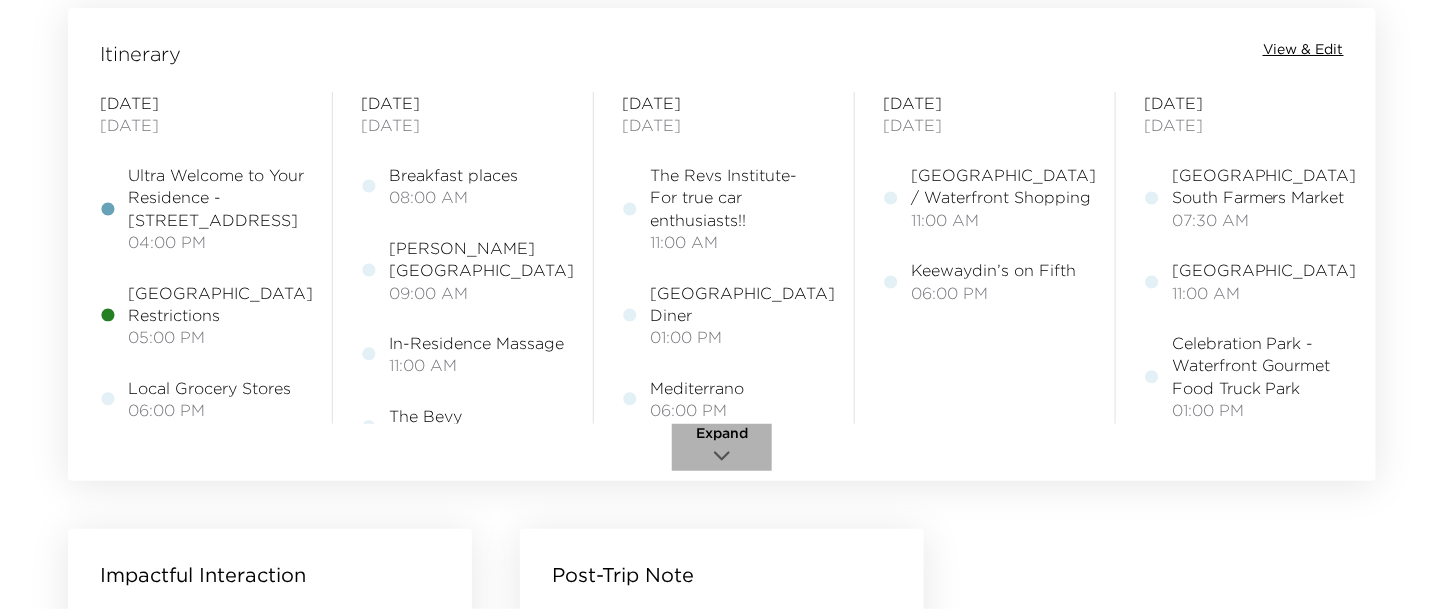 click 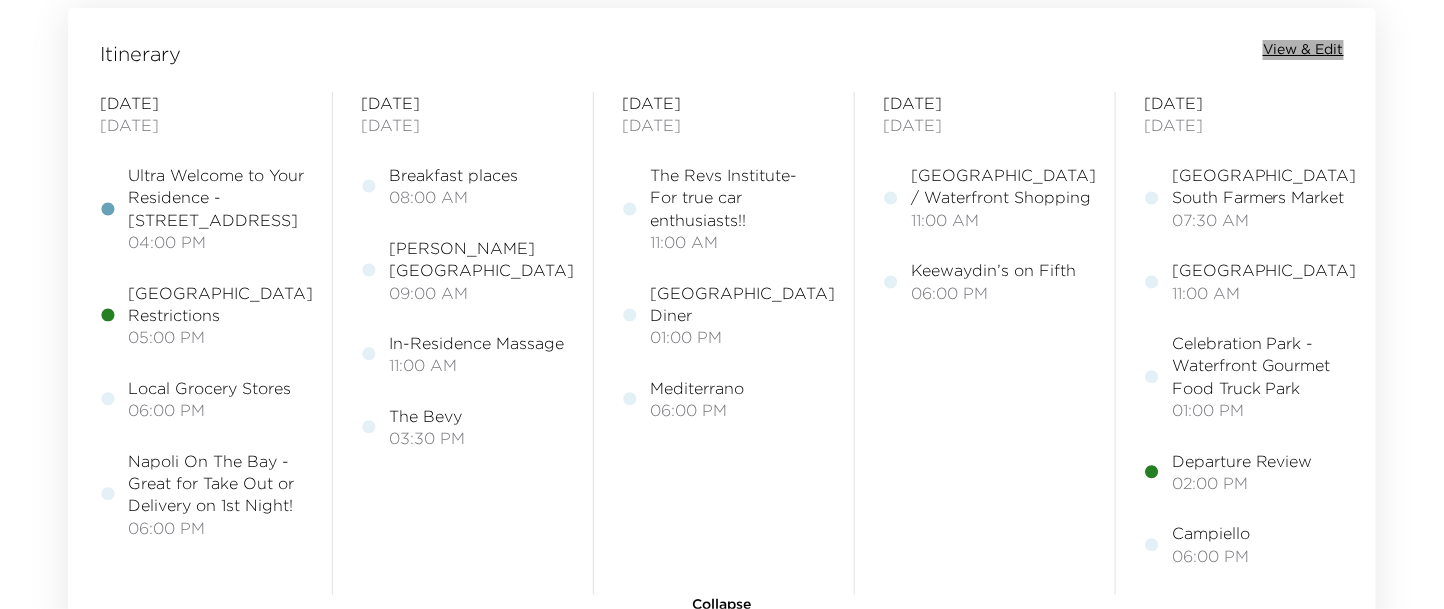 click on "View & Edit" at bounding box center (1303, 50) 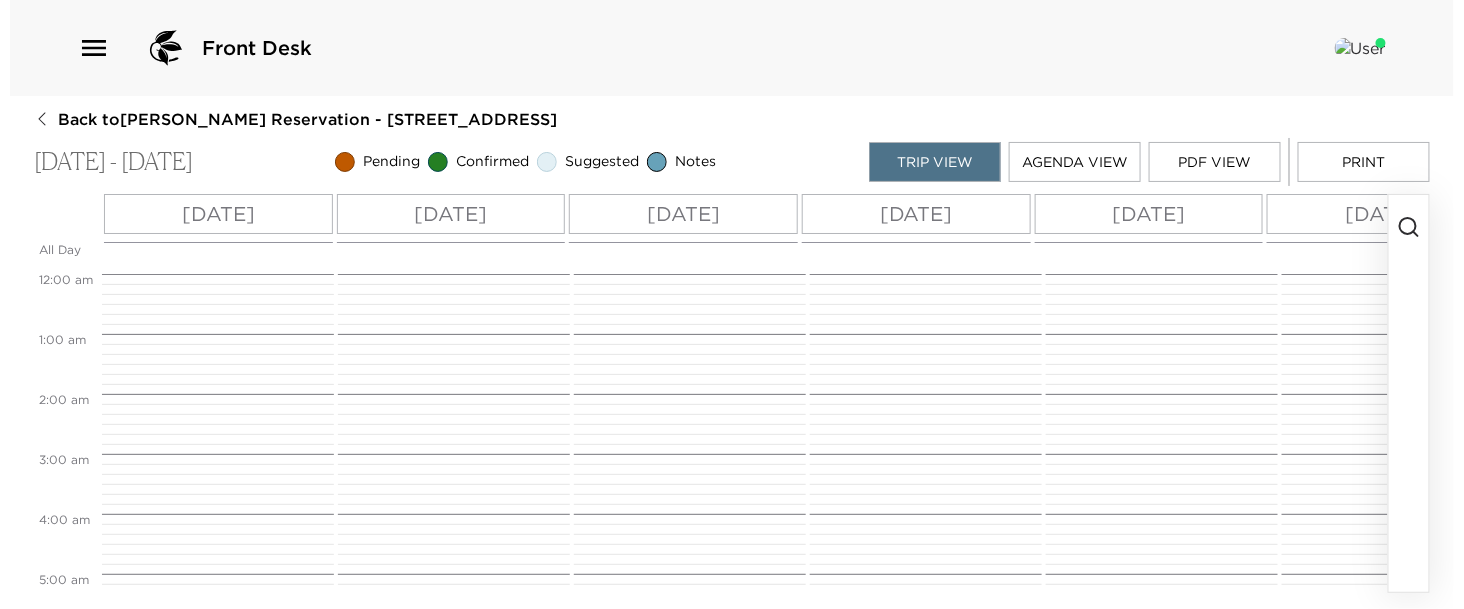 scroll, scrollTop: 0, scrollLeft: 0, axis: both 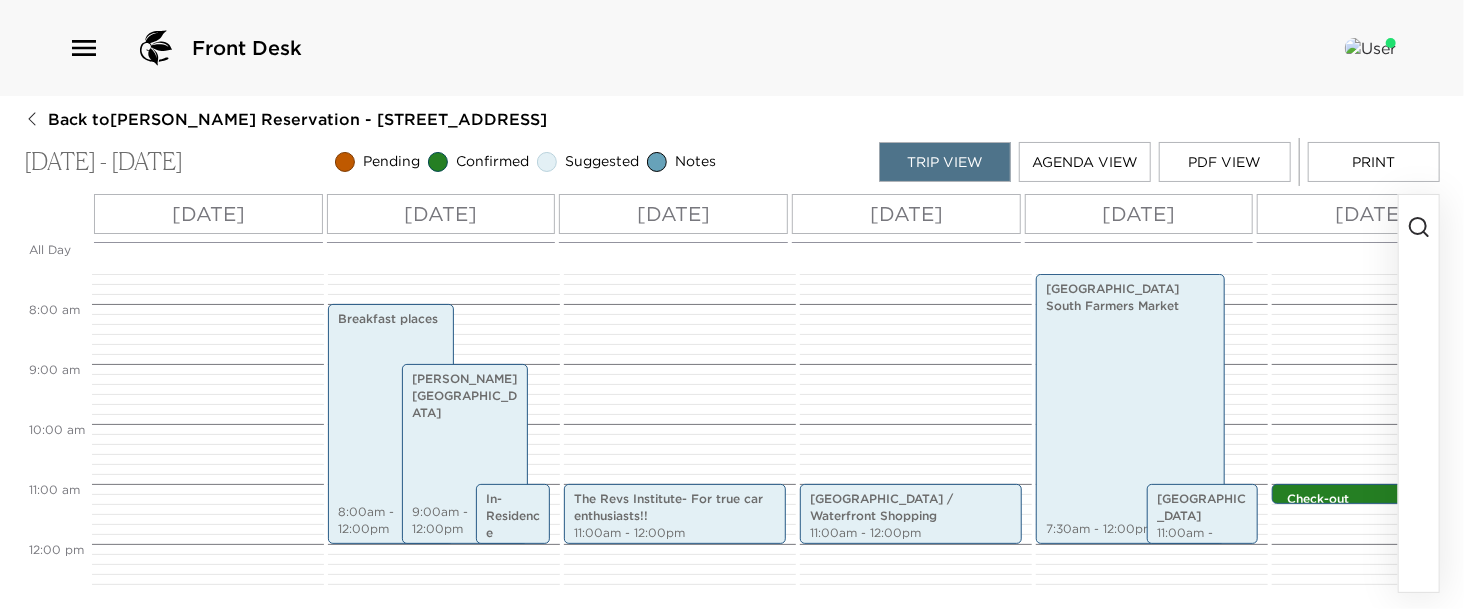click on "[DATE]" at bounding box center (906, 214) 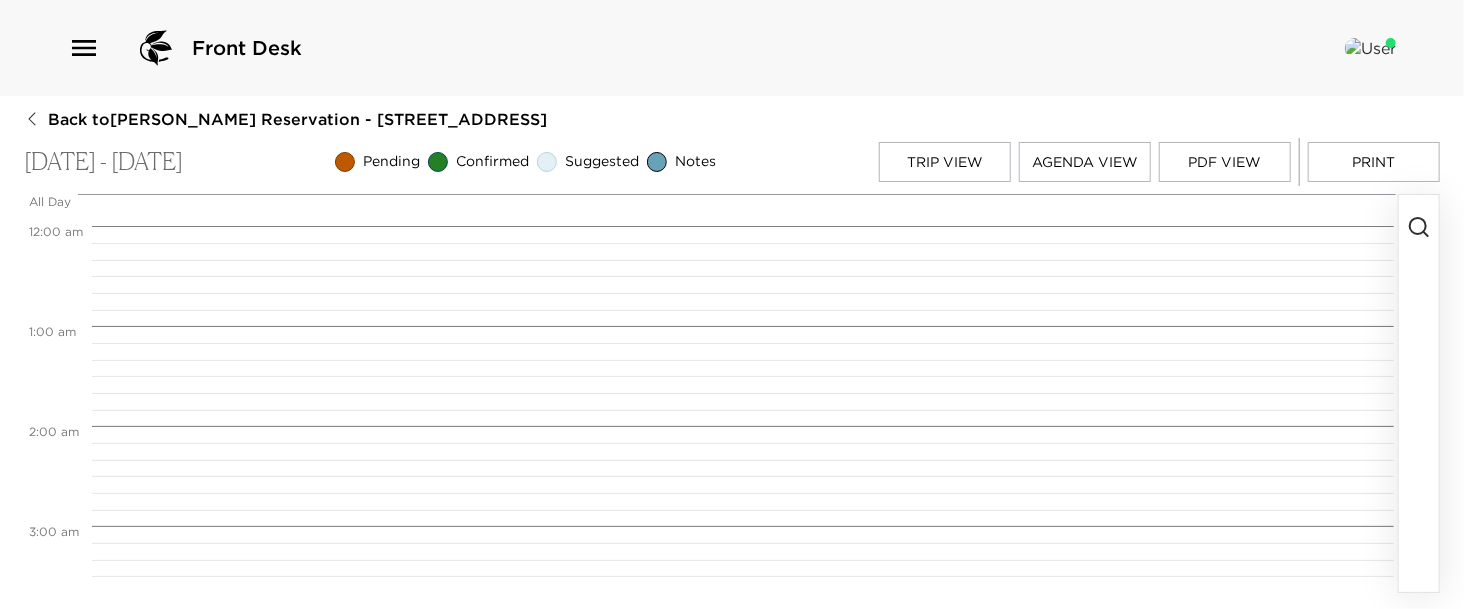 scroll, scrollTop: 1100, scrollLeft: 0, axis: vertical 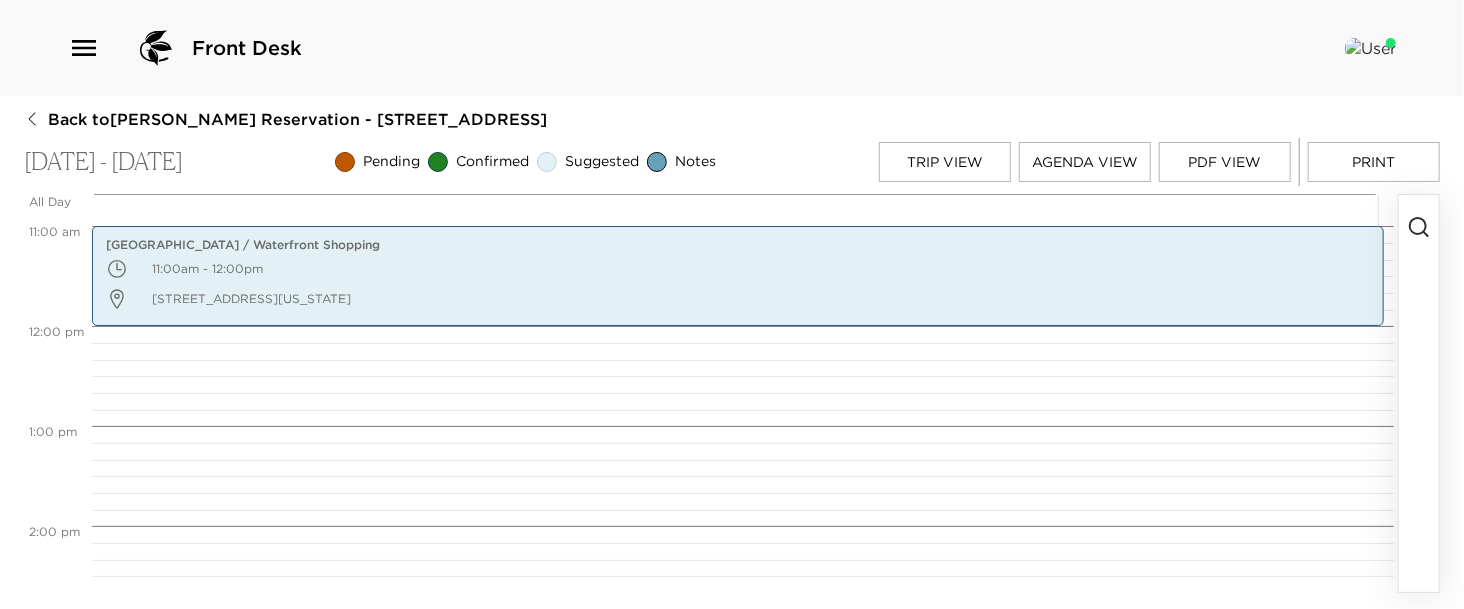 click at bounding box center (1419, 393) 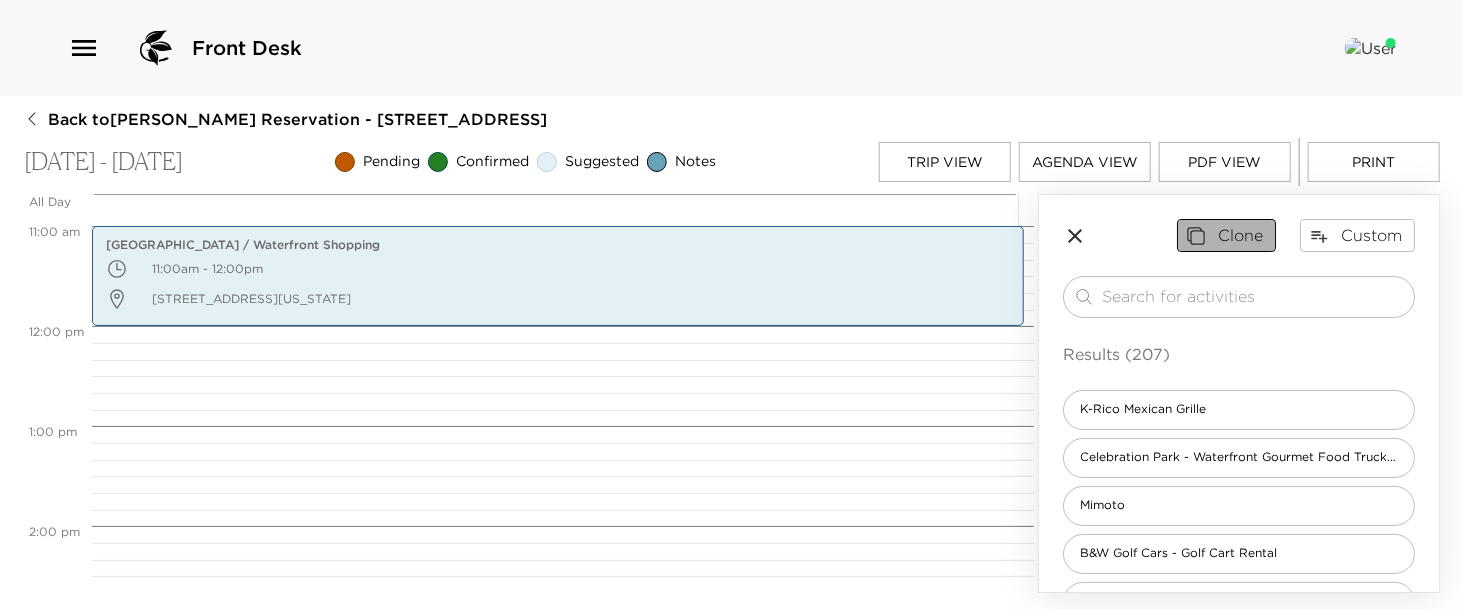 click 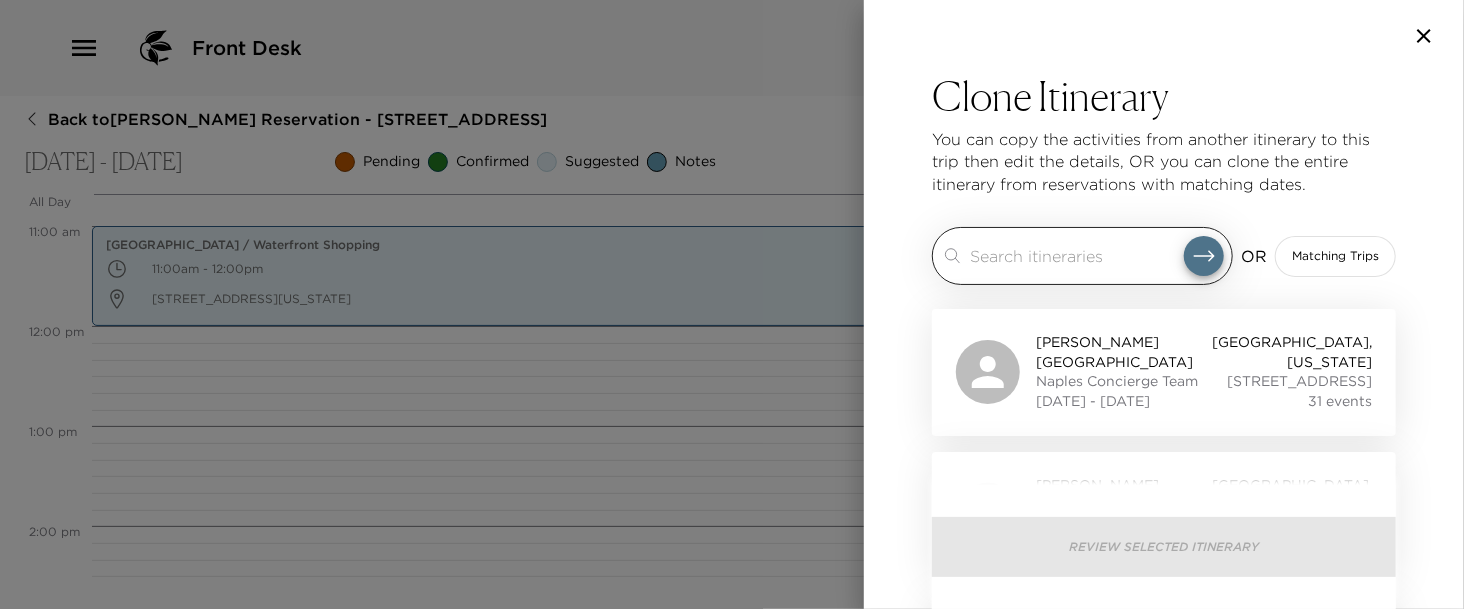 click at bounding box center (1077, 255) 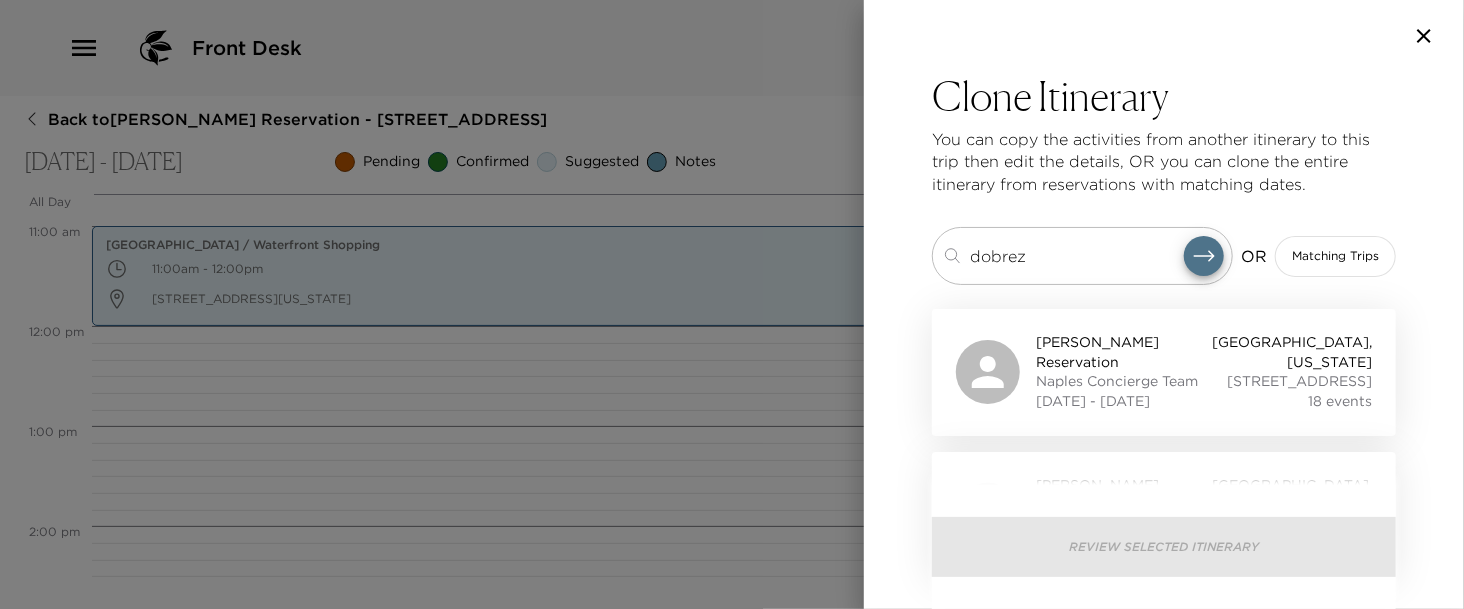 type on "dobrez" 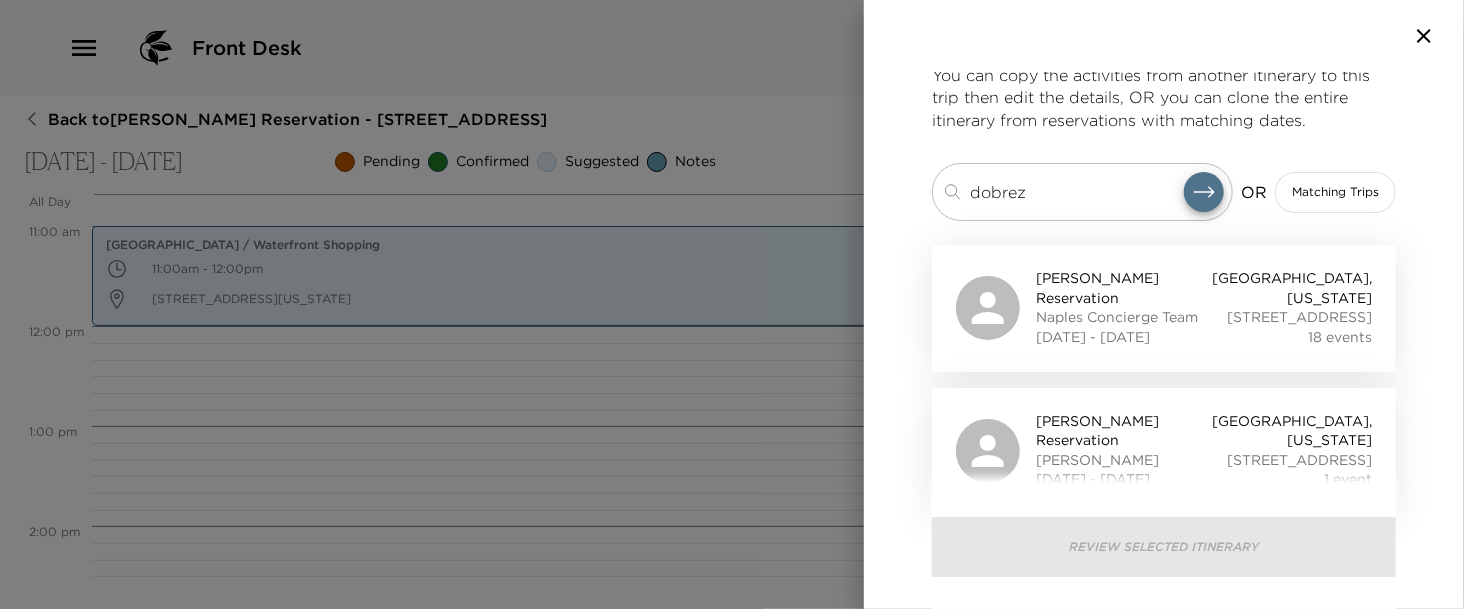scroll, scrollTop: 134, scrollLeft: 0, axis: vertical 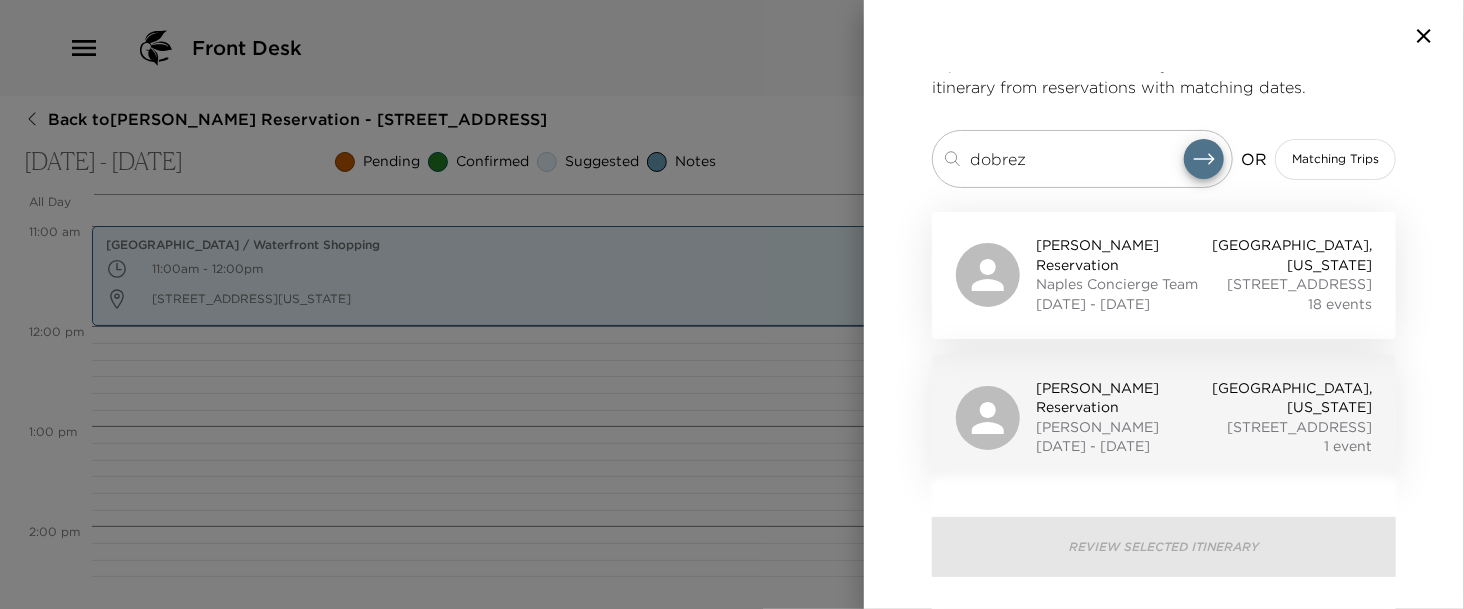 click on "[PERSON_NAME]" at bounding box center (1124, 428) 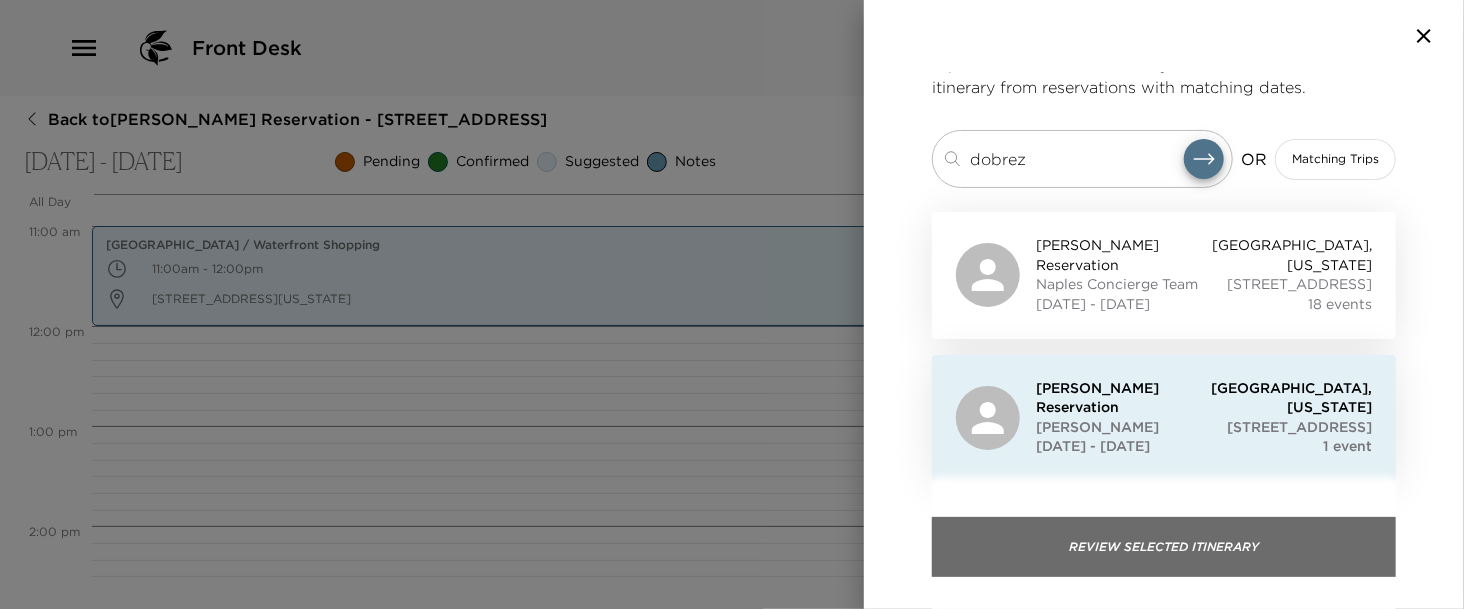 click on "Review Selected Itinerary" at bounding box center [1164, 547] 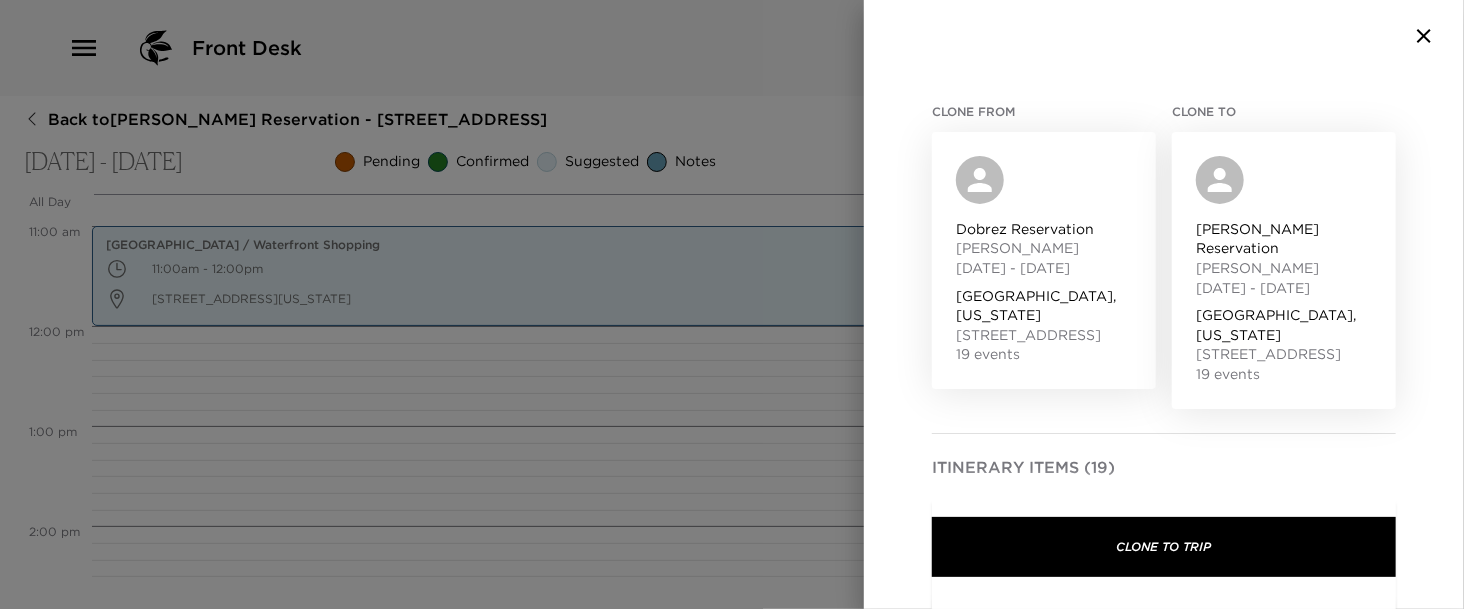scroll, scrollTop: 134, scrollLeft: 0, axis: vertical 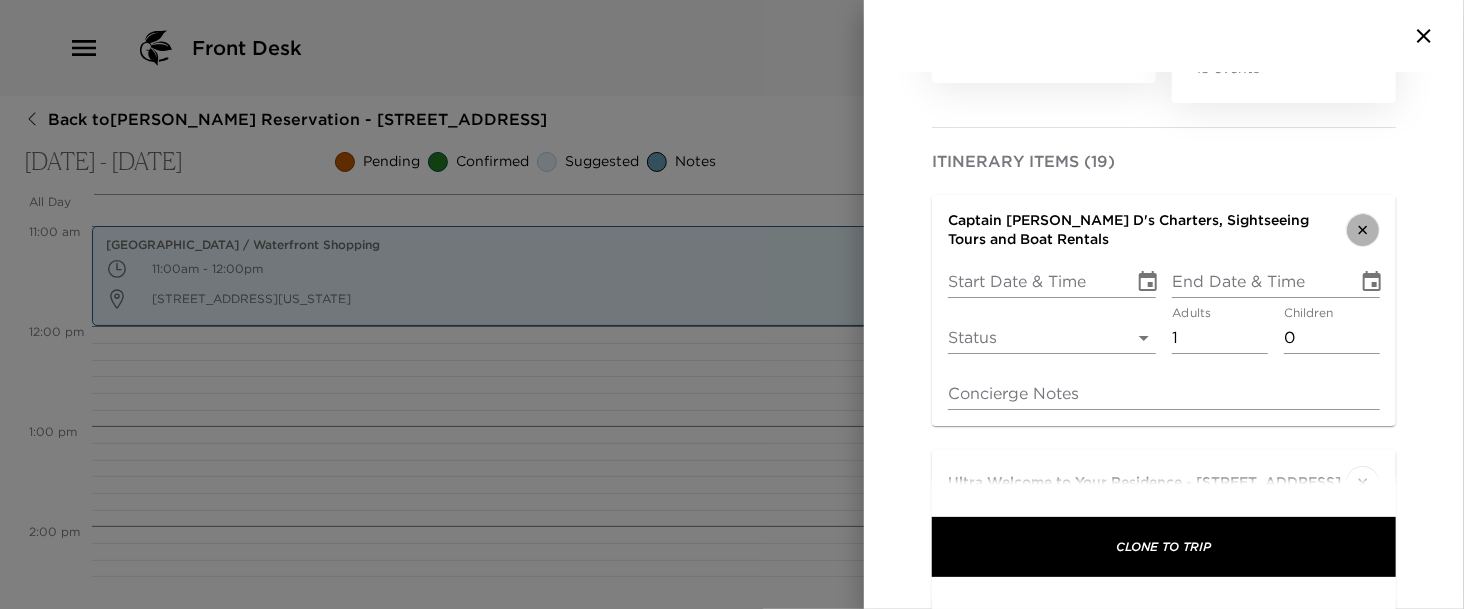 click 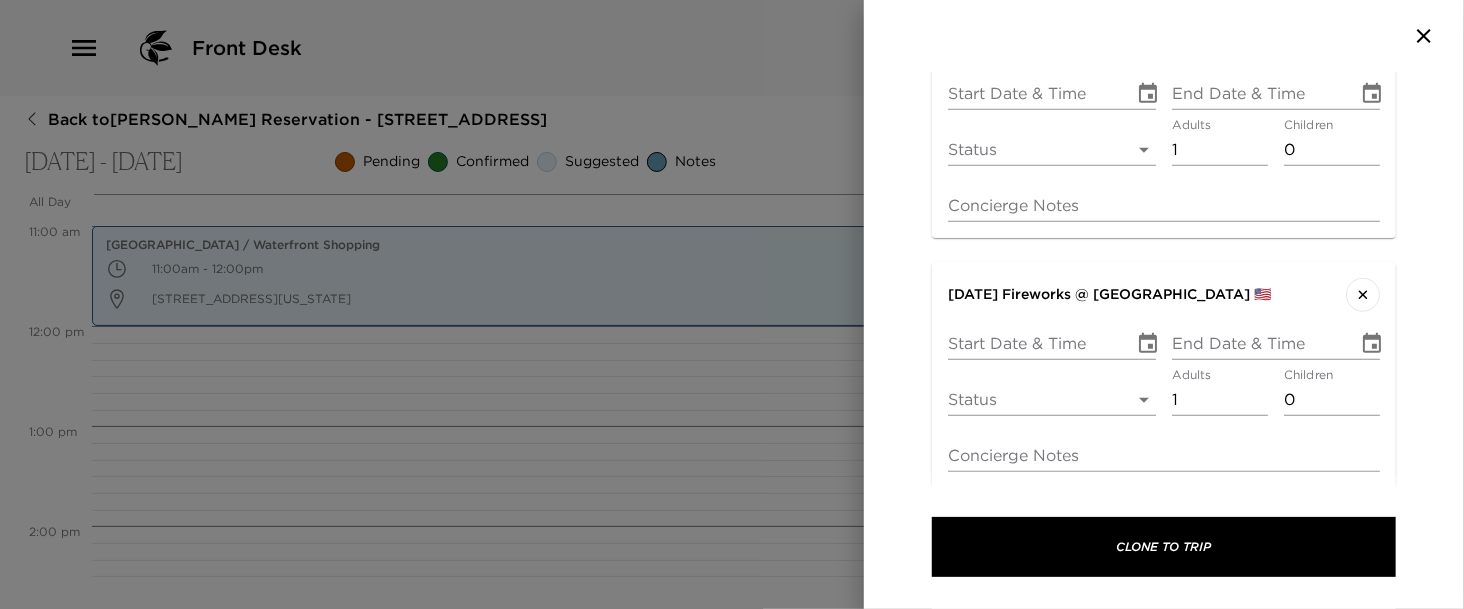 scroll, scrollTop: 4675, scrollLeft: 0, axis: vertical 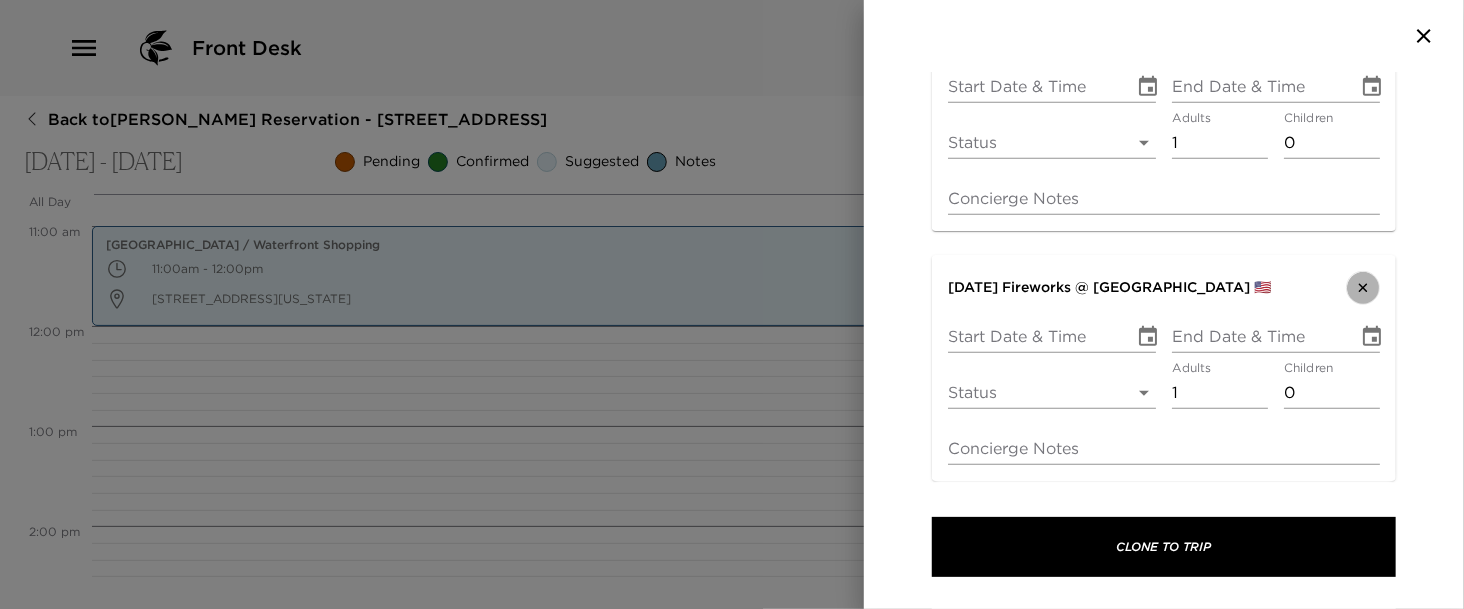 click 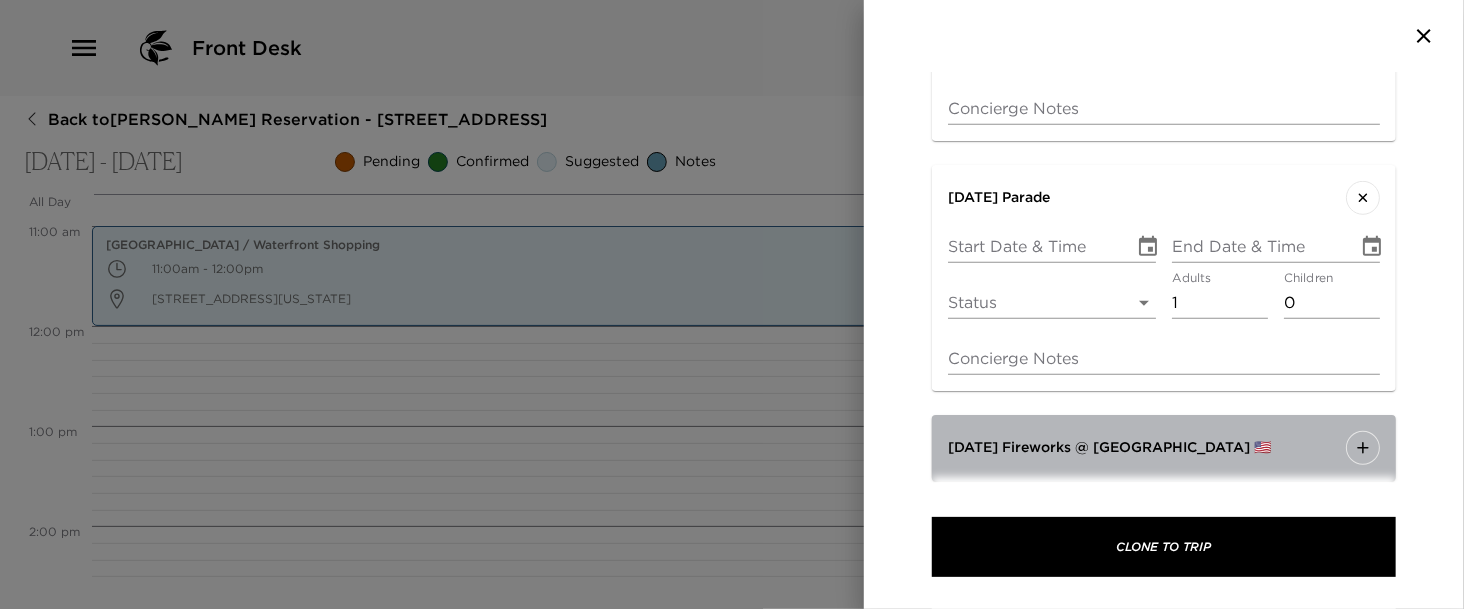 scroll, scrollTop: 4515, scrollLeft: 0, axis: vertical 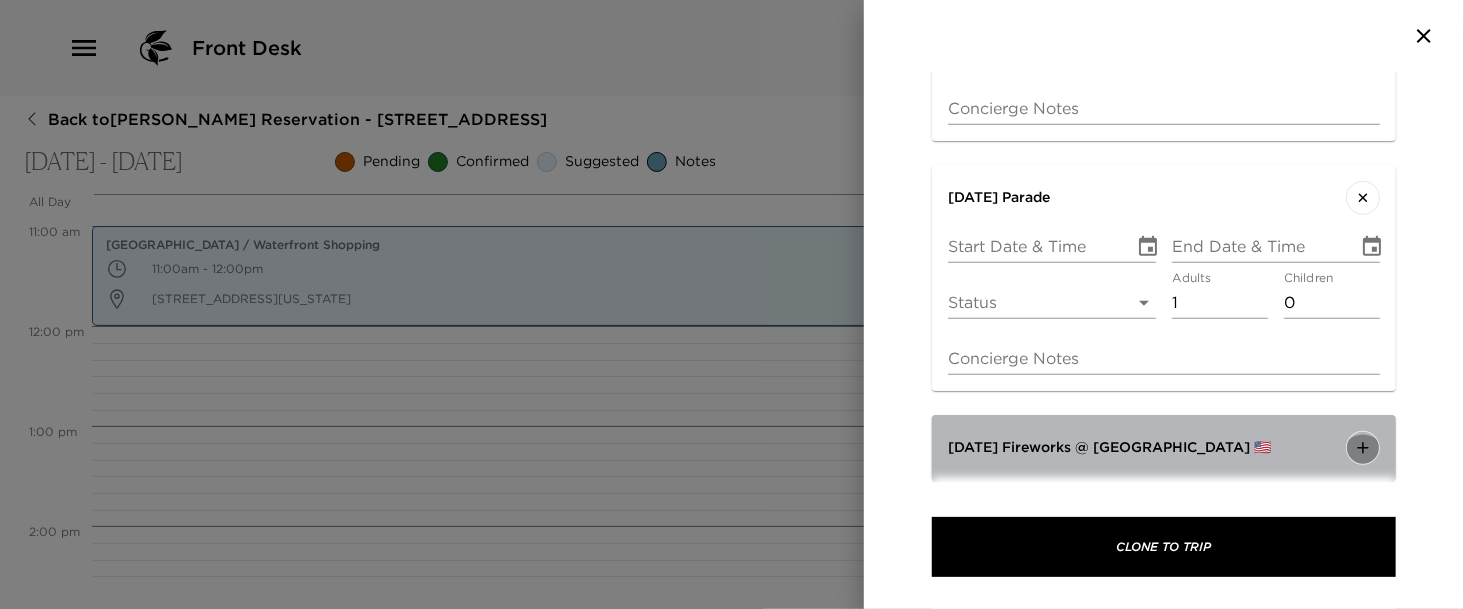 click 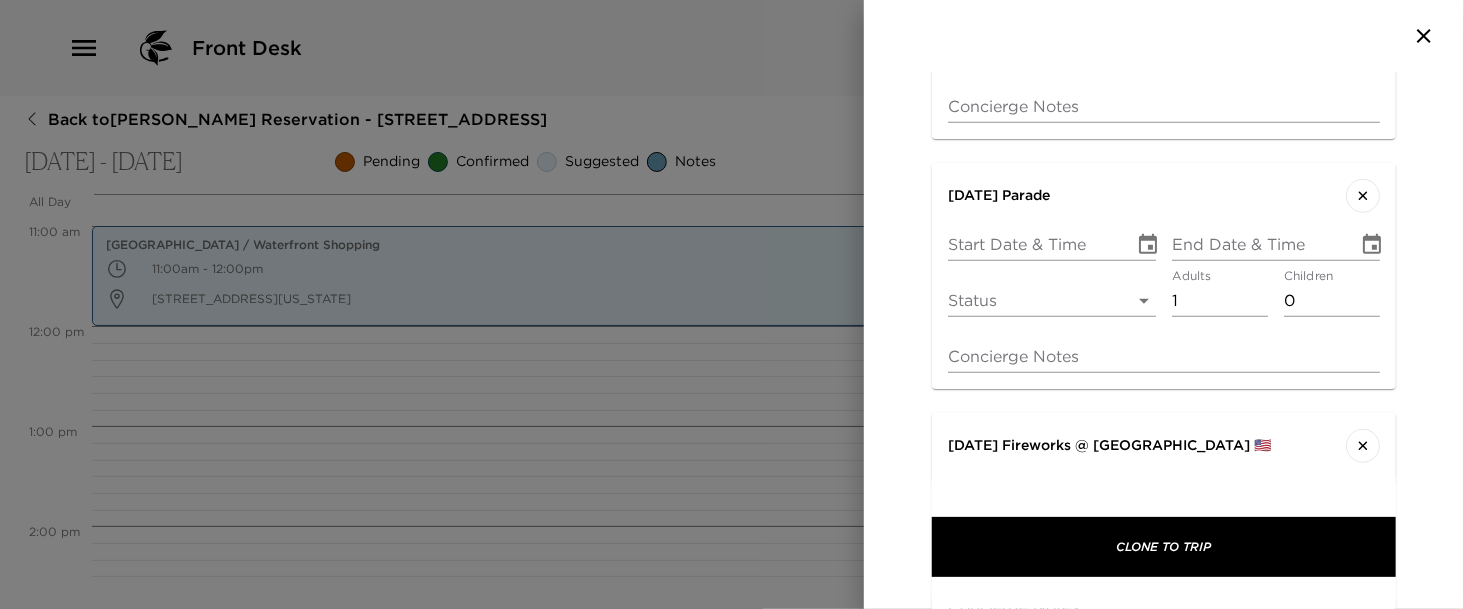 scroll, scrollTop: 4675, scrollLeft: 0, axis: vertical 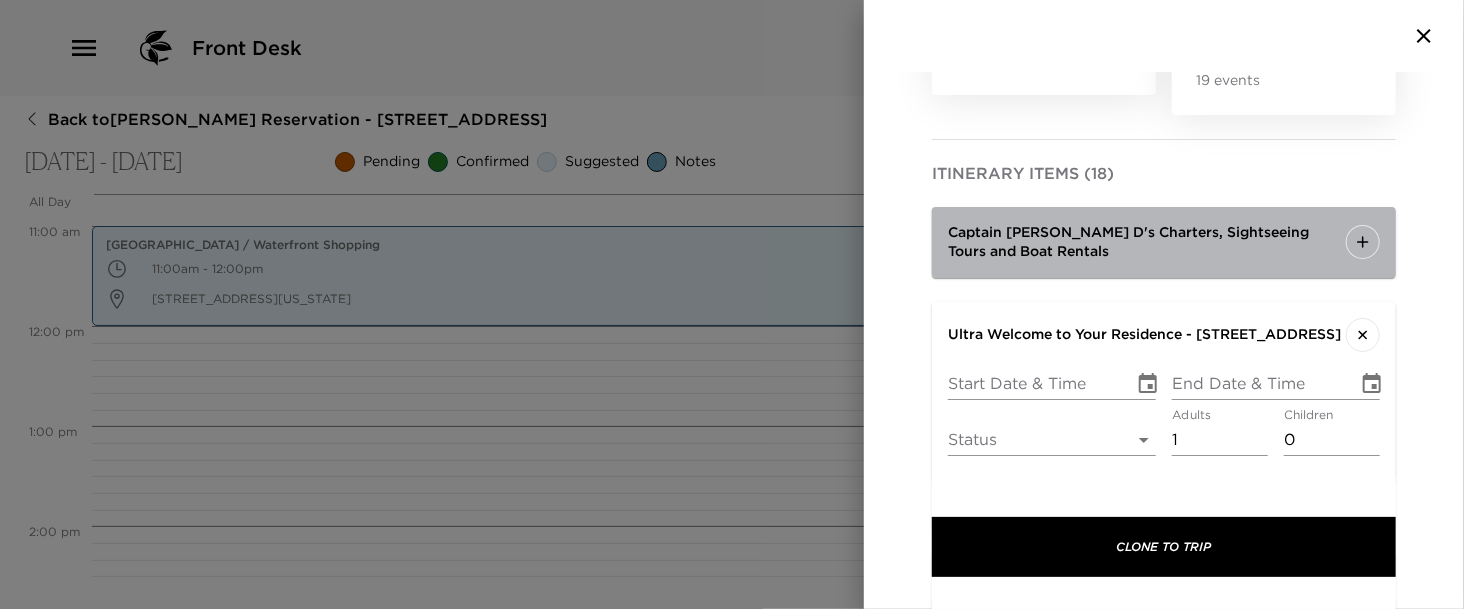 click on "Captain Joey D's Charters, Sightseeing Tours and Boat Rentals" at bounding box center [1147, 242] 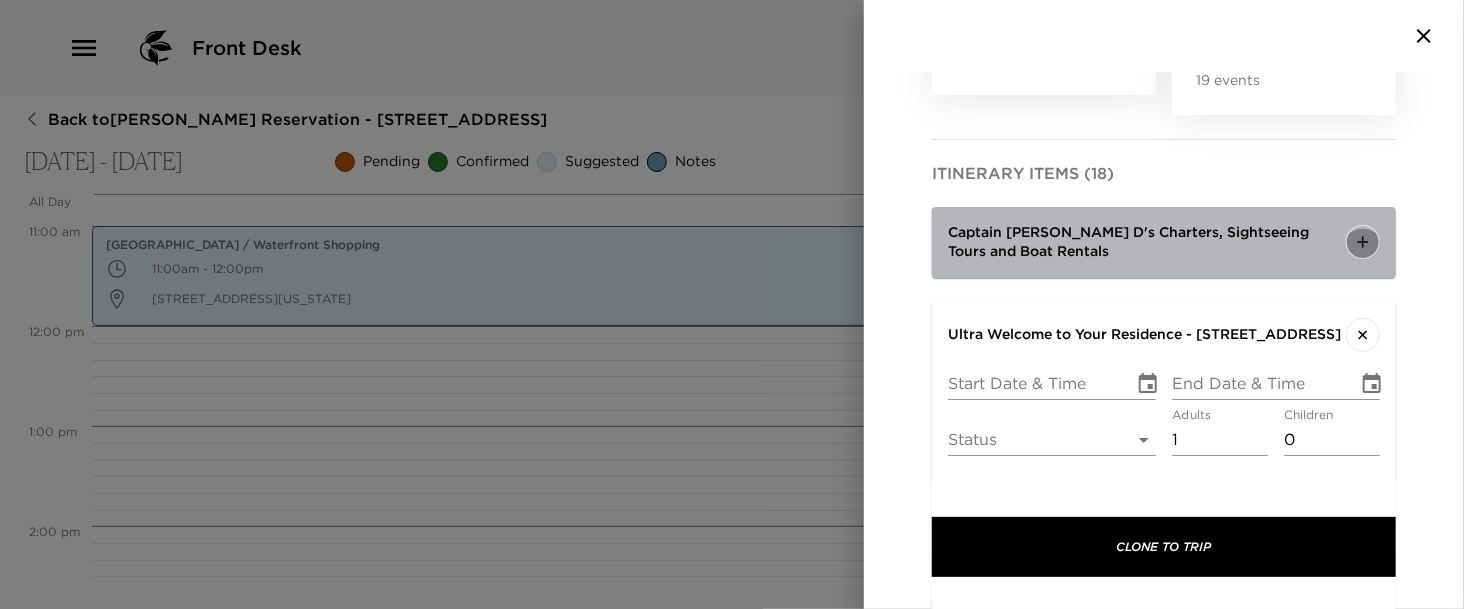 click at bounding box center (1363, 242) 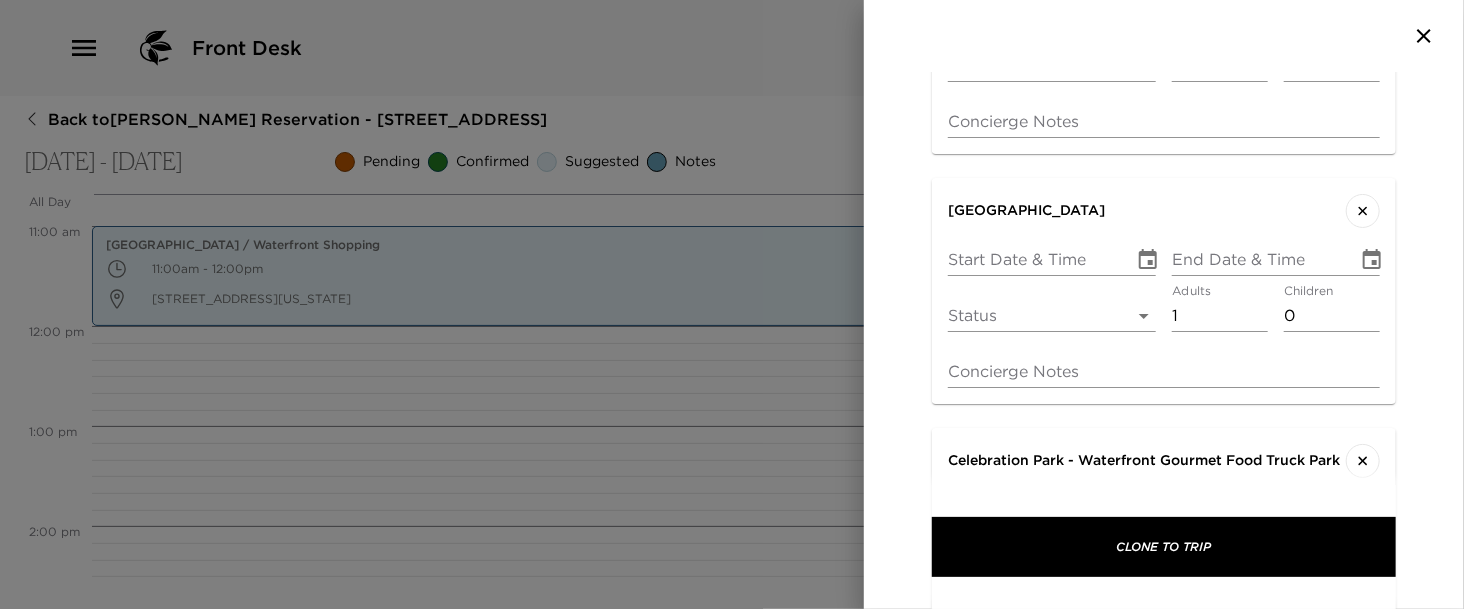 scroll, scrollTop: 3196, scrollLeft: 0, axis: vertical 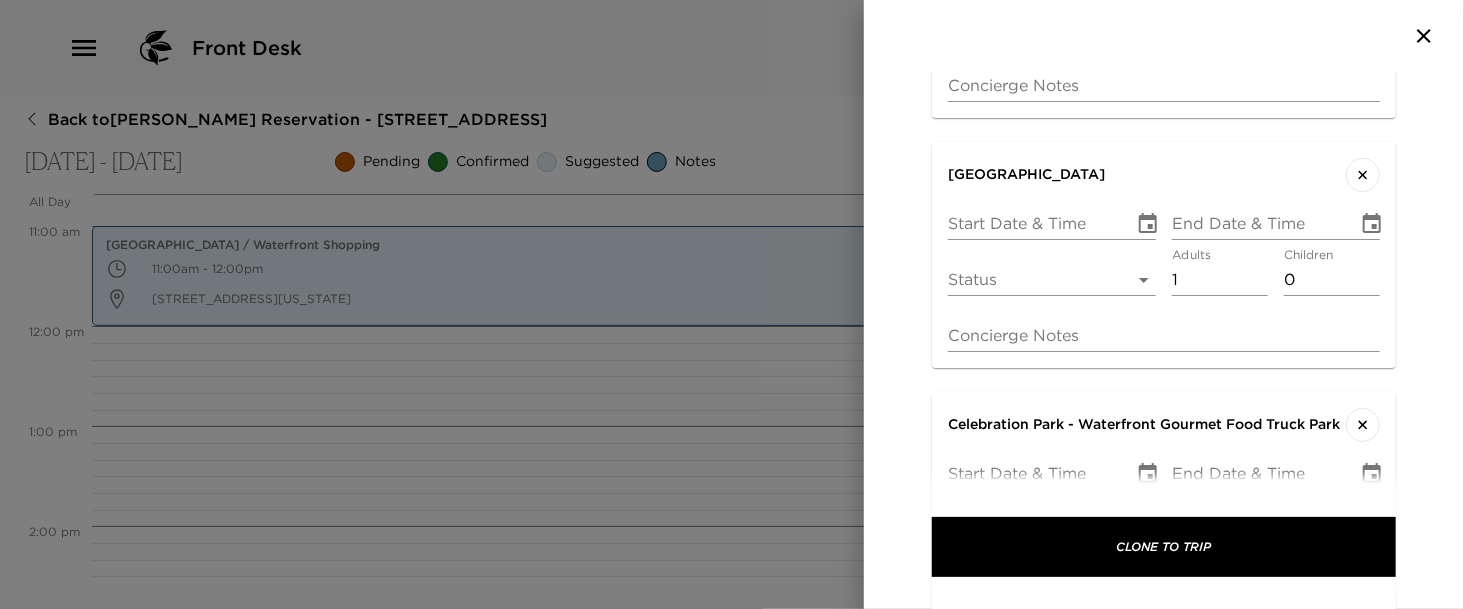 click 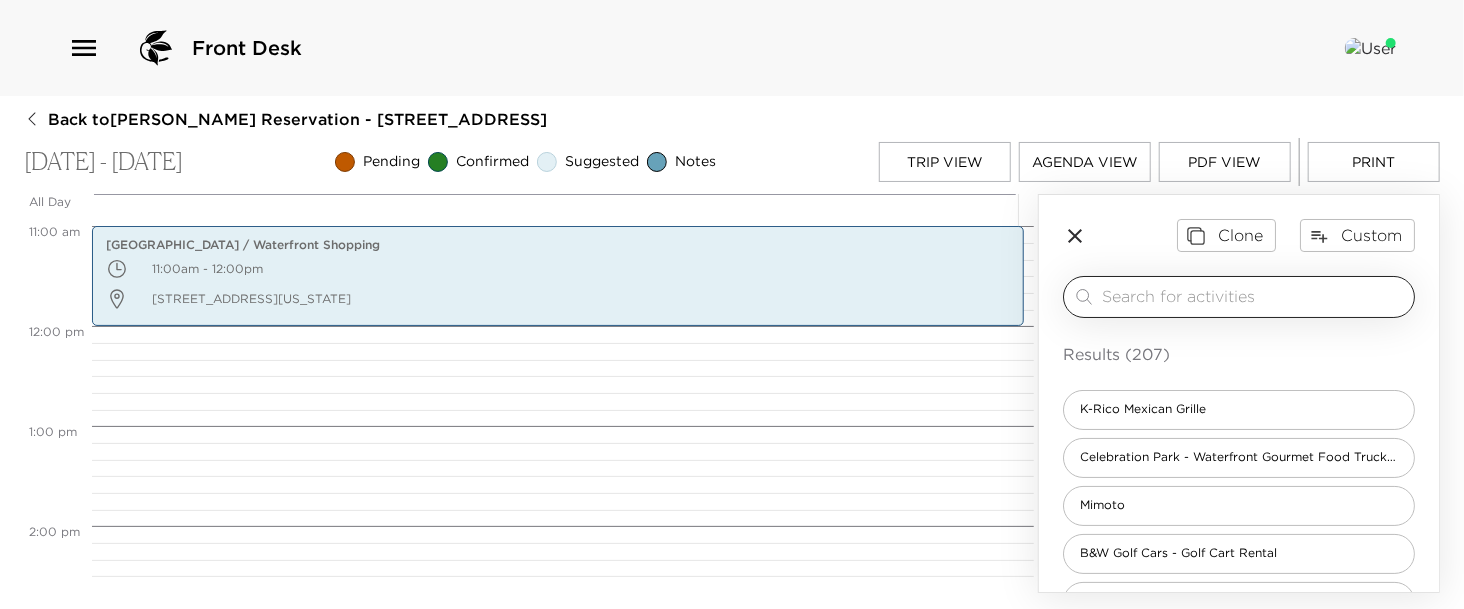 click at bounding box center (1254, 296) 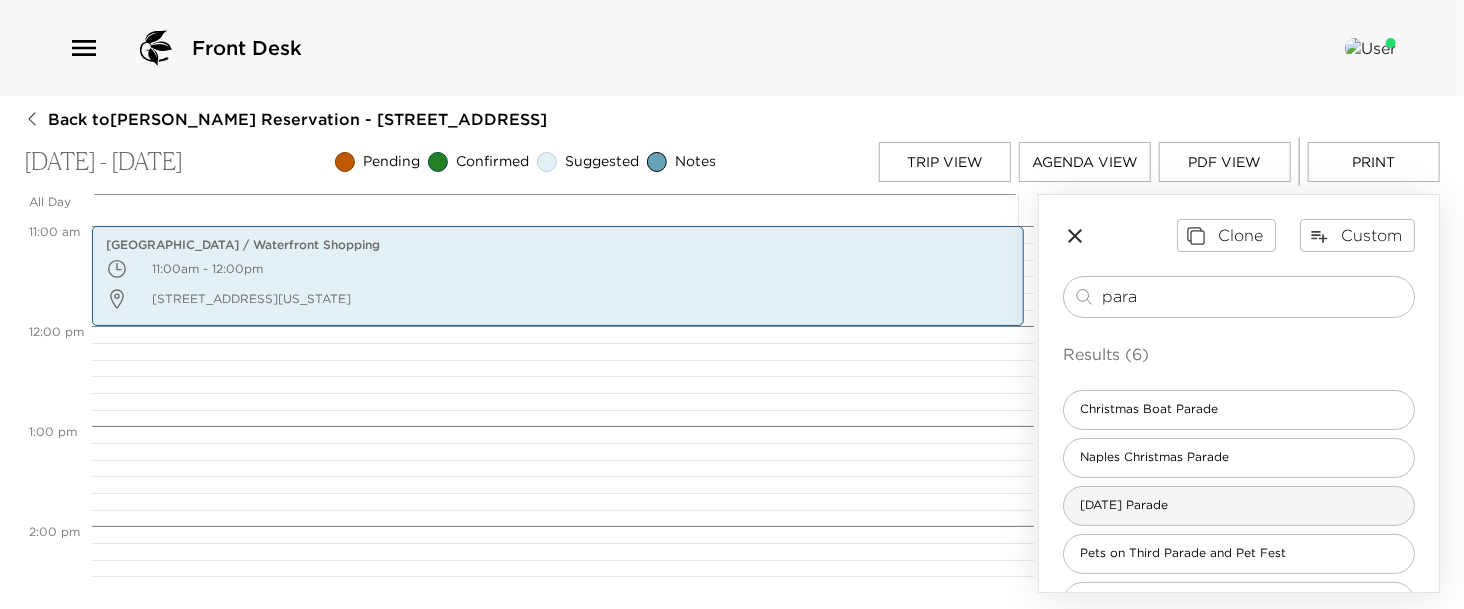 type on "para" 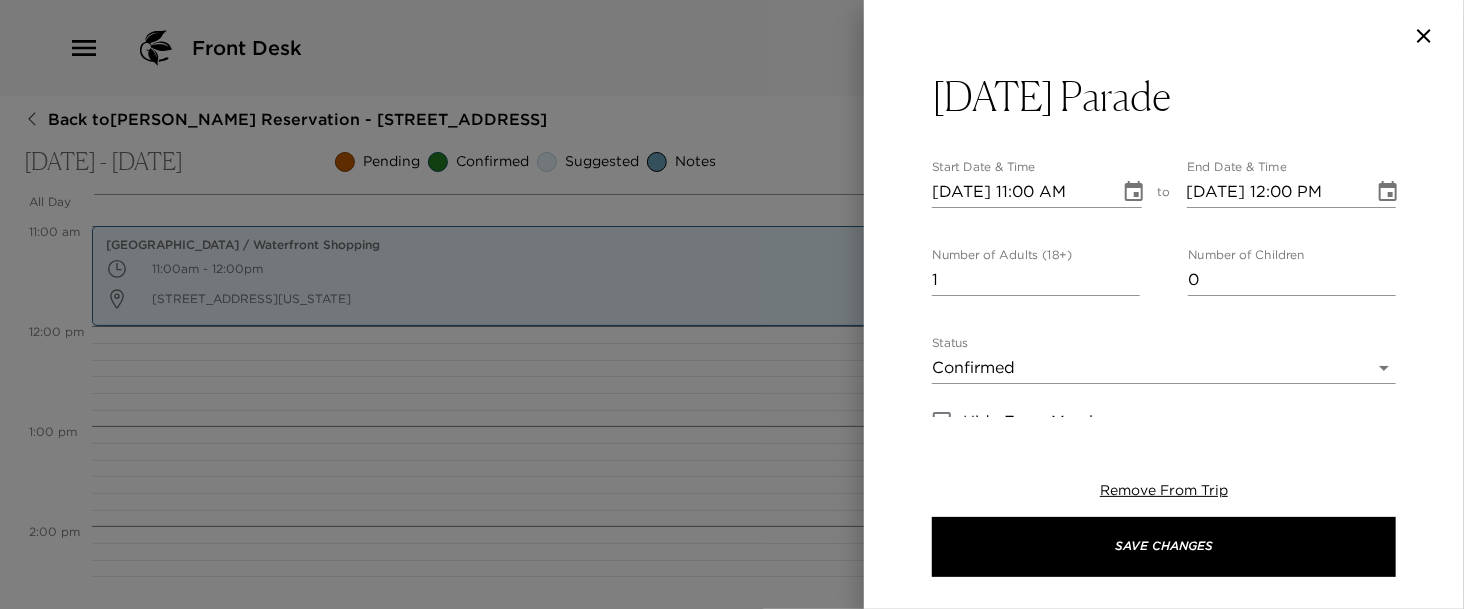 click at bounding box center (1134, 192) 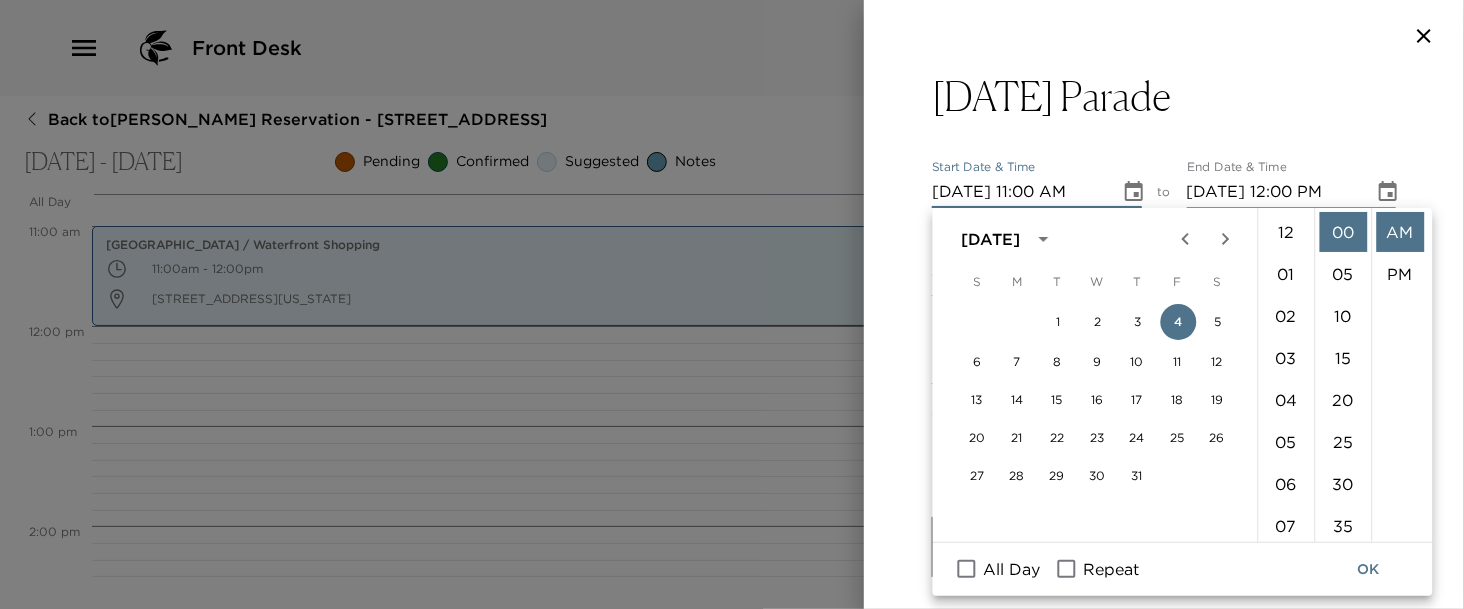scroll, scrollTop: 461, scrollLeft: 0, axis: vertical 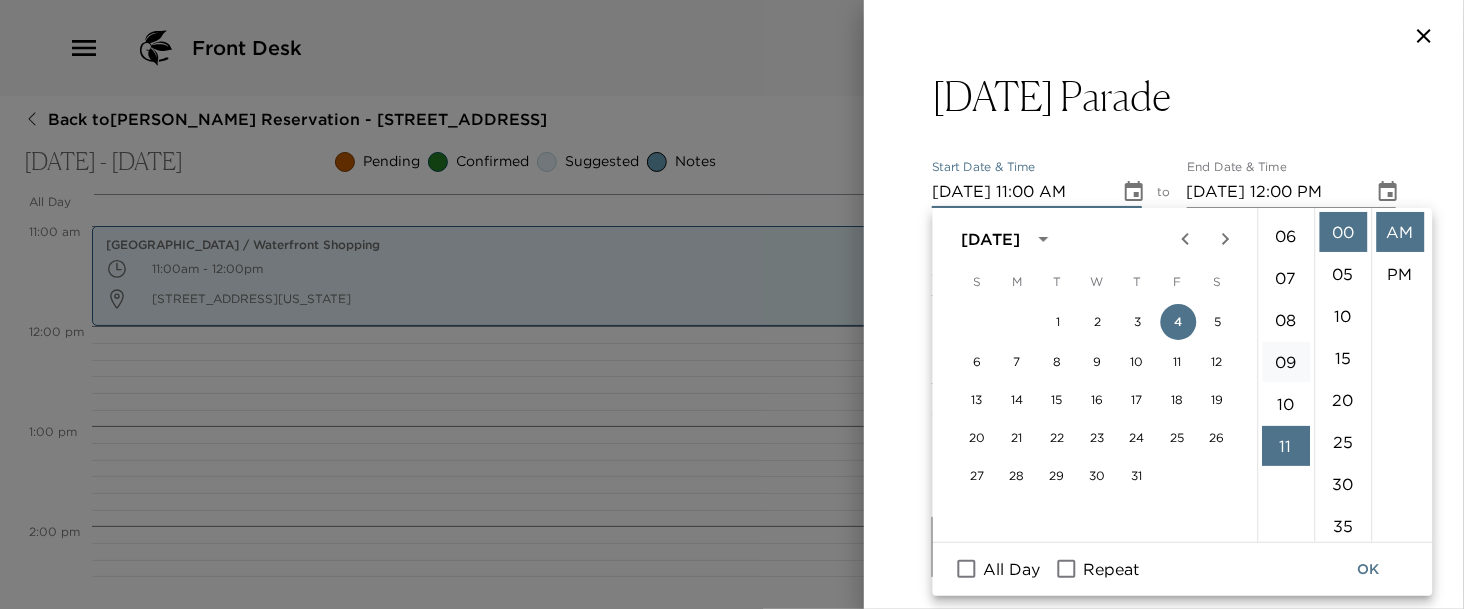click on "09" at bounding box center (1286, 362) 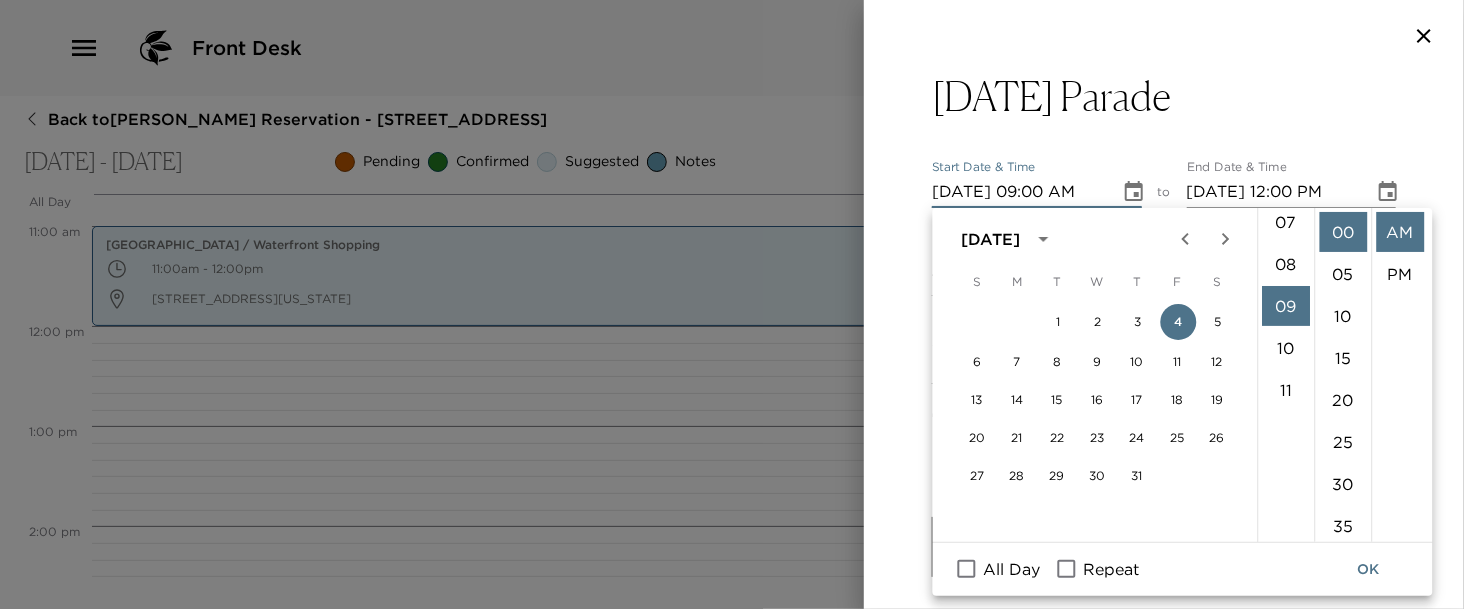 scroll, scrollTop: 377, scrollLeft: 0, axis: vertical 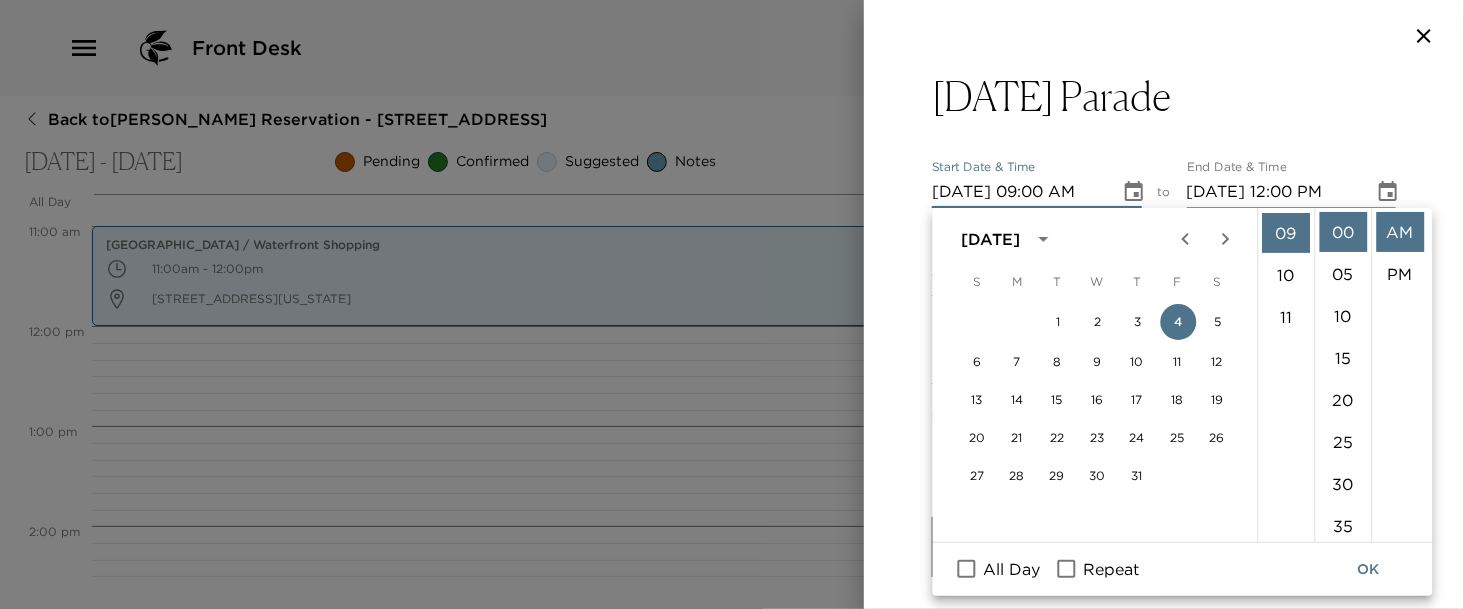 click 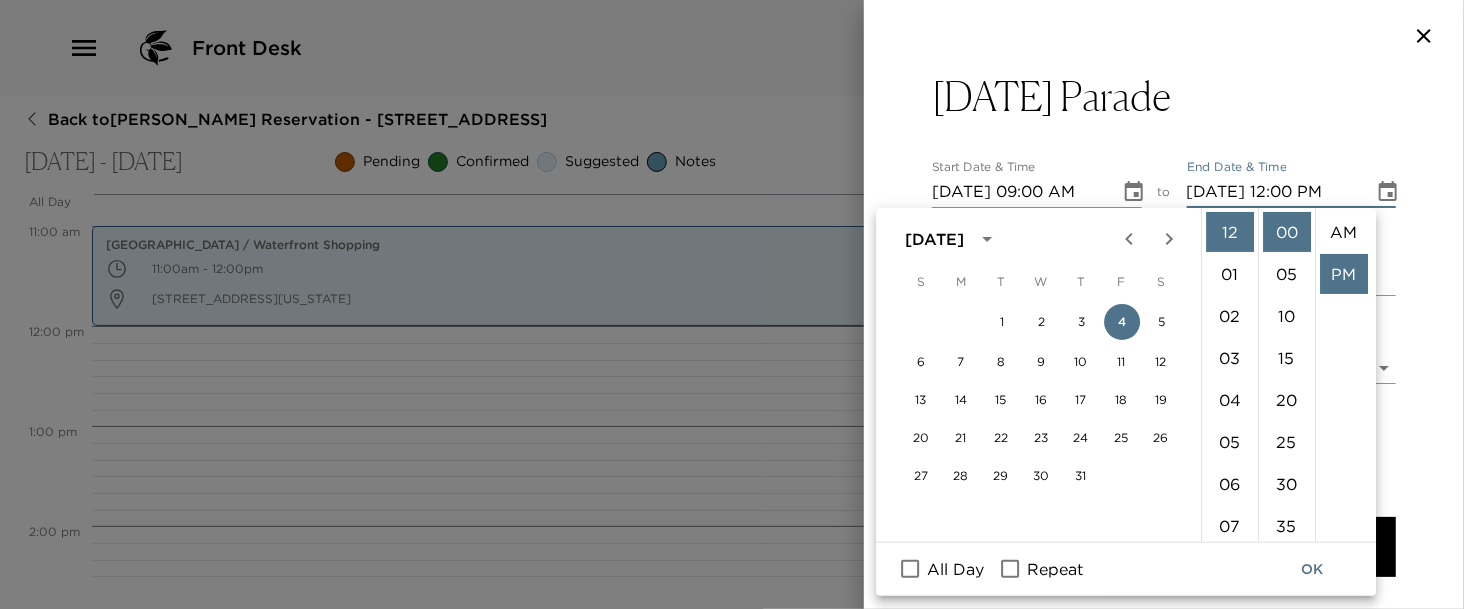 scroll, scrollTop: 41, scrollLeft: 0, axis: vertical 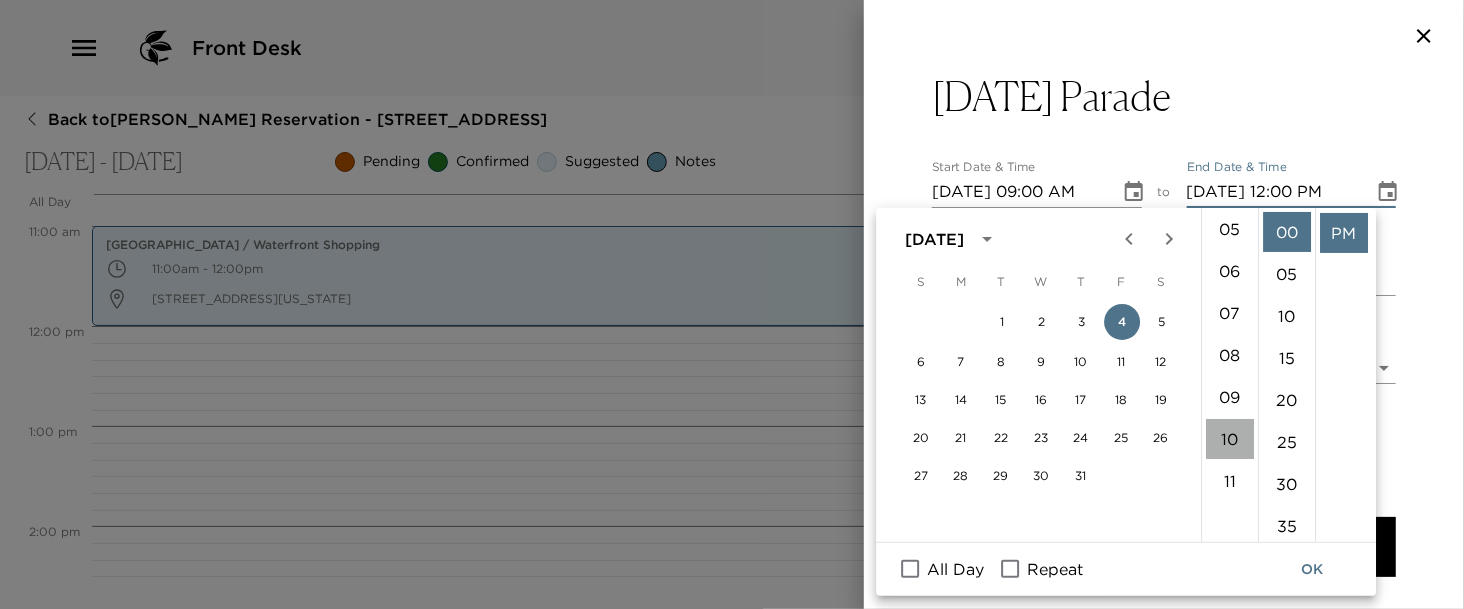 click on "10" at bounding box center [1230, 439] 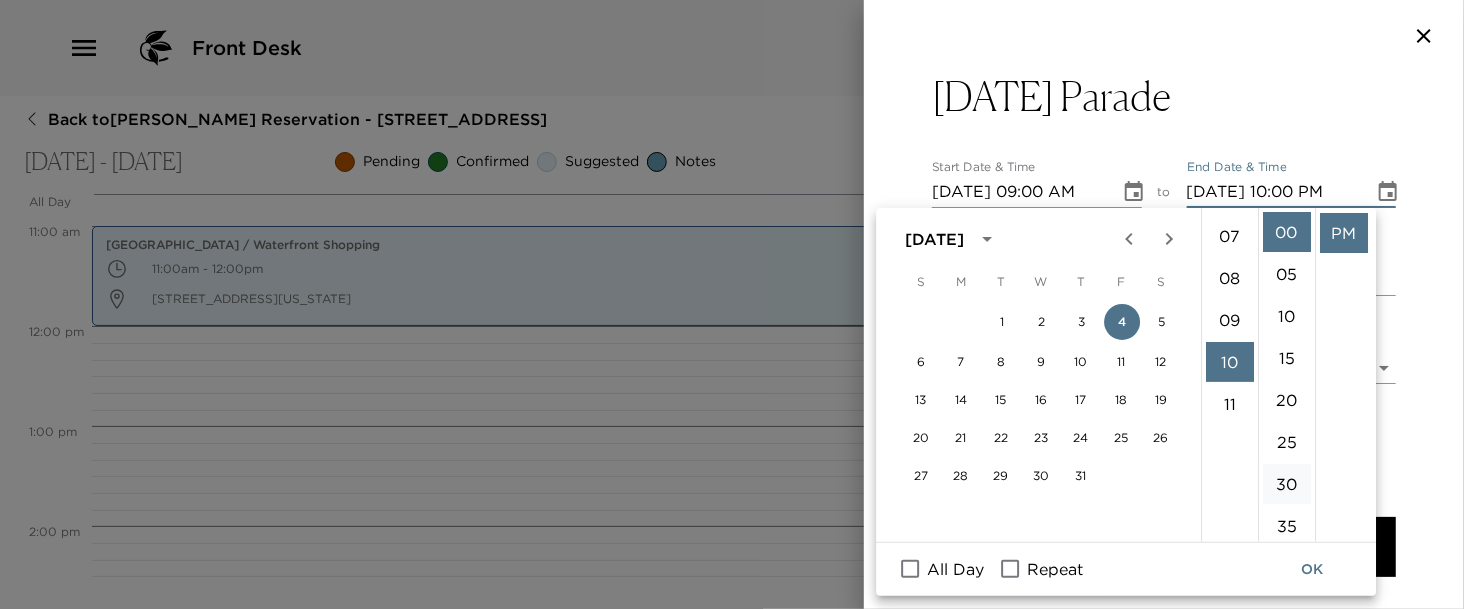 scroll, scrollTop: 419, scrollLeft: 0, axis: vertical 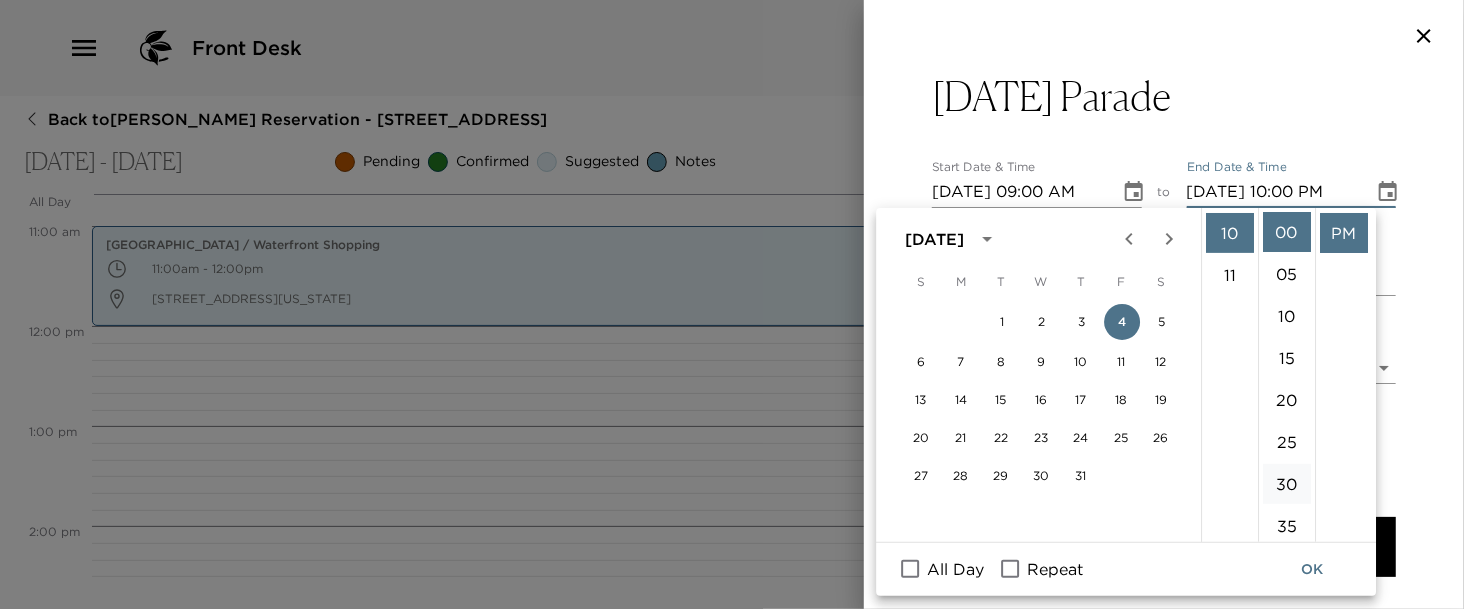 click on "30" at bounding box center [1287, 484] 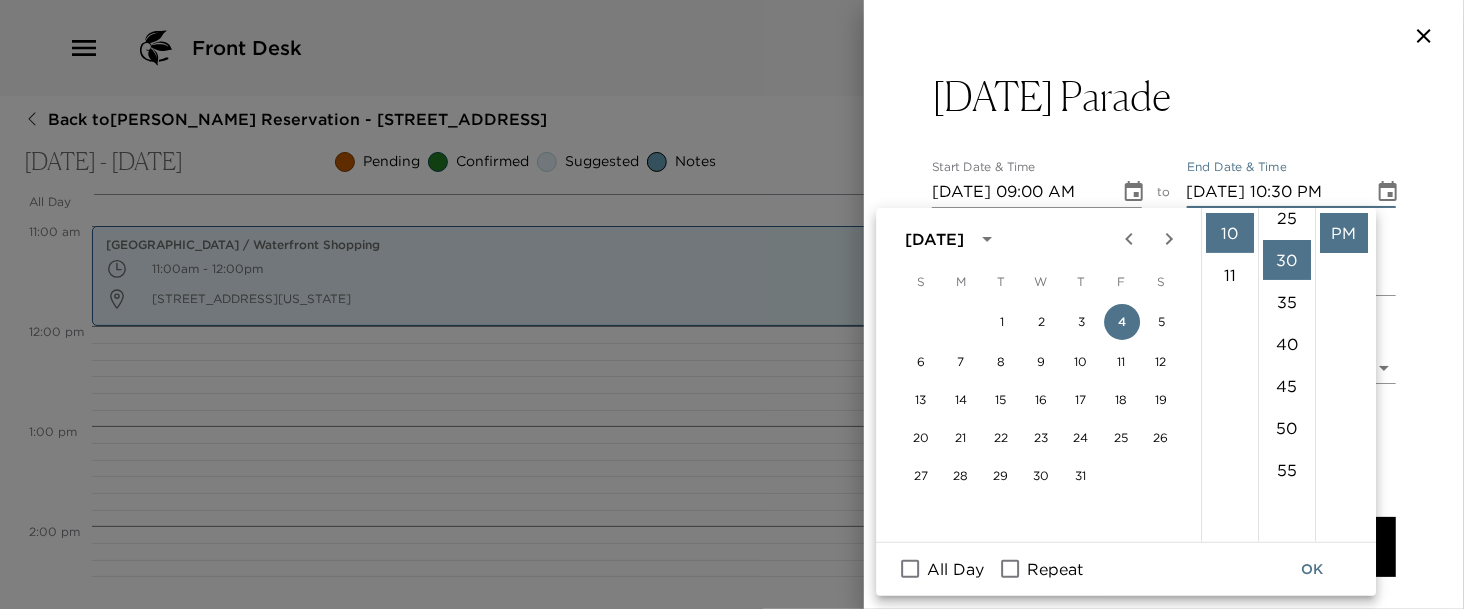 scroll, scrollTop: 252, scrollLeft: 0, axis: vertical 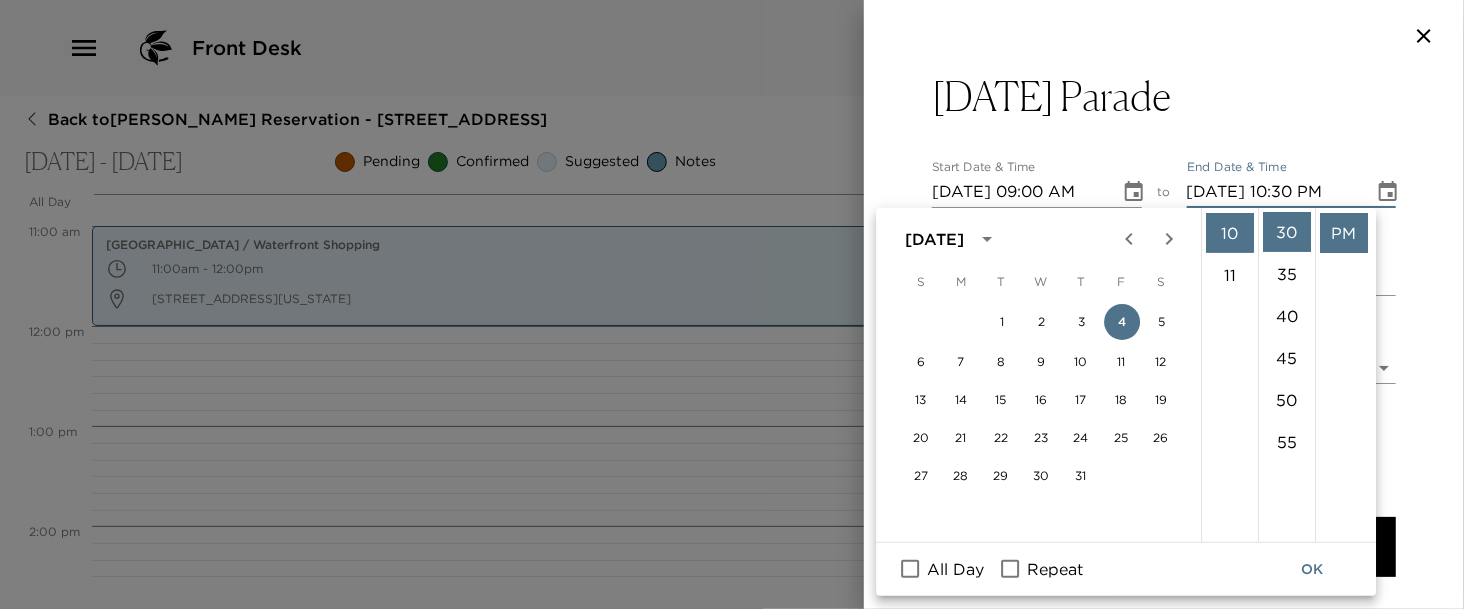click on "July 4th Parade Start Date & Time 07/04/2025 09:00 AM to End Date & Time 07/04/2025 10:30 PM Number of Adults (18+) 1 Number of Children 0 Status Confirmed Confirmed Hide From Member Request Transportation Concierge Notes x Cost ​ x Address ​ x Phone Number ​ Email ​ Website ​ Cancellation Policy ​ undefined Recommended Attire ​ undefined Age Range ​ Fun for all ages! Remove From Trip Save Changes" at bounding box center (1164, 244) 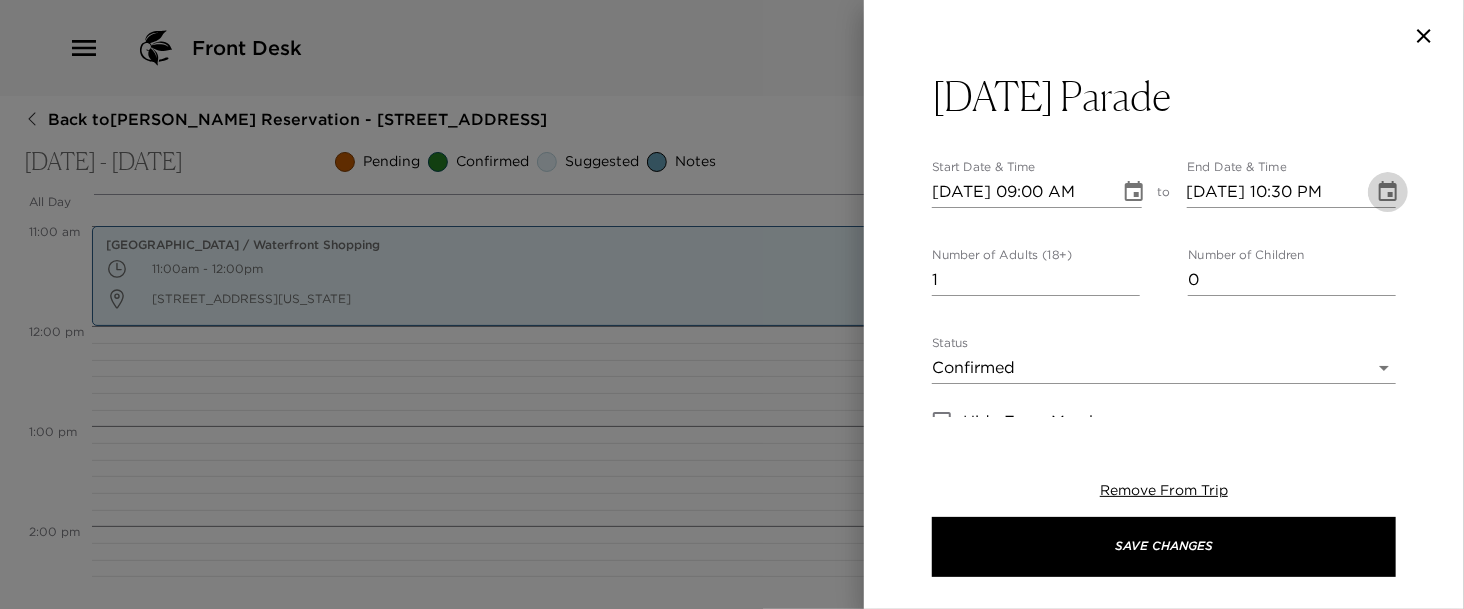 click 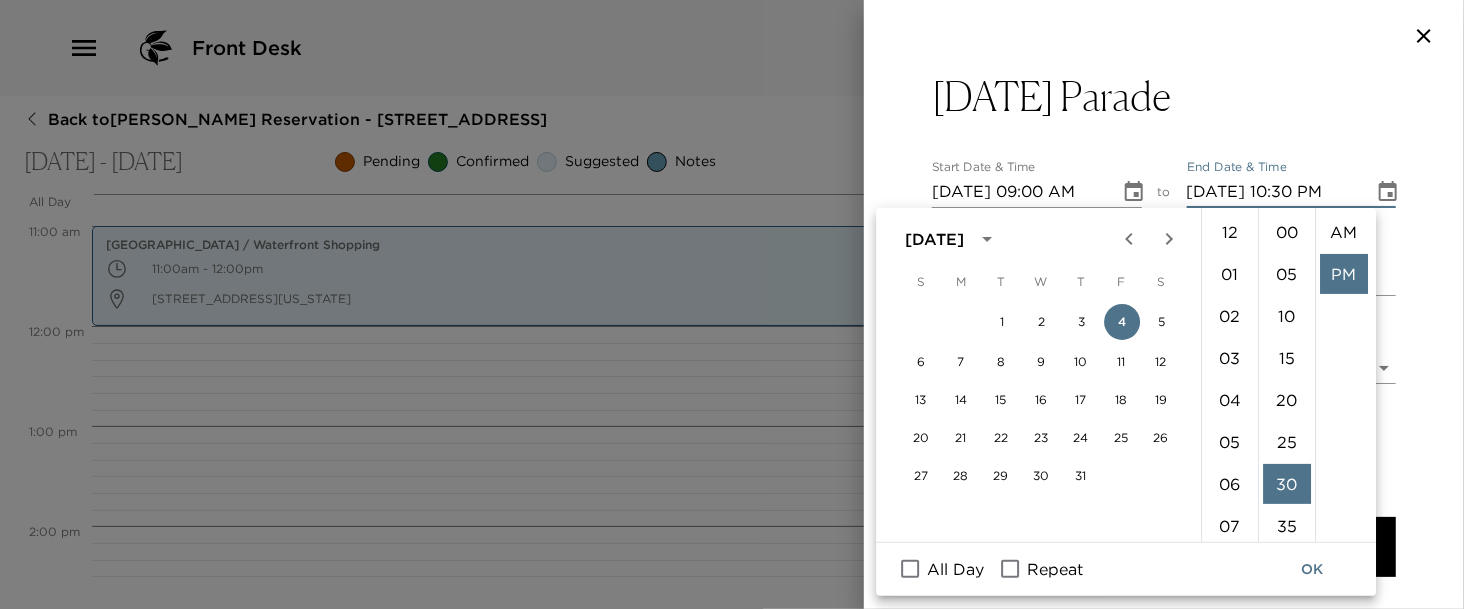 scroll, scrollTop: 419, scrollLeft: 0, axis: vertical 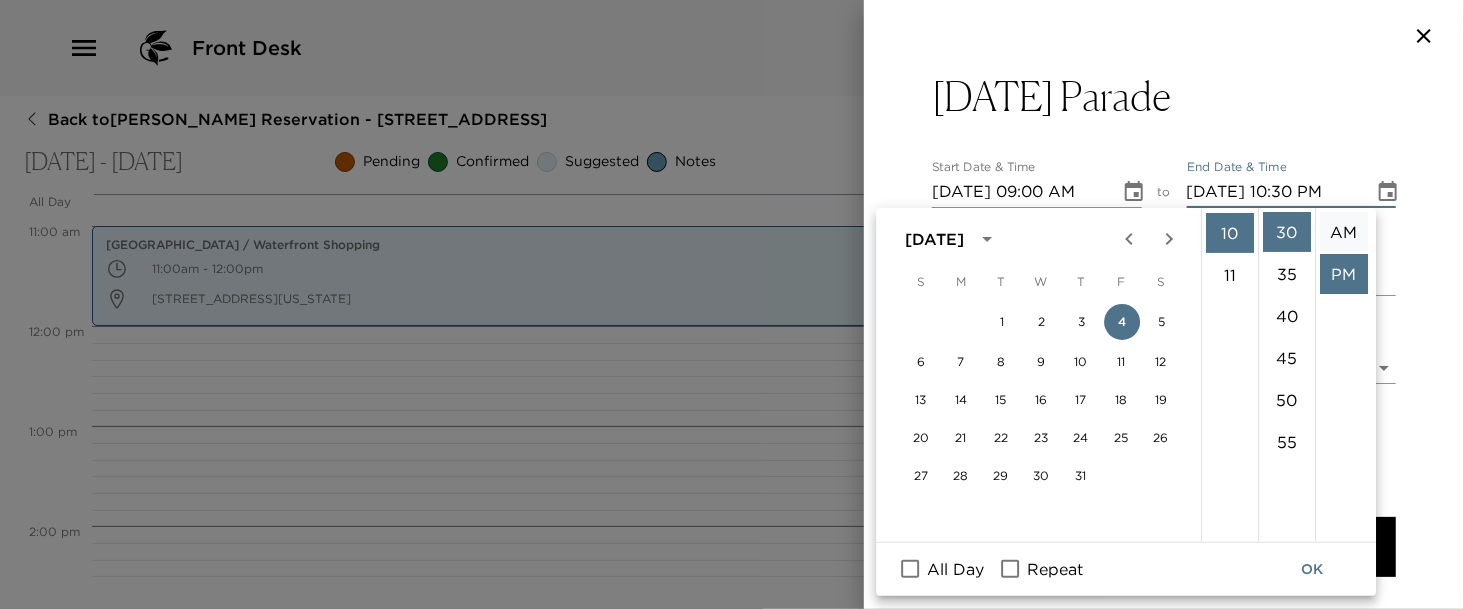 click on "AM" at bounding box center [1344, 232] 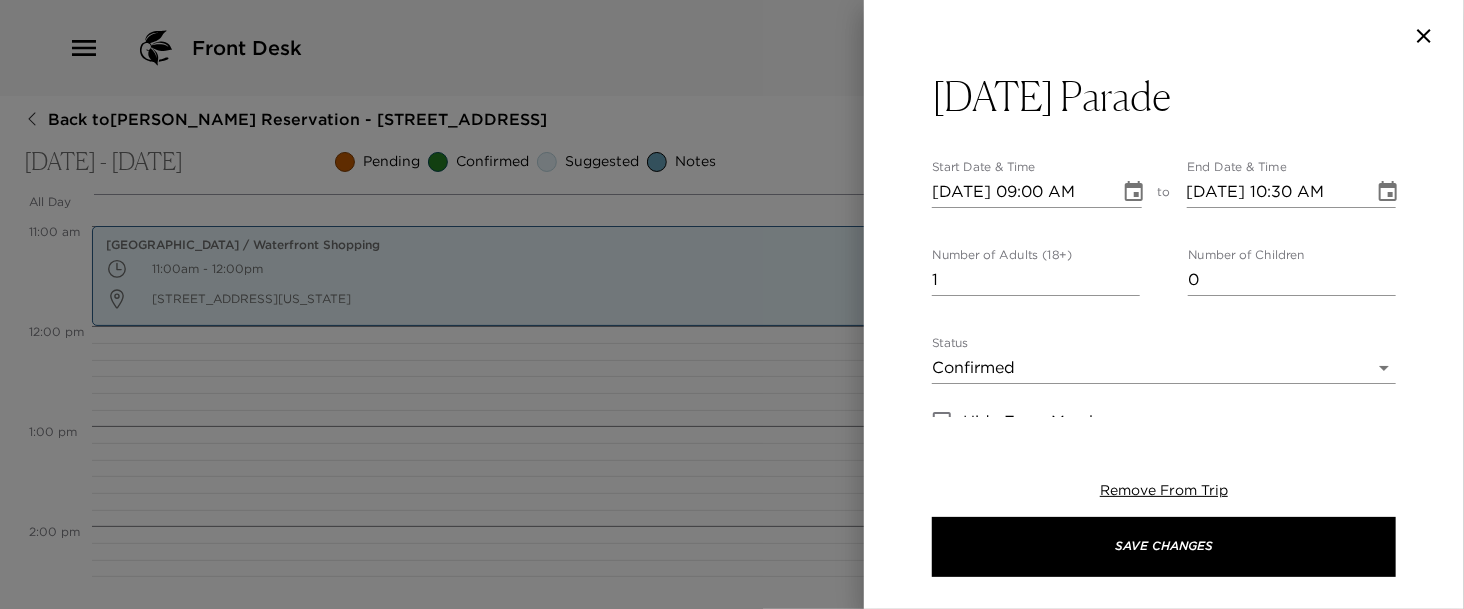 click on "Front Desk Back to  Rick Lowe Reservation - 502 13th Ave South  Naples, FL Jul 01 - Jul 06, 2025 Pending Confirmed Suggested Notes Trip View Agenda View PDF View Print All Day Jul 04 12:00 AM 1:00 AM 2:00 AM 3:00 AM 4:00 AM 5:00 AM 6:00 AM 7:00 AM 8:00 AM 9:00 AM 10:00 AM 11:00 AM 12:00 PM 1:00 PM 2:00 PM 3:00 PM 4:00 PM 5:00 PM 6:00 PM 7:00 PM 8:00 PM 9:00 PM 10:00 PM 11:00 PM Venetian Village / Waterfront Shopping 11:00am - 12:00pm 4200 Gulf Shore Boulevard North
Naples Florida 34103
United States Keewaydin’s on Fifth 6:00pm - 7:00pm 711 Fifth Avenue South
Naples FL 34102
United States Clone Custom para ​ Results (6) Christmas Boat Parade Naples Christmas Parade July 4th Parade Pets on Third Parade and Pet Fest Martin Luther King Jr. Parade Naples St. Patrick's Day Parade July 4th Parade Start Date & Time 07/04/2025 09:00 AM to End Date & Time 07/04/2025 10:30 AM Number of Adults (18+) 1 Number of Children 0 Status Confirmed Confirmed Hide From Member Request Transportation Concierge Notes x Cost ​ x" at bounding box center [732, 304] 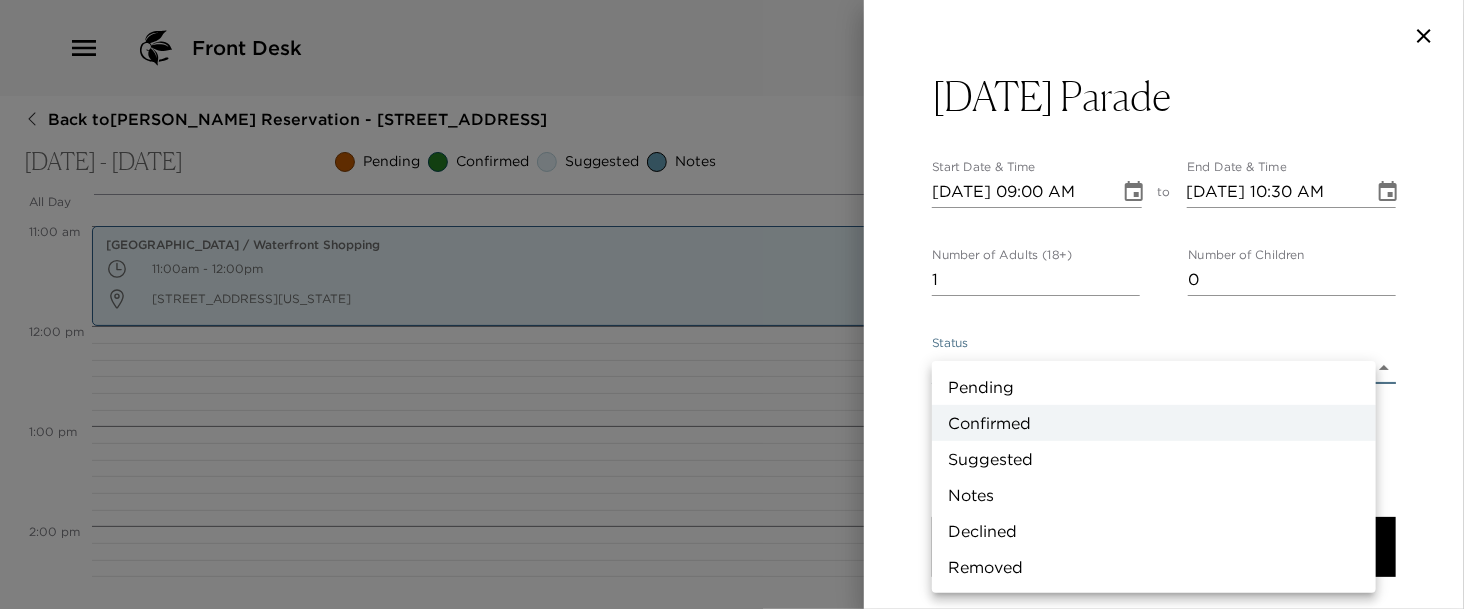 click on "Notes" at bounding box center [1154, 495] 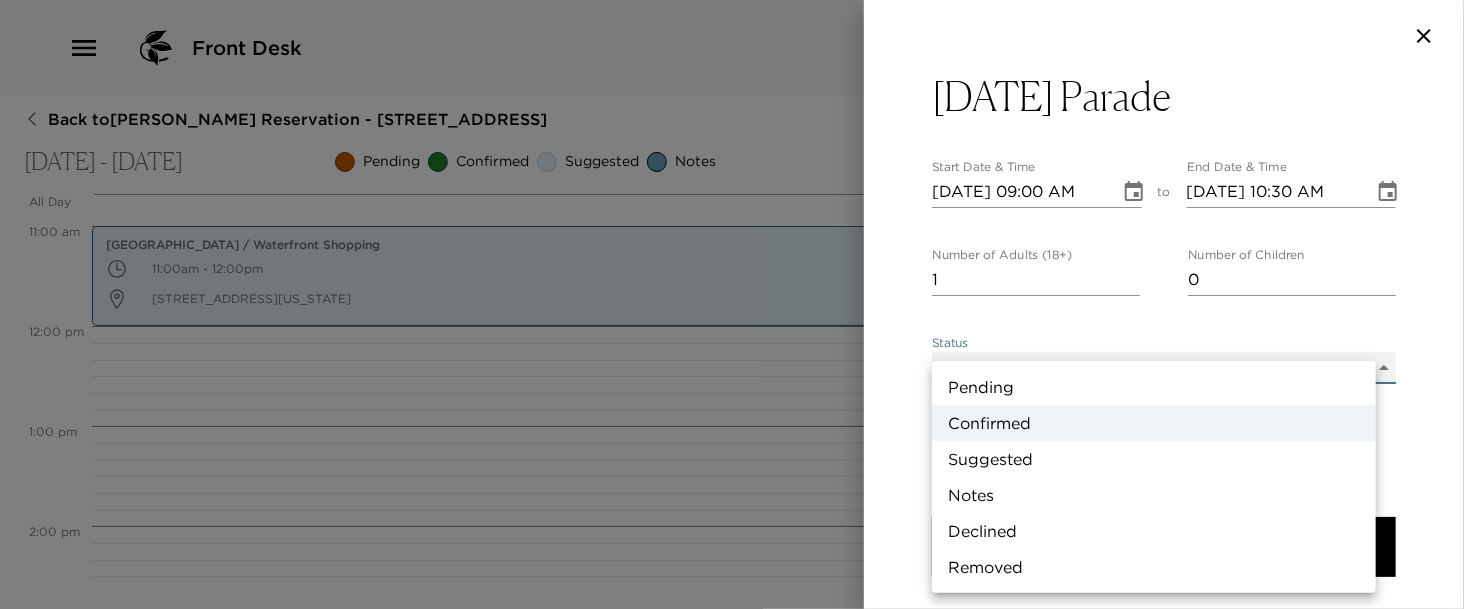 type on "Concierge Note" 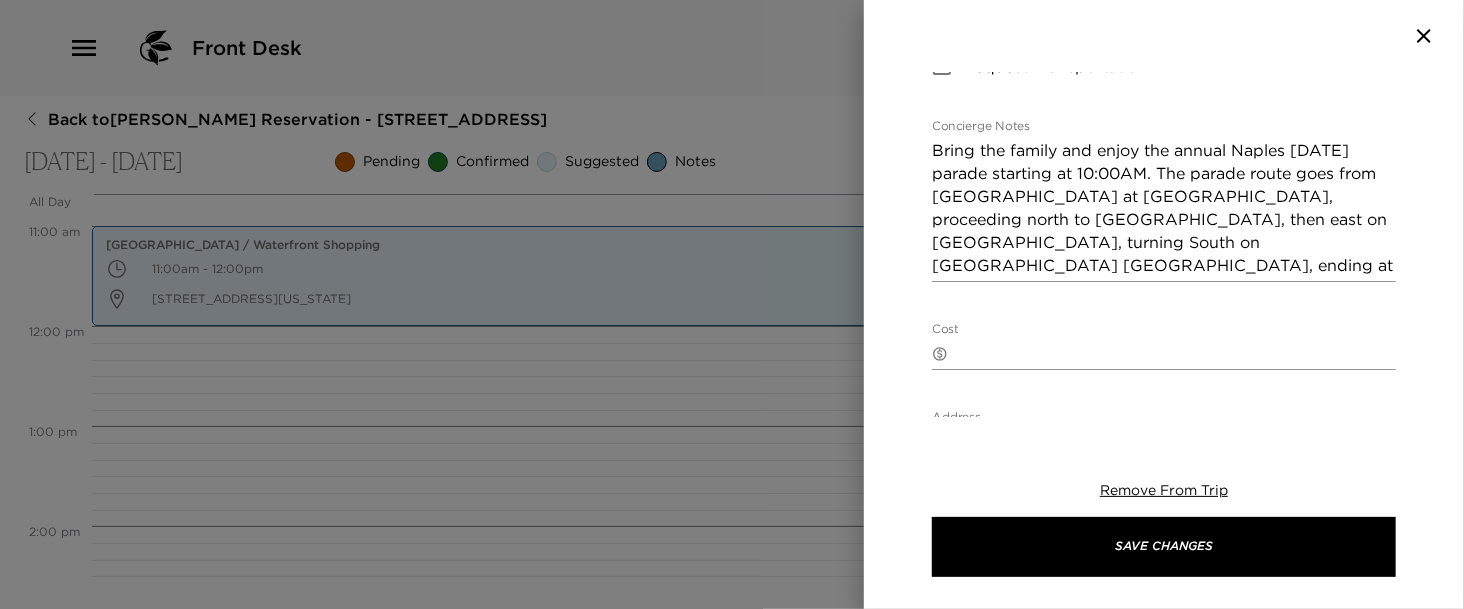 scroll, scrollTop: 361, scrollLeft: 0, axis: vertical 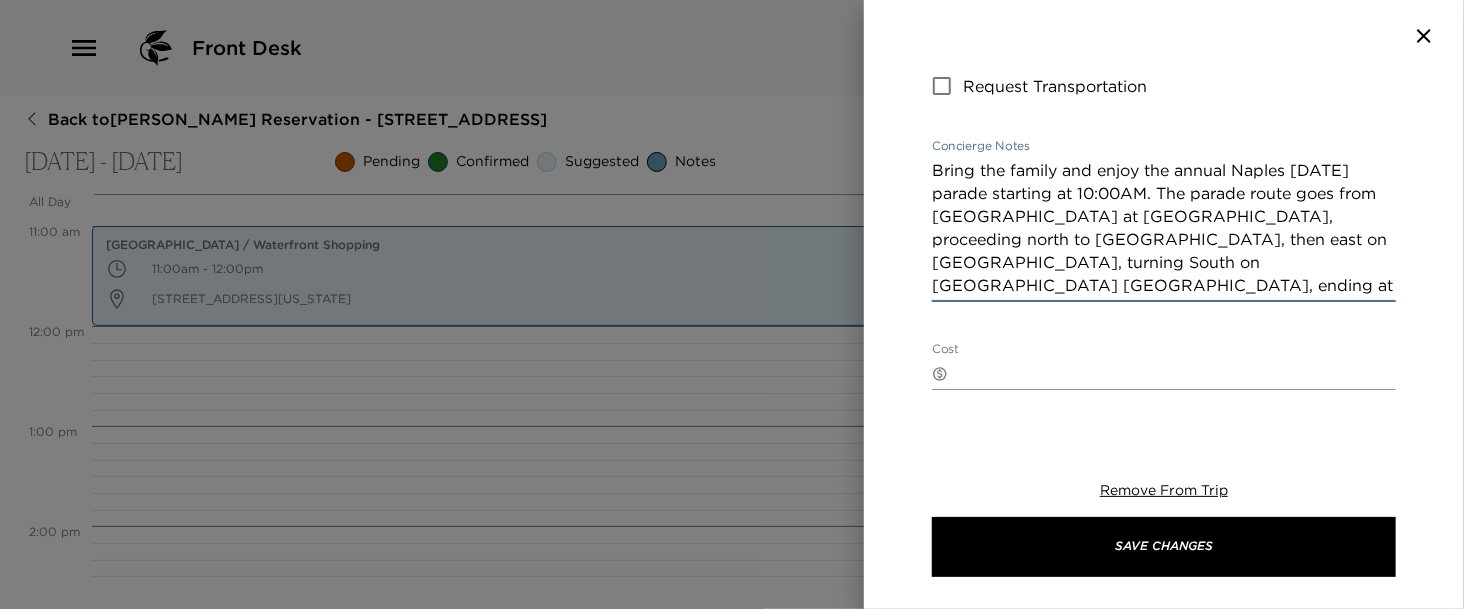 click on "Bring the family and enjoy the annual Naples [DATE] parade starting at 10:00AM. The parade route goes from [GEOGRAPHIC_DATA] at [GEOGRAPHIC_DATA], proceeding north to [GEOGRAPHIC_DATA], then east on [GEOGRAPHIC_DATA], turning South on [GEOGRAPHIC_DATA] [GEOGRAPHIC_DATA], ending at [GEOGRAPHIC_DATA]." at bounding box center (1164, 228) 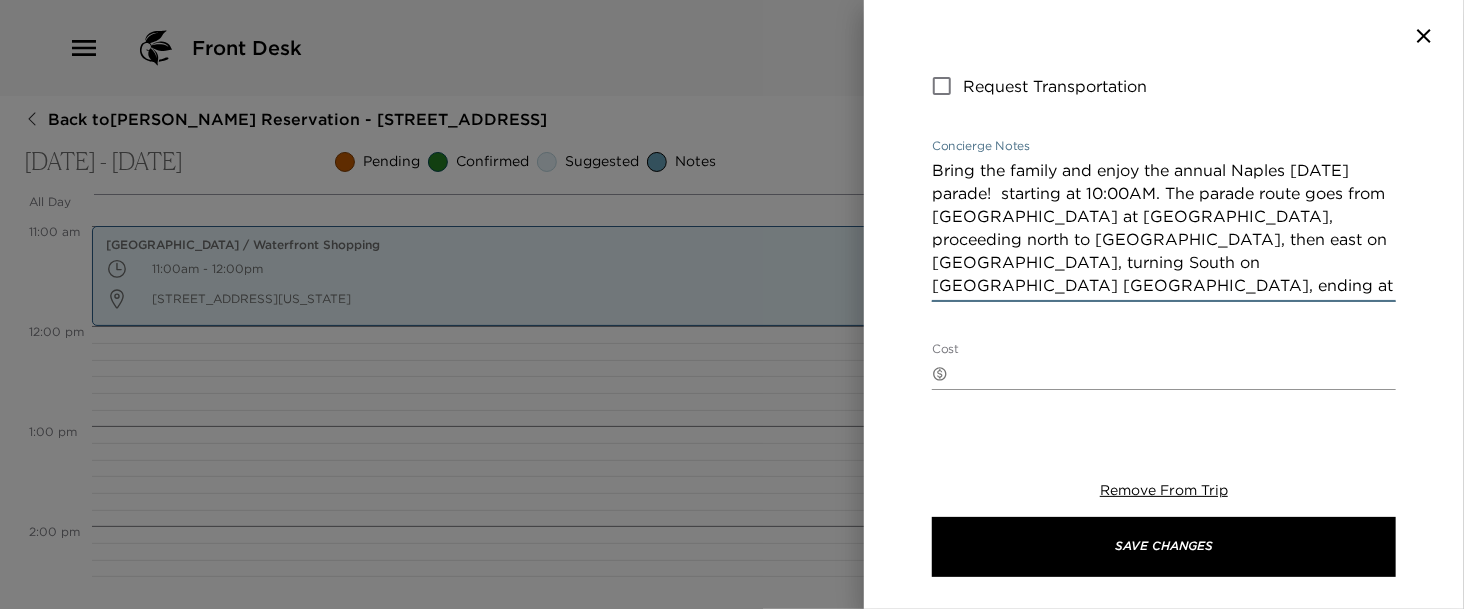 drag, startPoint x: 1038, startPoint y: 192, endPoint x: 1244, endPoint y: 282, distance: 224.80214 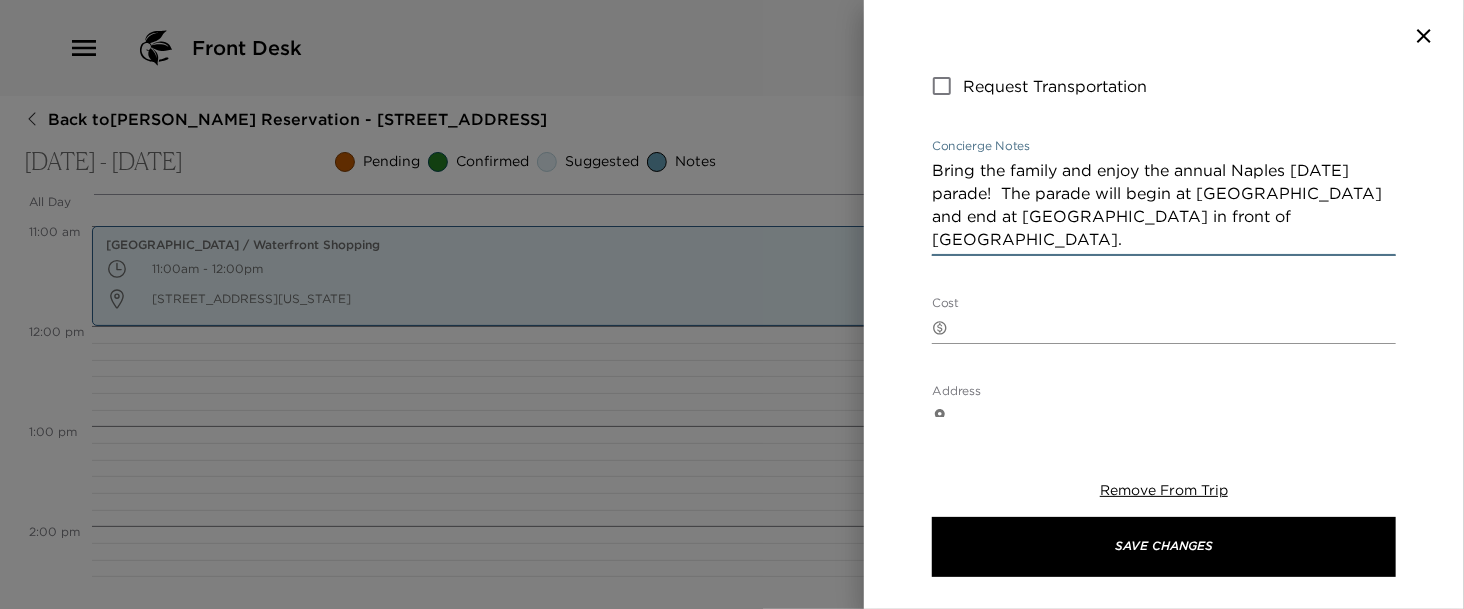 type on "Bring the family and enjoy the annual Naples 4th of July parade!  The parade will begin at 3rd Street South and 5th Avenue South and end at 8th Street South in front of City Hall." 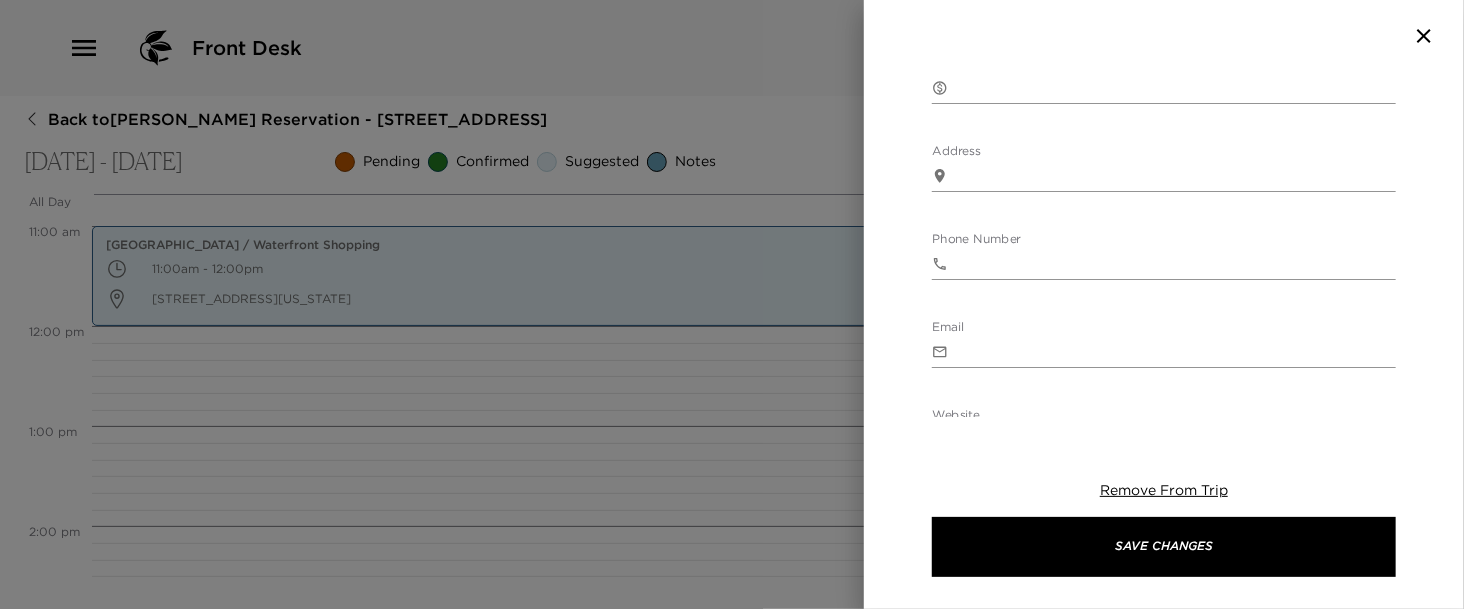 scroll, scrollTop: 627, scrollLeft: 0, axis: vertical 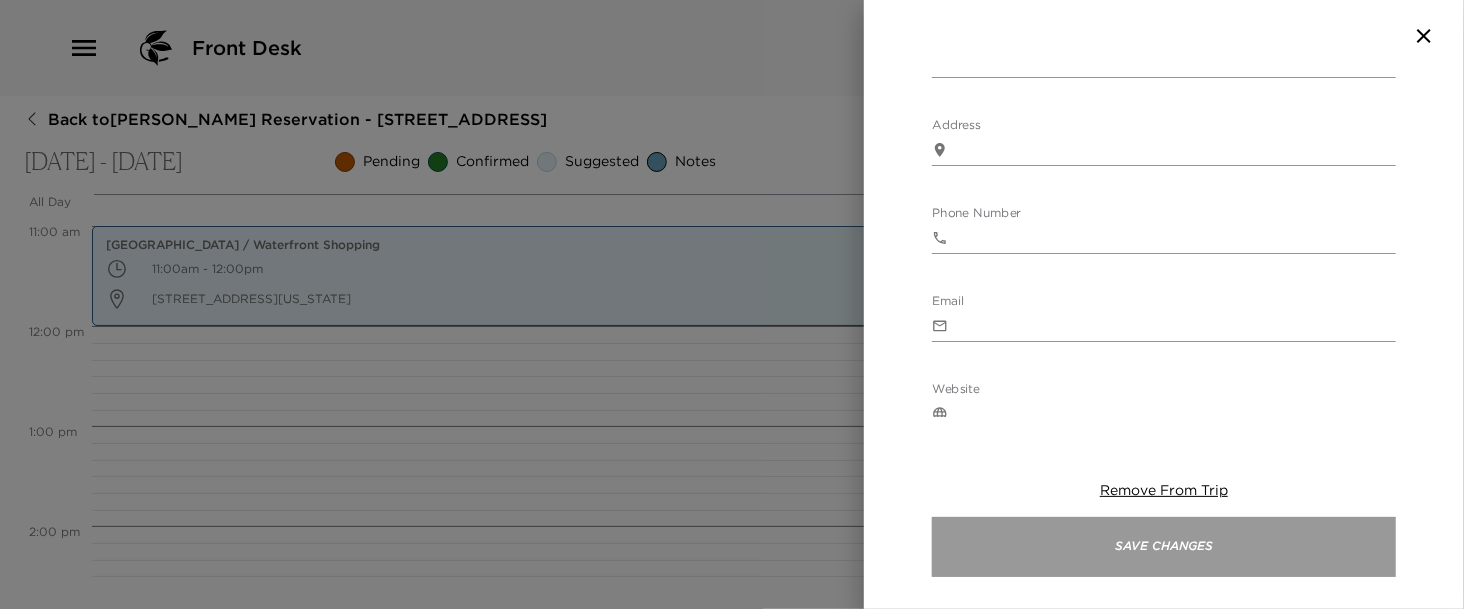 click on "Save Changes" at bounding box center (1164, 547) 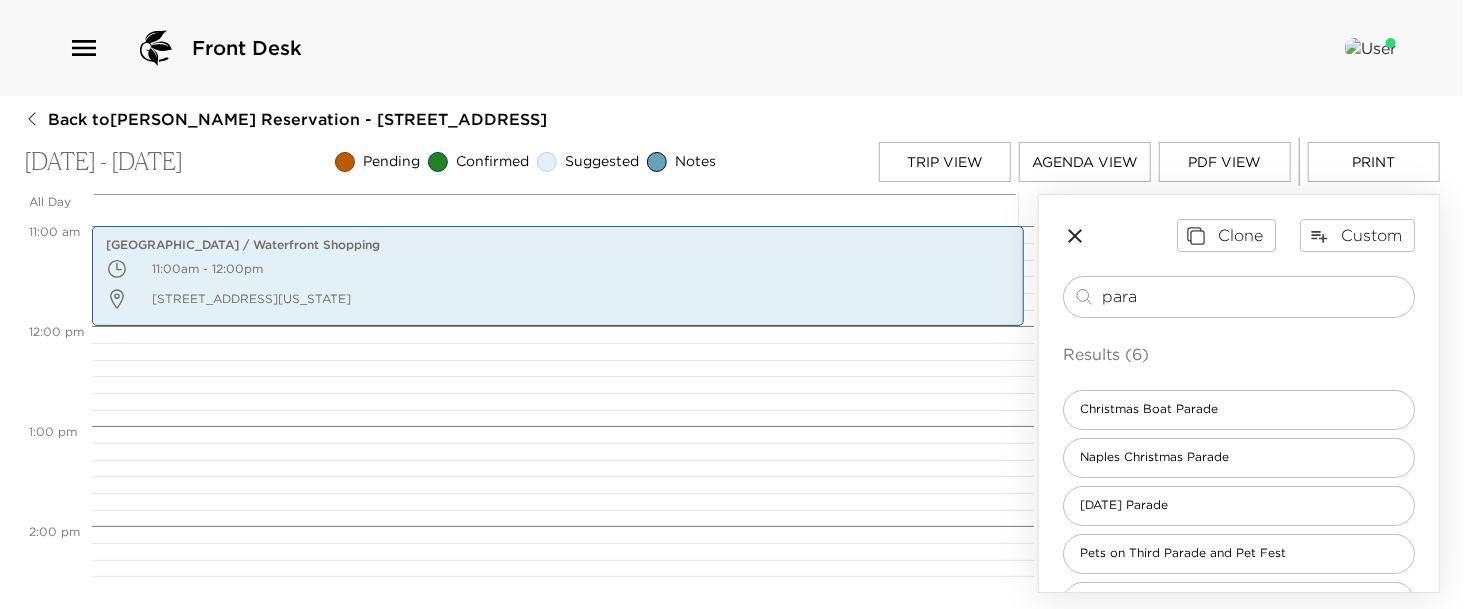 drag, startPoint x: 1152, startPoint y: 298, endPoint x: 1037, endPoint y: 275, distance: 117.27745 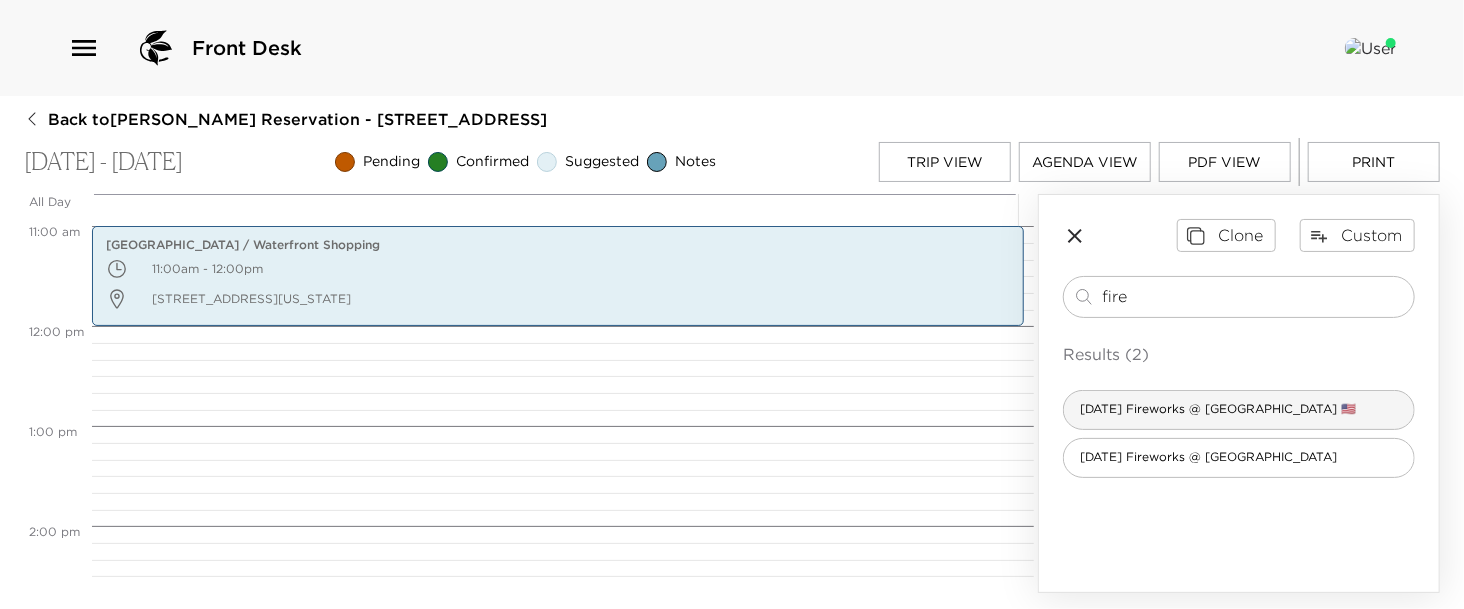 type on "fire" 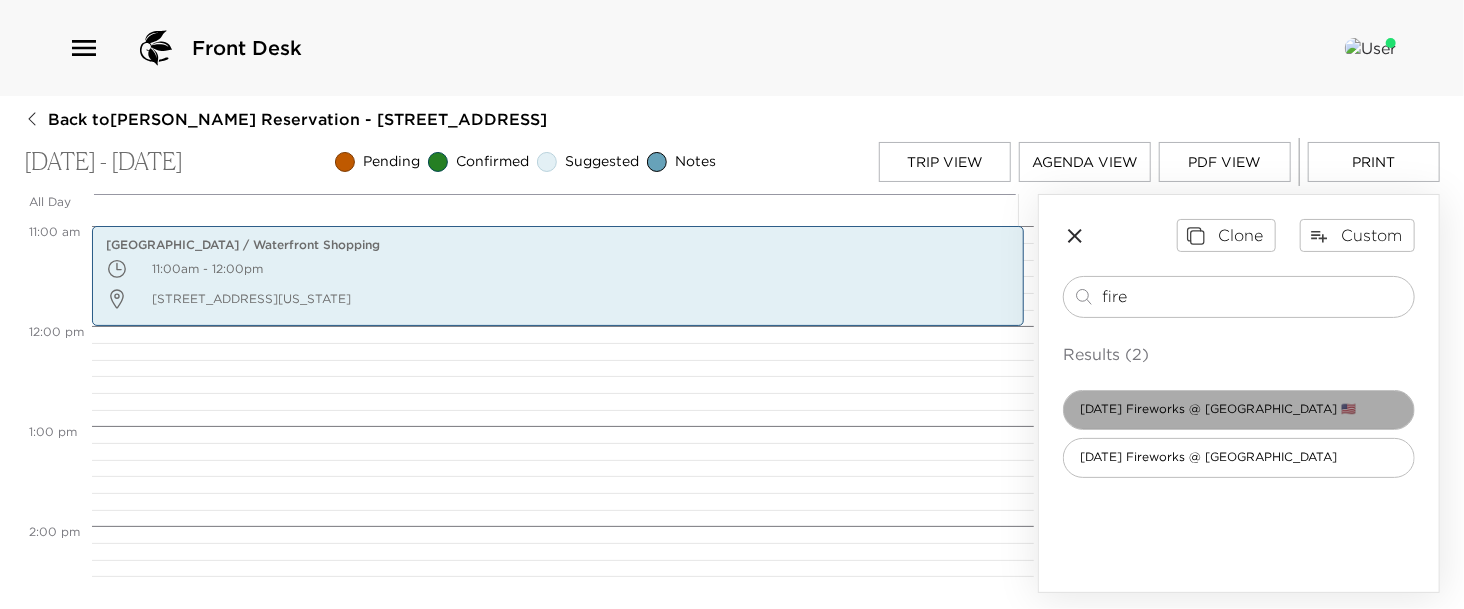 click on "[DATE] Fireworks @ [GEOGRAPHIC_DATA] 🇺🇸" at bounding box center (1218, 409) 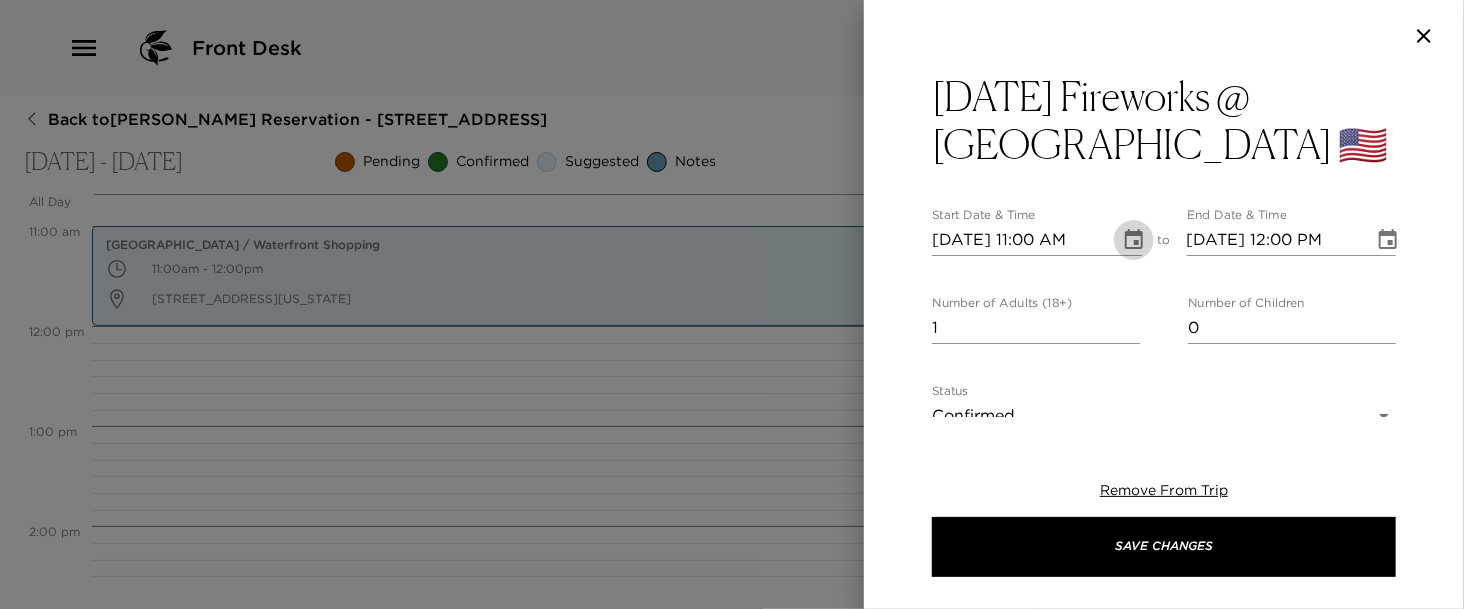 click 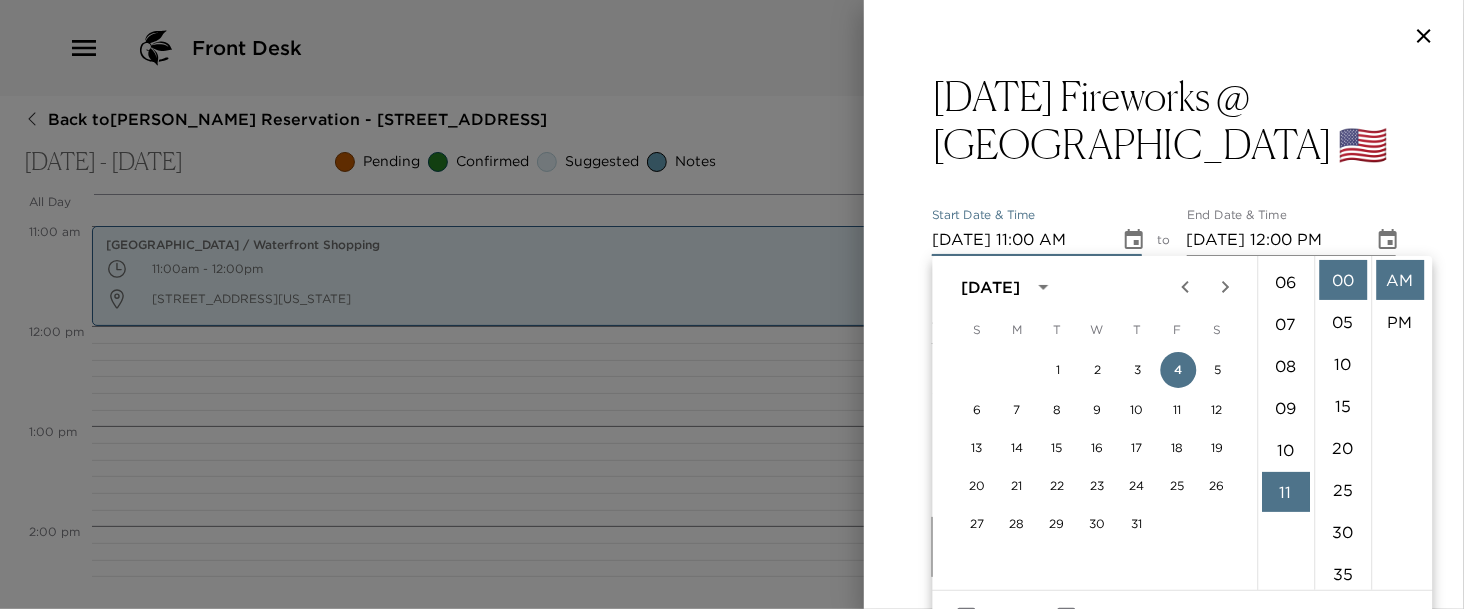 scroll, scrollTop: 248, scrollLeft: 0, axis: vertical 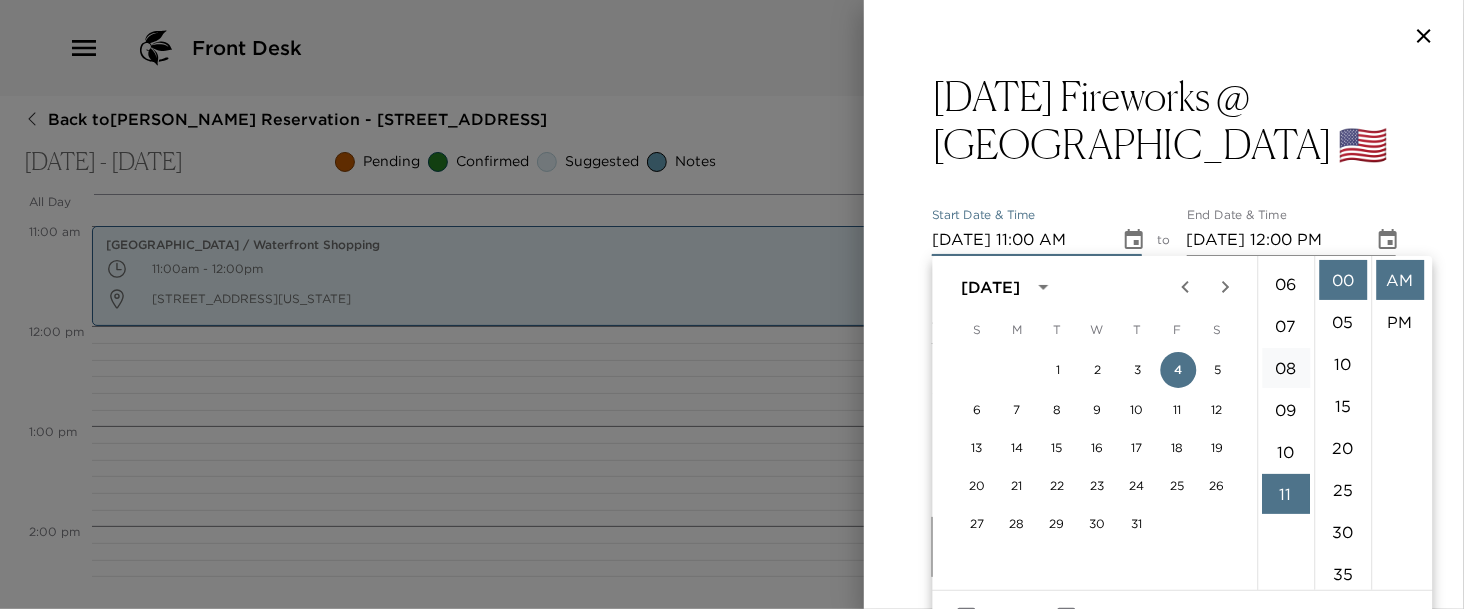click on "08" at bounding box center (1286, 368) 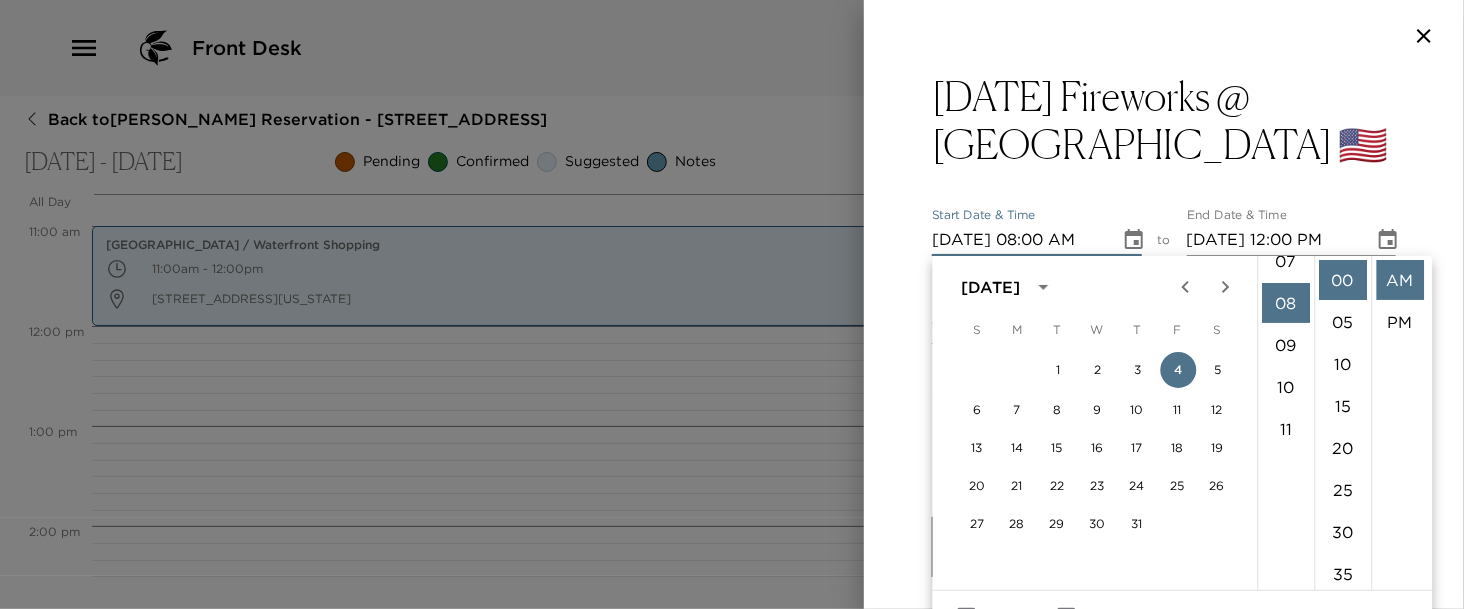 scroll, scrollTop: 336, scrollLeft: 0, axis: vertical 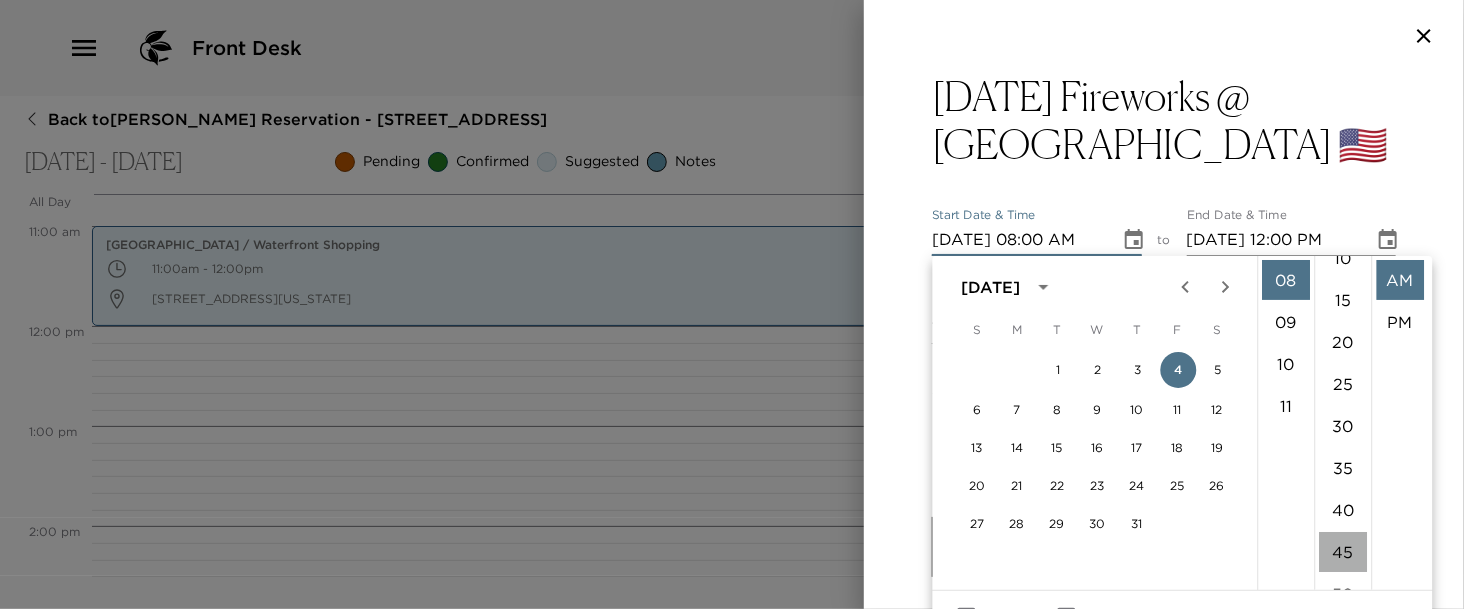 click on "45" at bounding box center (1343, 552) 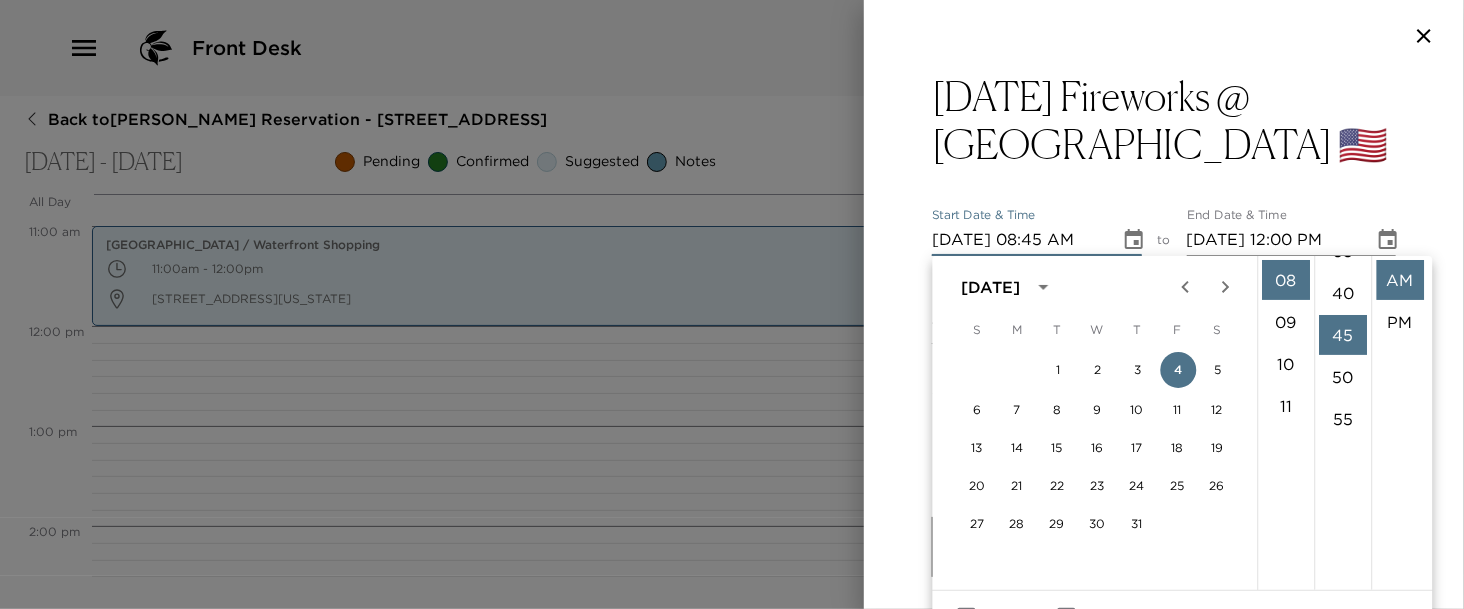 scroll, scrollTop: 377, scrollLeft: 0, axis: vertical 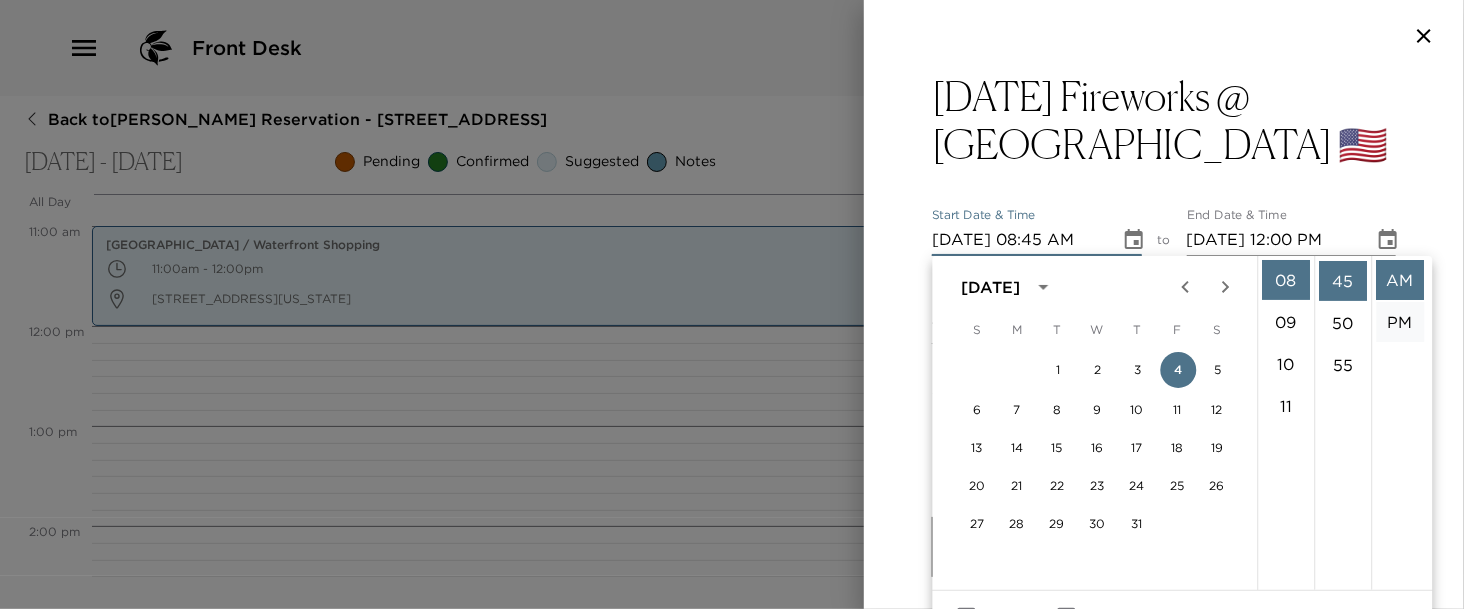 click on "PM" at bounding box center (1400, 322) 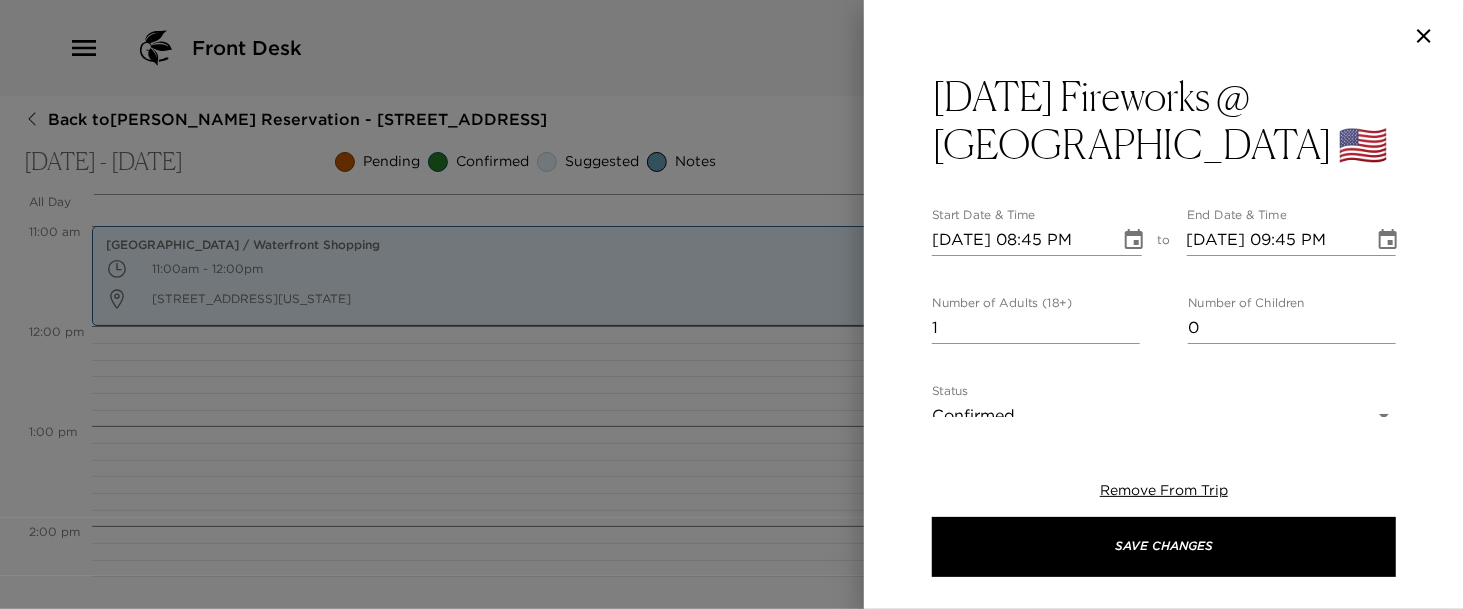 scroll, scrollTop: 41, scrollLeft: 0, axis: vertical 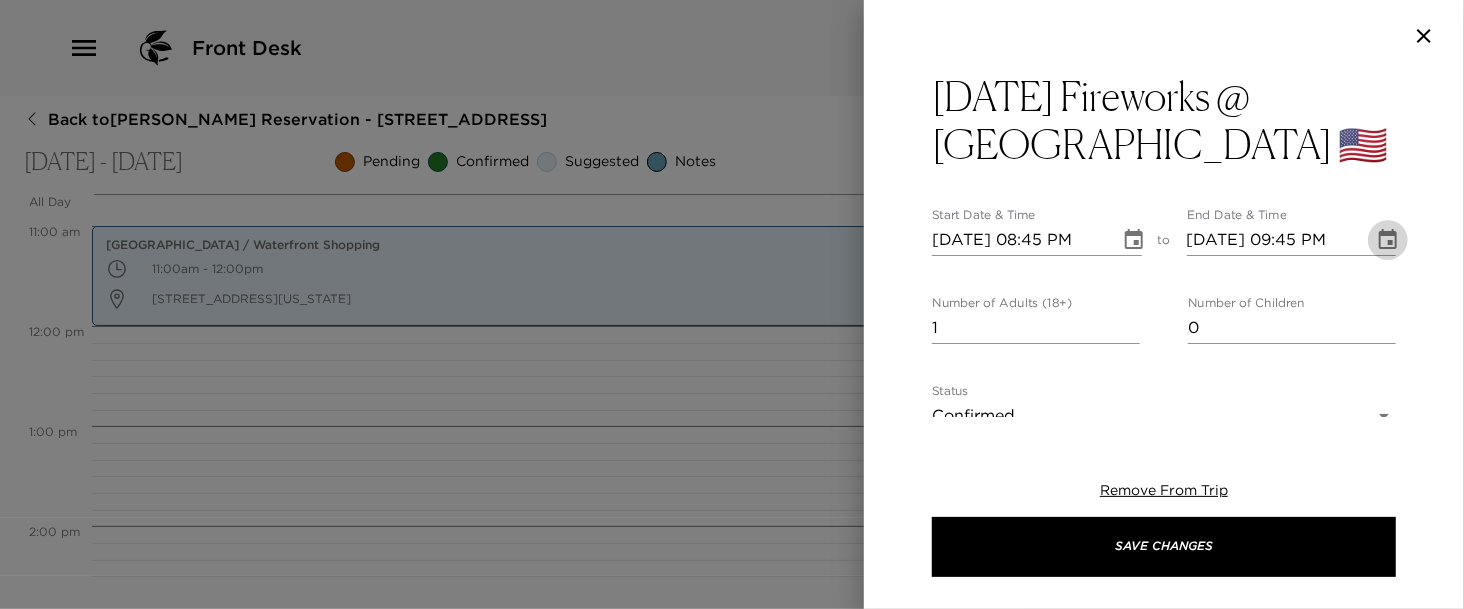 click 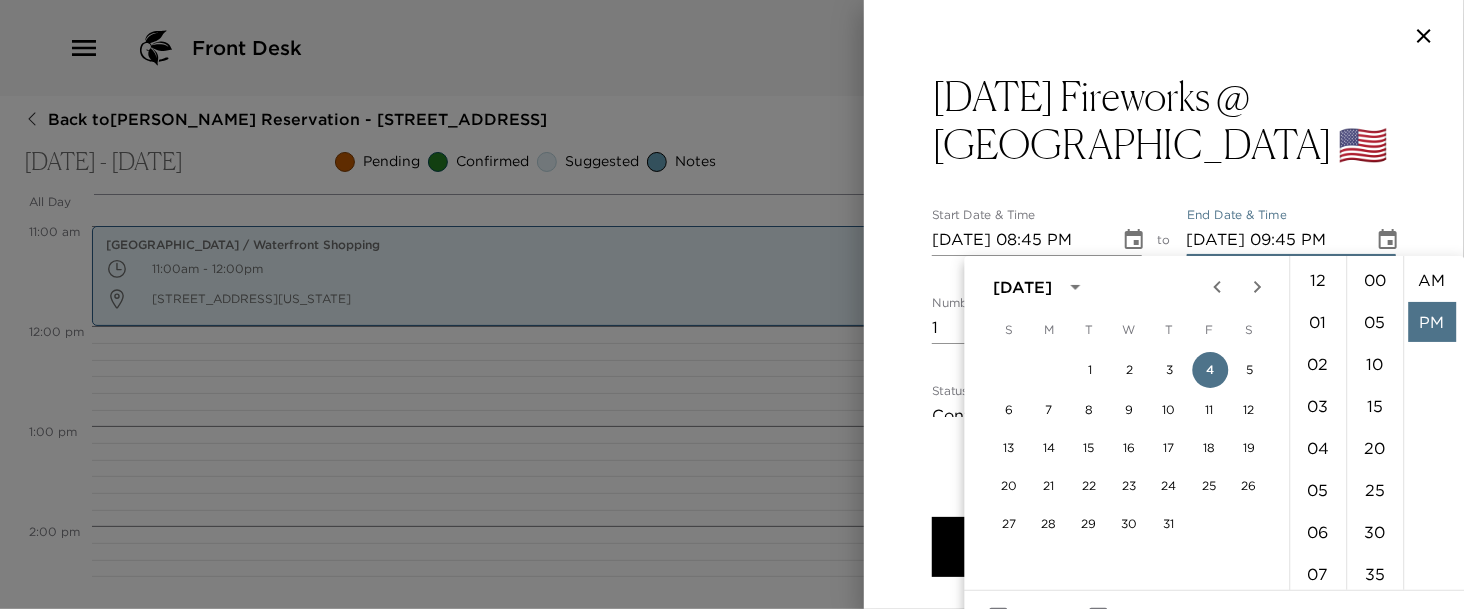 scroll, scrollTop: 377, scrollLeft: 0, axis: vertical 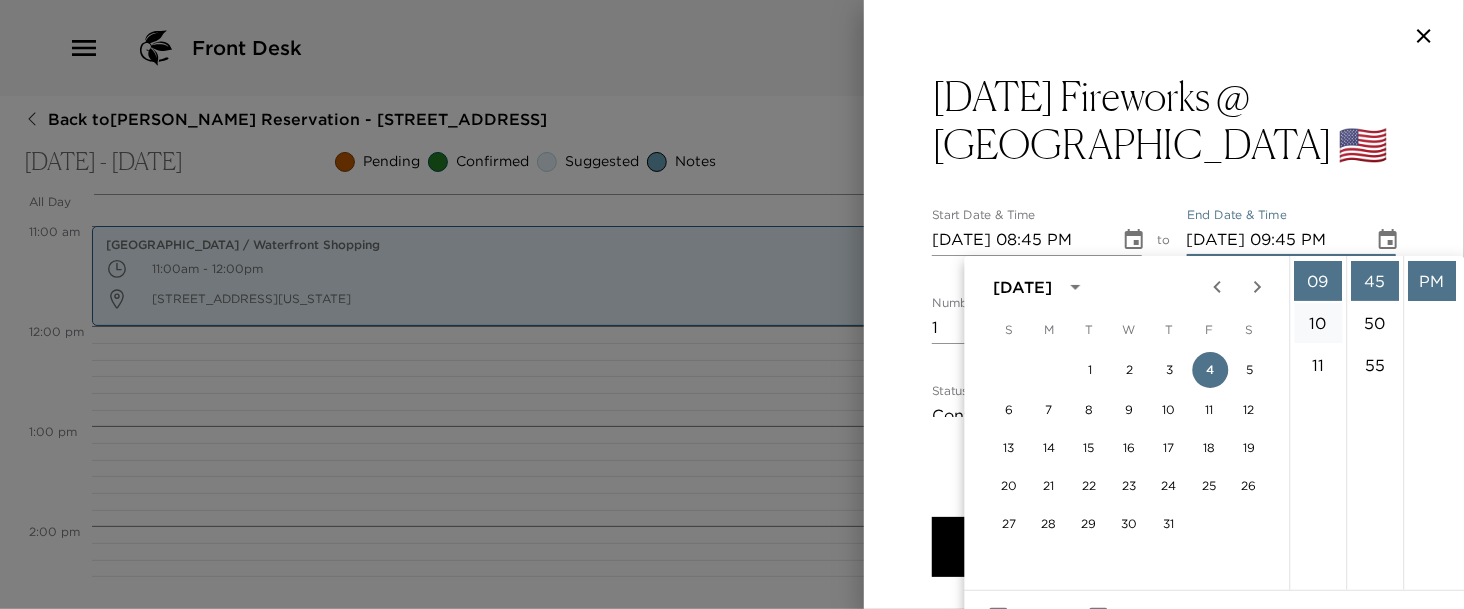 click on "10" at bounding box center (1318, 323) 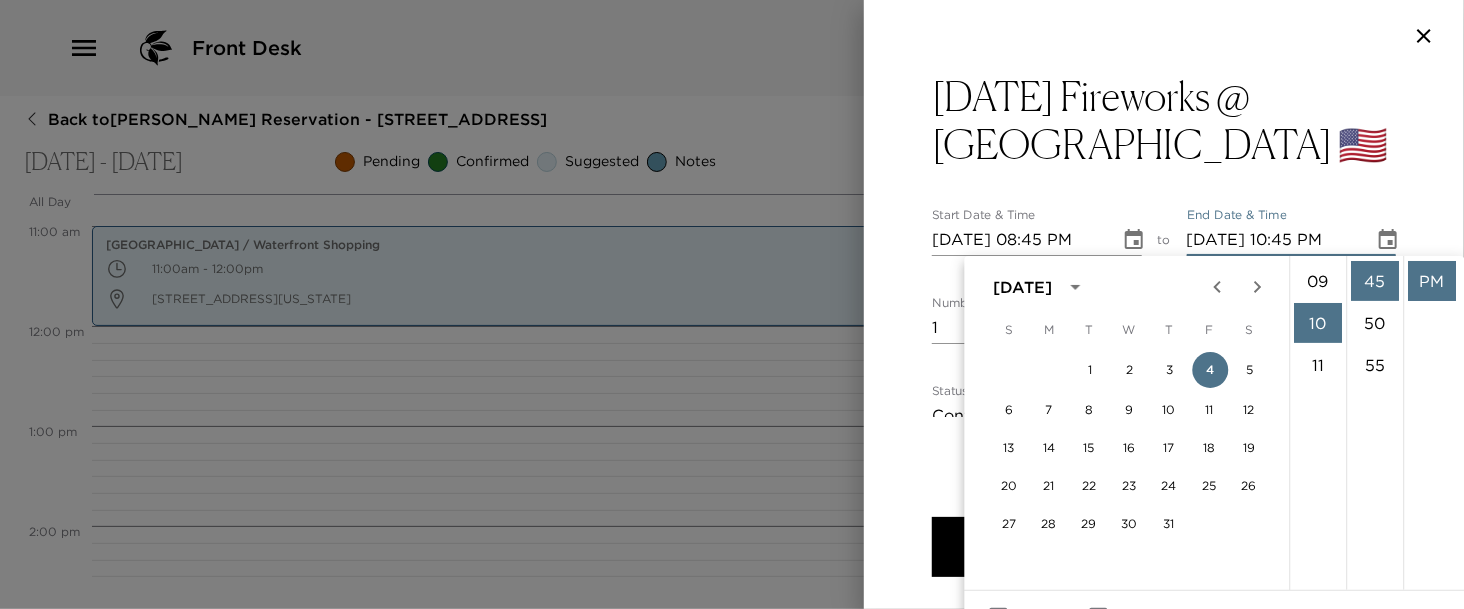 scroll, scrollTop: 419, scrollLeft: 0, axis: vertical 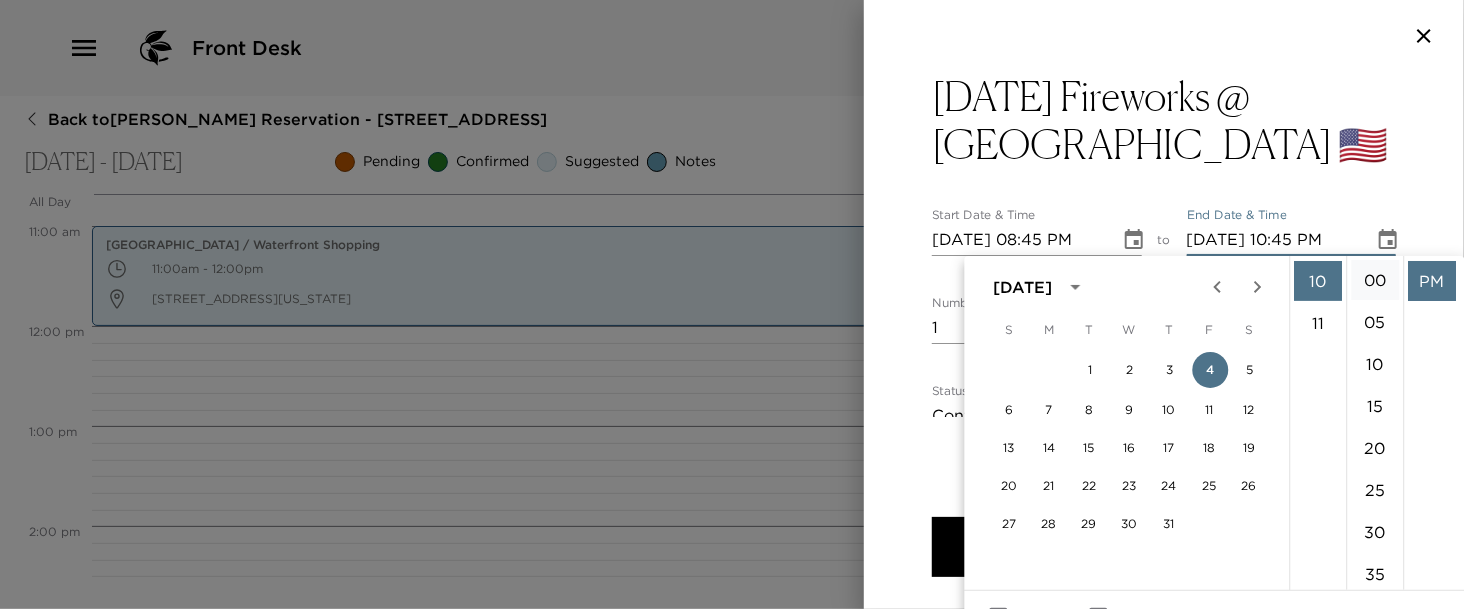 click on "00" at bounding box center [1375, 280] 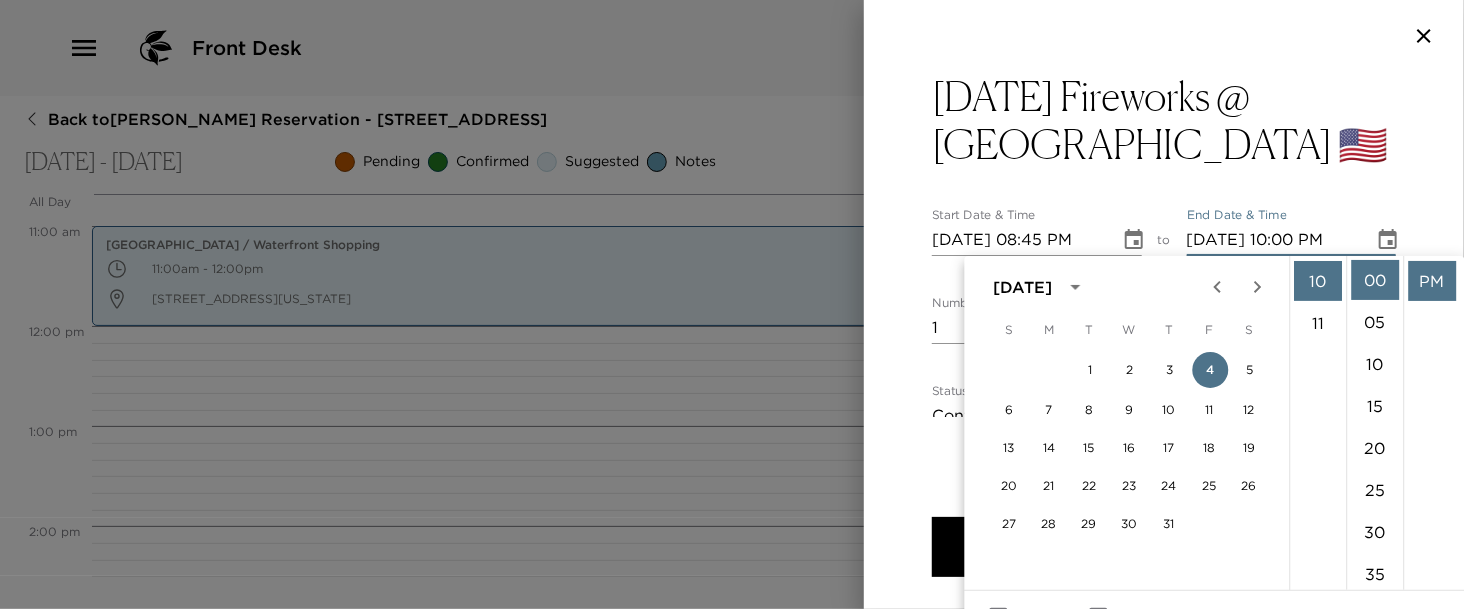 scroll, scrollTop: 33, scrollLeft: 0, axis: vertical 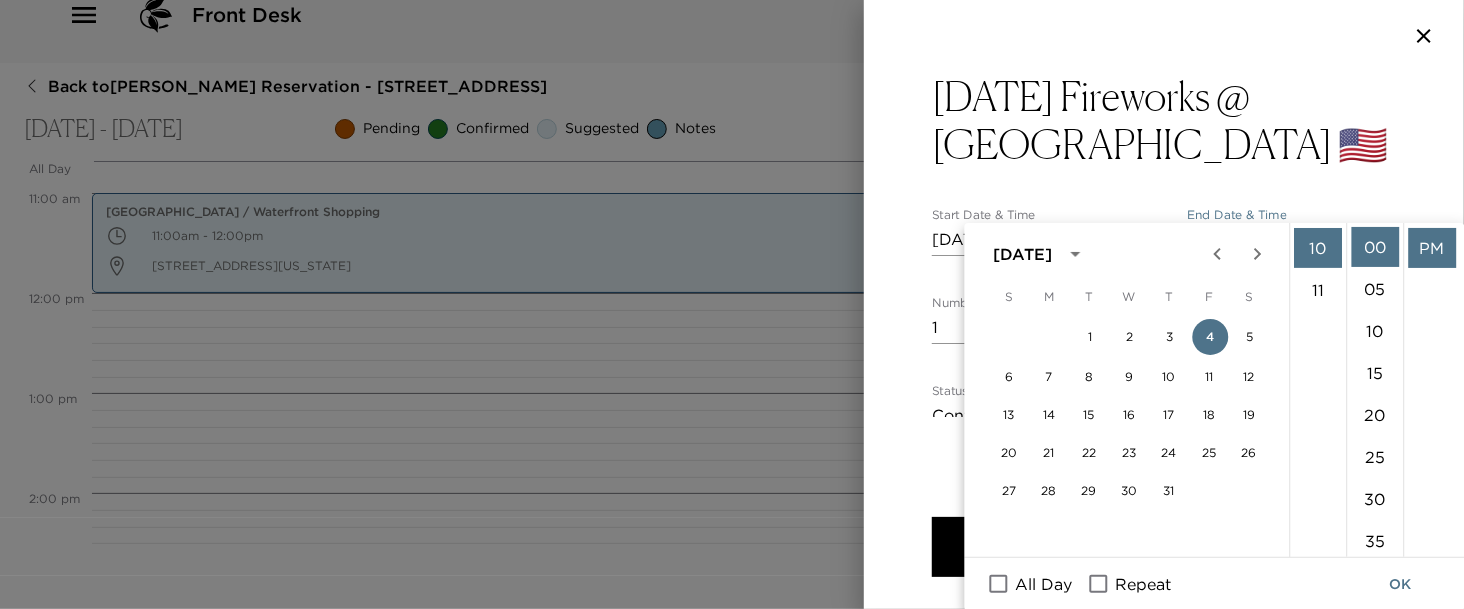 click on "[DATE] Fireworks @ [GEOGRAPHIC_DATA] 🇺🇸 Start Date & Time [DATE] 08:45 PM to End Date & Time [DATE] 10:00 PM Number of Adults (18+) 1 Number of Children 0 Status Confirmed Confirmed Hide From Member Request Transportation Concierge Notes x Cost ​ x Address ​ [GEOGRAPHIC_DATA]
[GEOGRAPHIC_DATA] [US_STATE]
[GEOGRAPHIC_DATA] x Phone Number ​ Email ​ Website ​ Cancellation Policy ​ undefined Recommended Attire ​ undefined Age Range ​ undefined Remove From Trip Save Changes" at bounding box center [1164, 244] 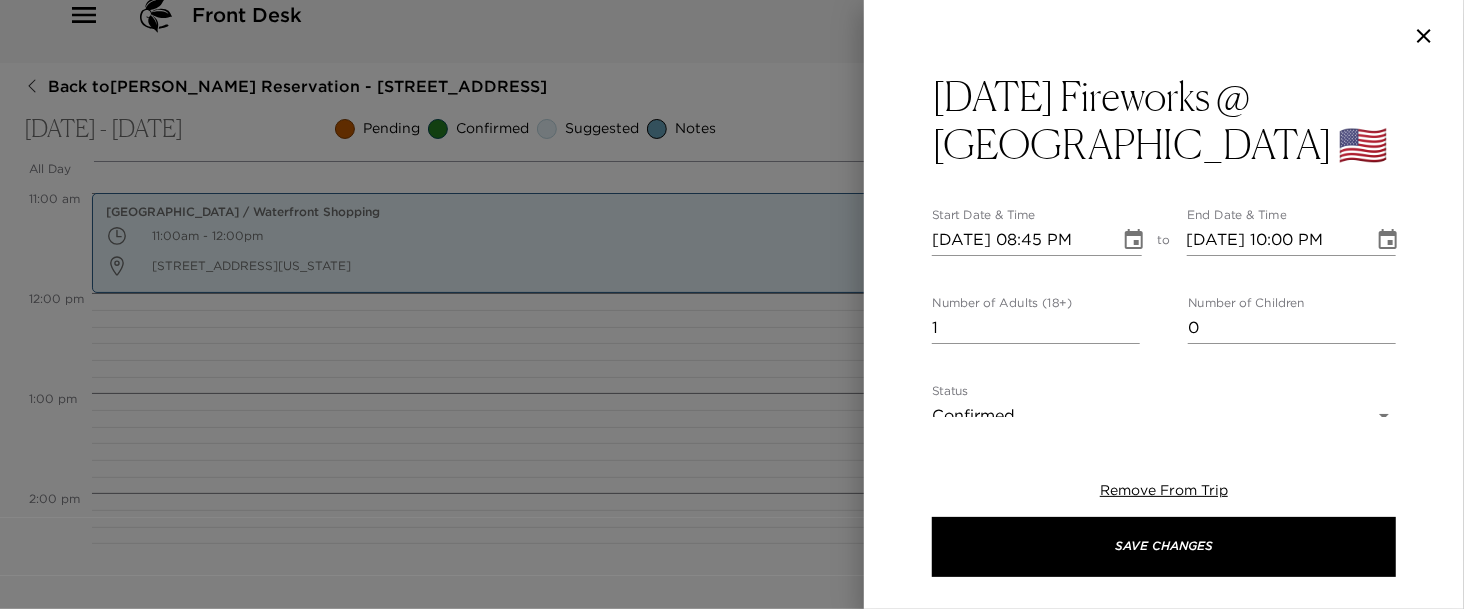 scroll, scrollTop: 0, scrollLeft: 0, axis: both 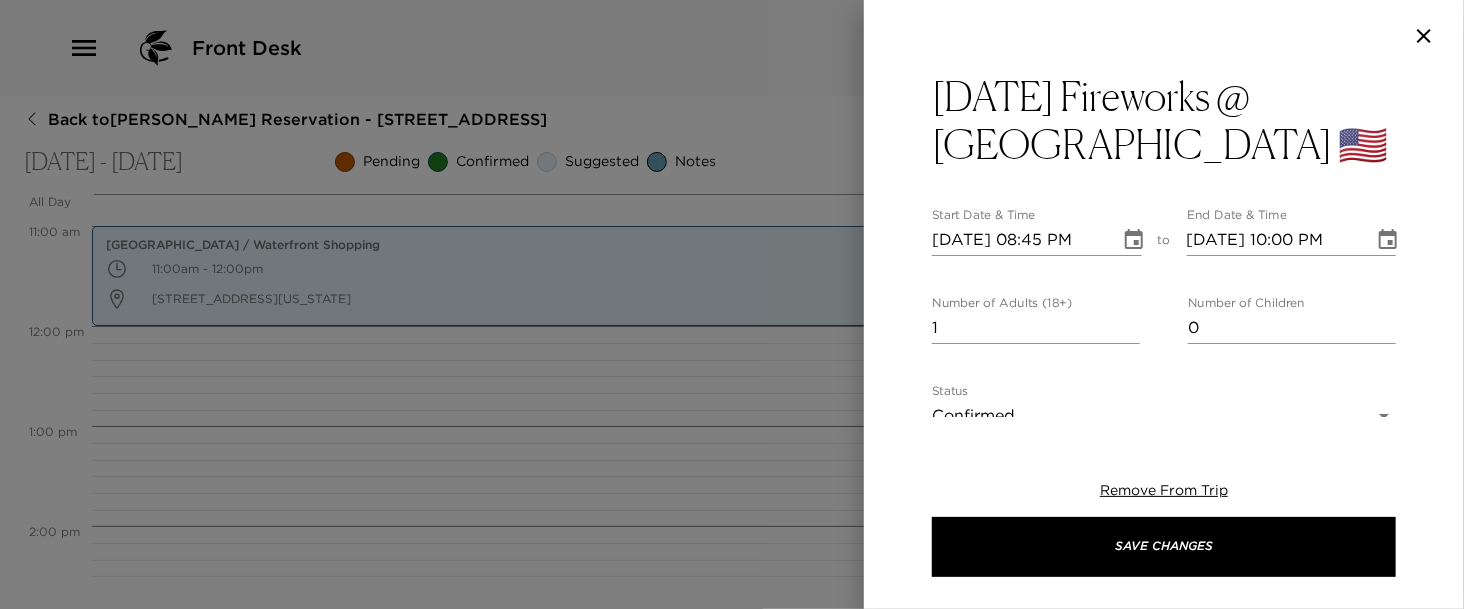 click on "[DATE] Fireworks @ [GEOGRAPHIC_DATA] 🇺🇸 Start Date & Time [DATE] 08:45 PM to End Date & Time [DATE] 10:00 PM Number of Adults (18+) 1 Number of Children 0 Status Confirmed Confirmed Hide From Member Request Transportation Concierge Notes x Cost ​ x Address ​ [GEOGRAPHIC_DATA]
[GEOGRAPHIC_DATA] [US_STATE]
[GEOGRAPHIC_DATA] x Phone Number ​ Email ​ Website ​ Cancellation Policy ​ undefined Recommended Attire ​ undefined Age Range ​ undefined Remove From Trip Save Changes" at bounding box center (1164, 304) 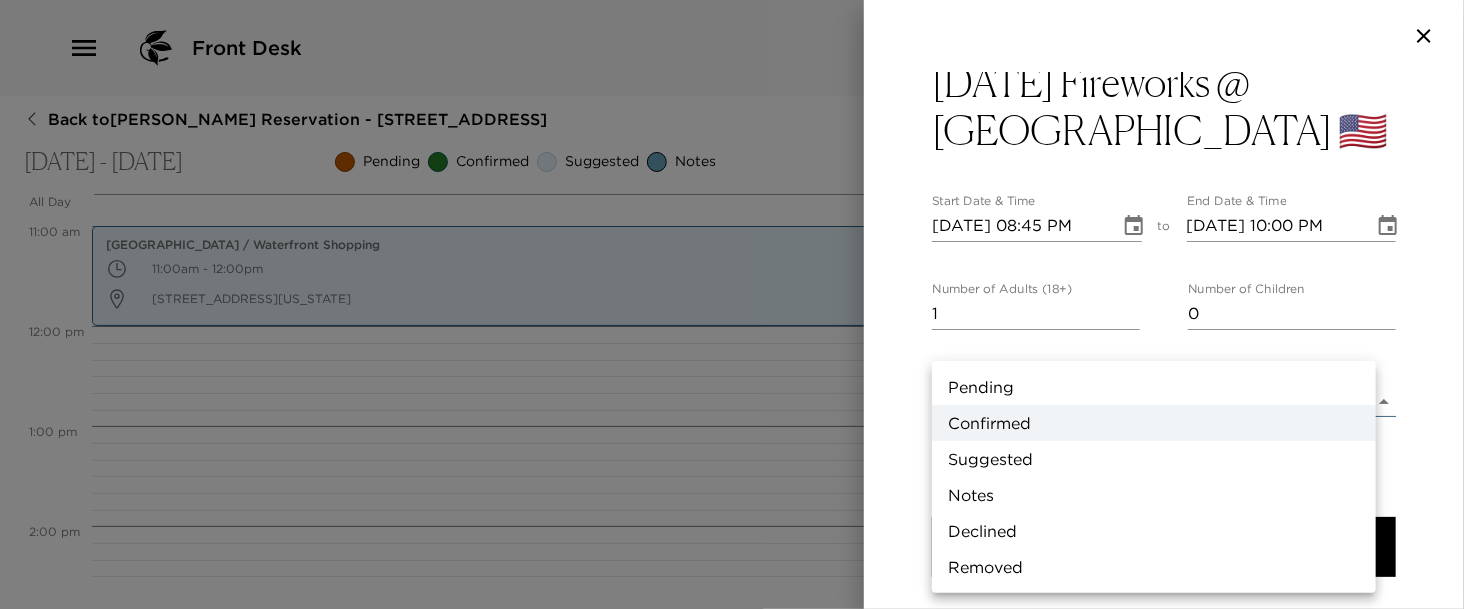 click on "Notes" at bounding box center (1154, 495) 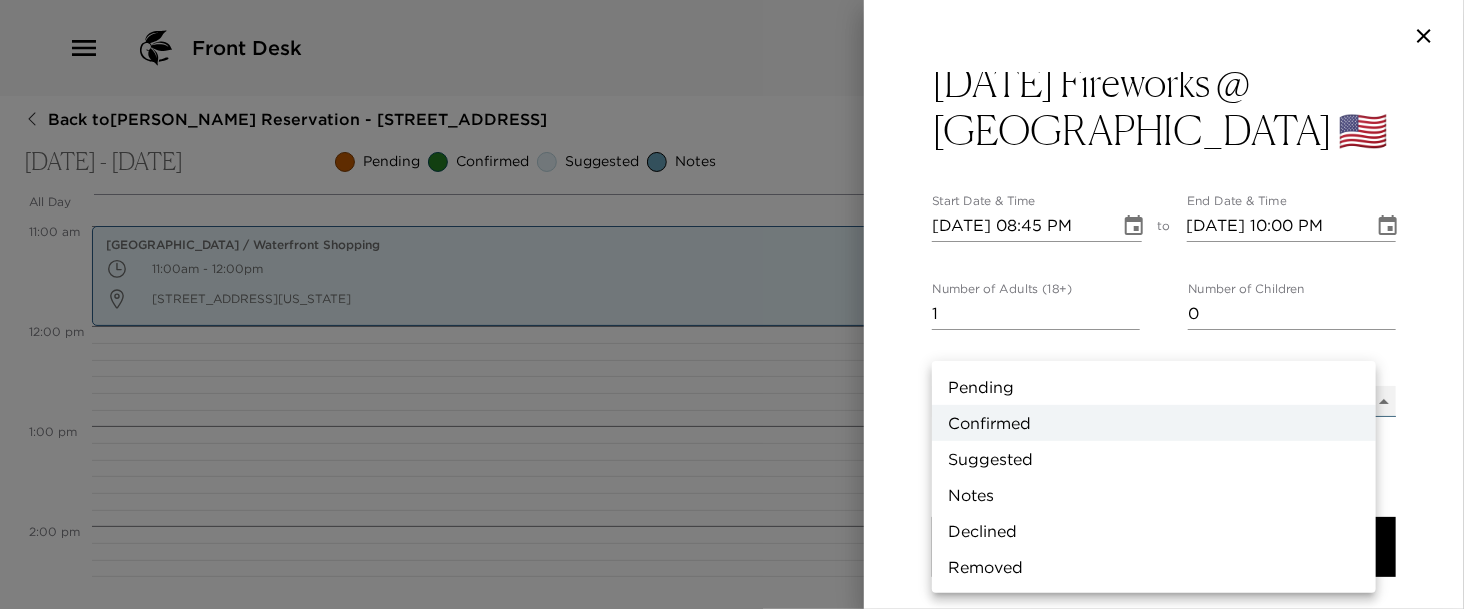 type on "Concierge Note" 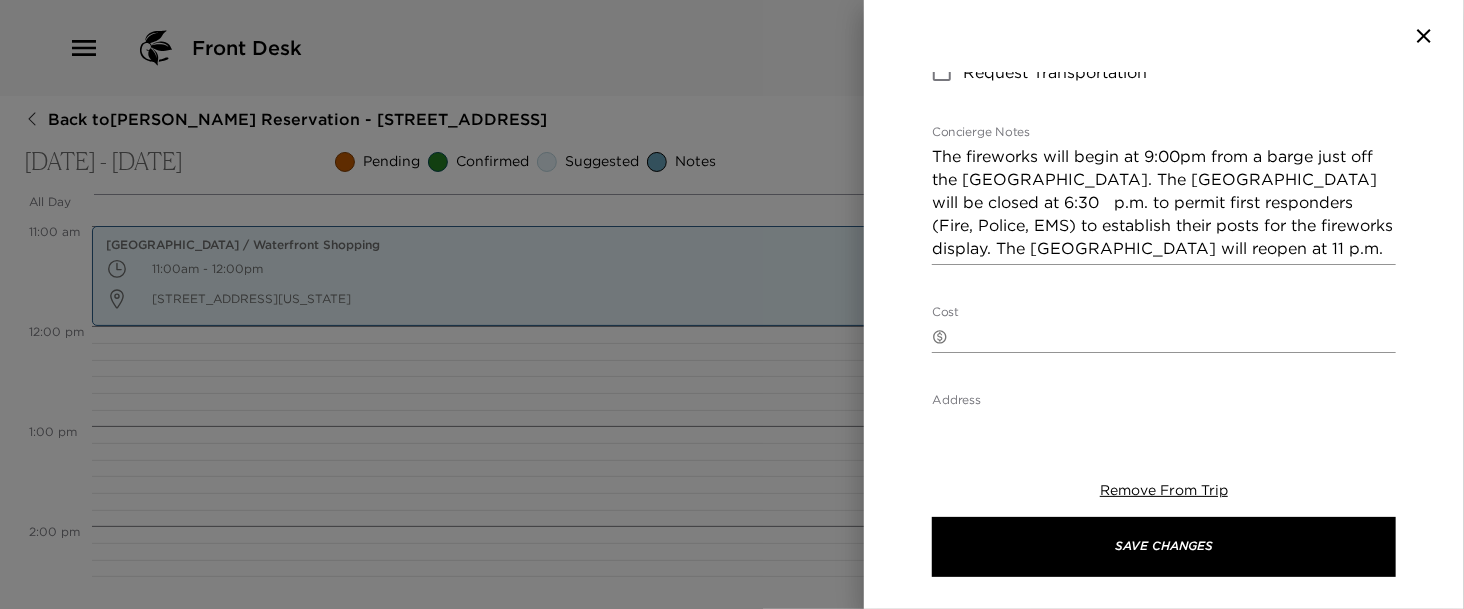 scroll, scrollTop: 403, scrollLeft: 0, axis: vertical 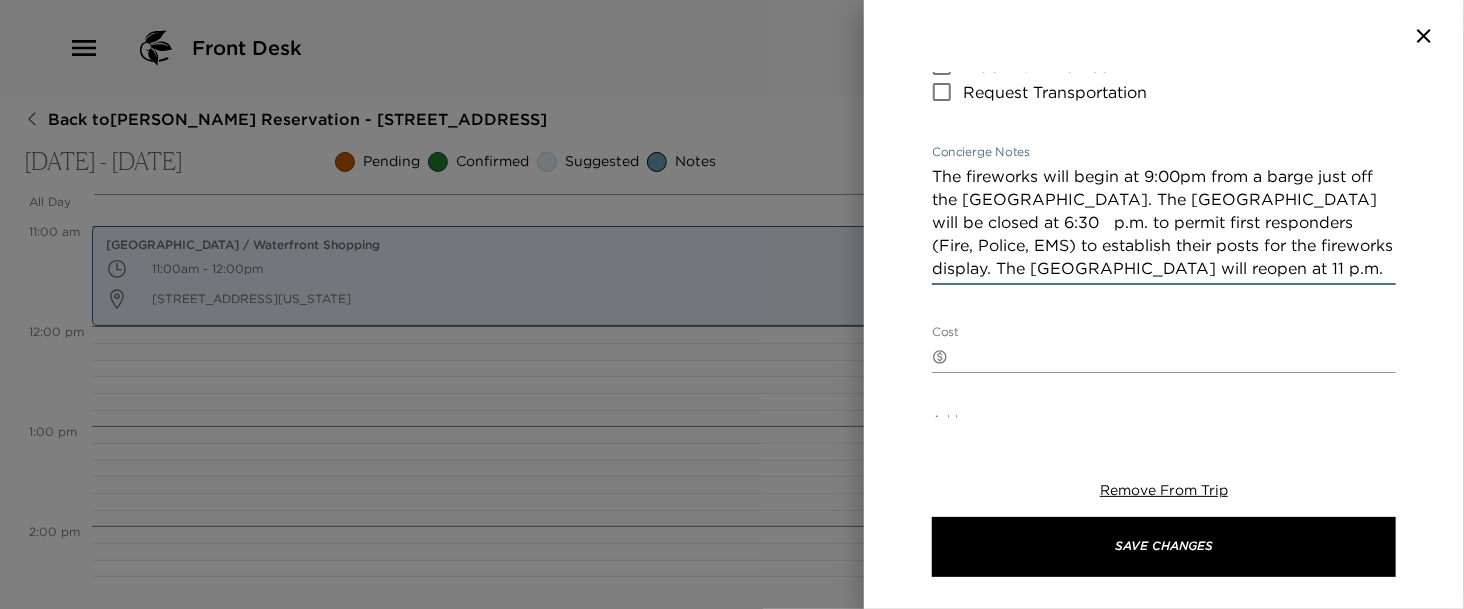 drag, startPoint x: 1150, startPoint y: 173, endPoint x: 1201, endPoint y: 181, distance: 51.62364 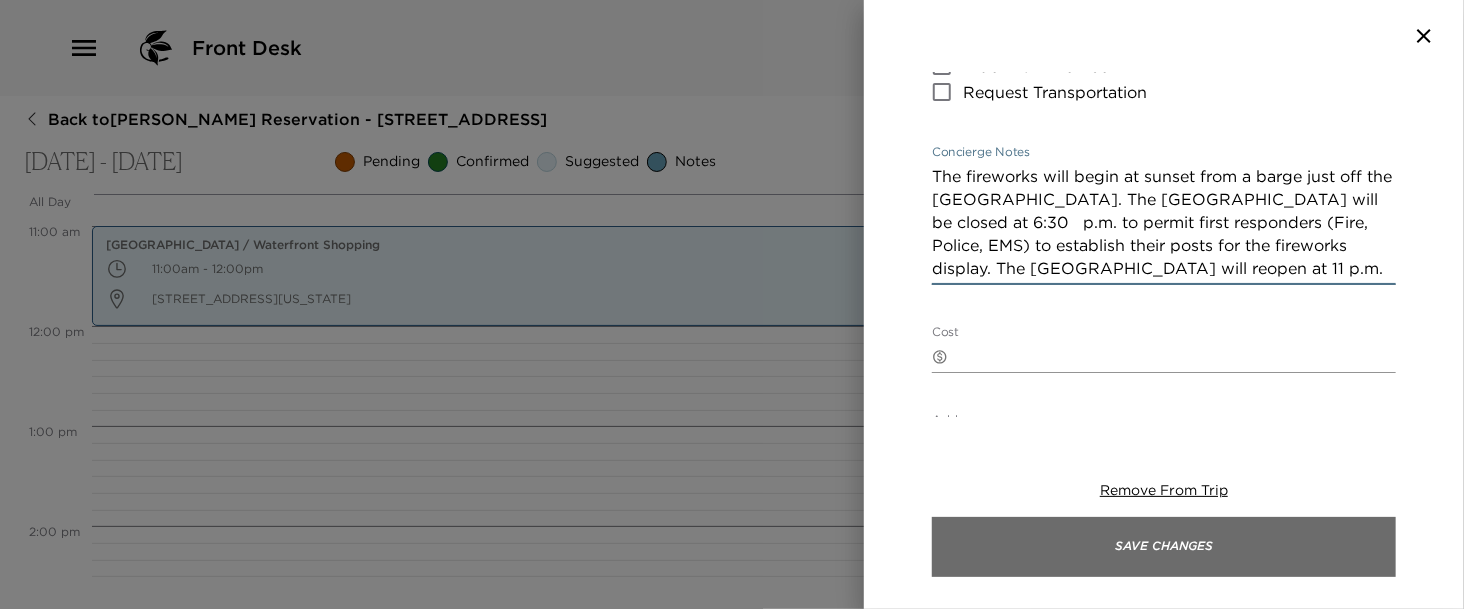 type on "The fireworks will begin at sunset from a barge just off the [GEOGRAPHIC_DATA]. The [GEOGRAPHIC_DATA] will be closed at 6:30   p.m. to permit first responders (Fire, Police, EMS) to establish their posts for the fireworks display. The [GEOGRAPHIC_DATA] will reopen at 11 p.m." 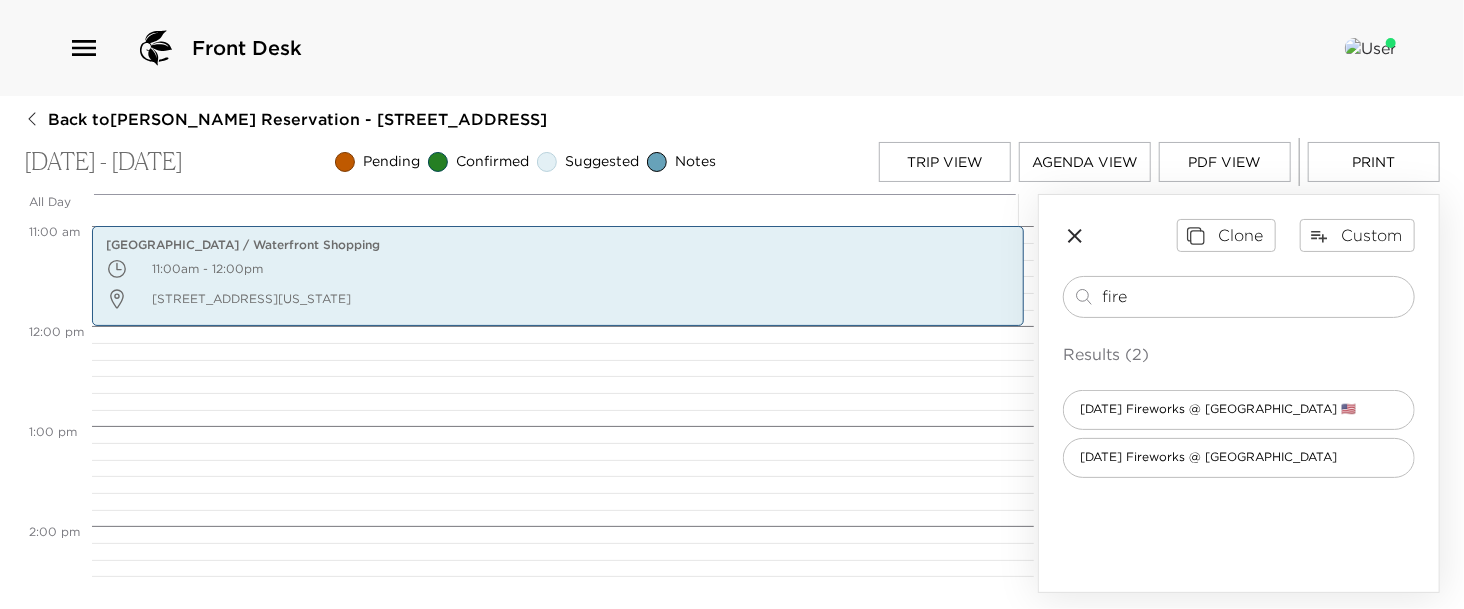 click on "Agenda View" at bounding box center (1085, 162) 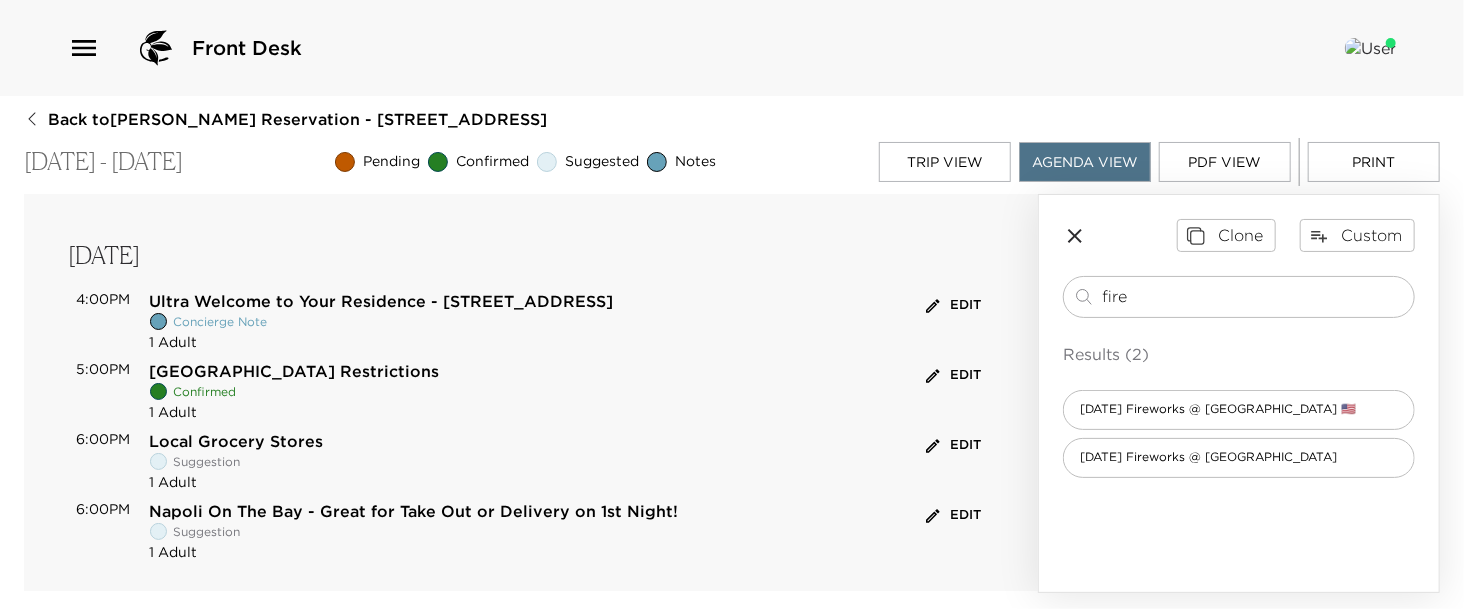 click 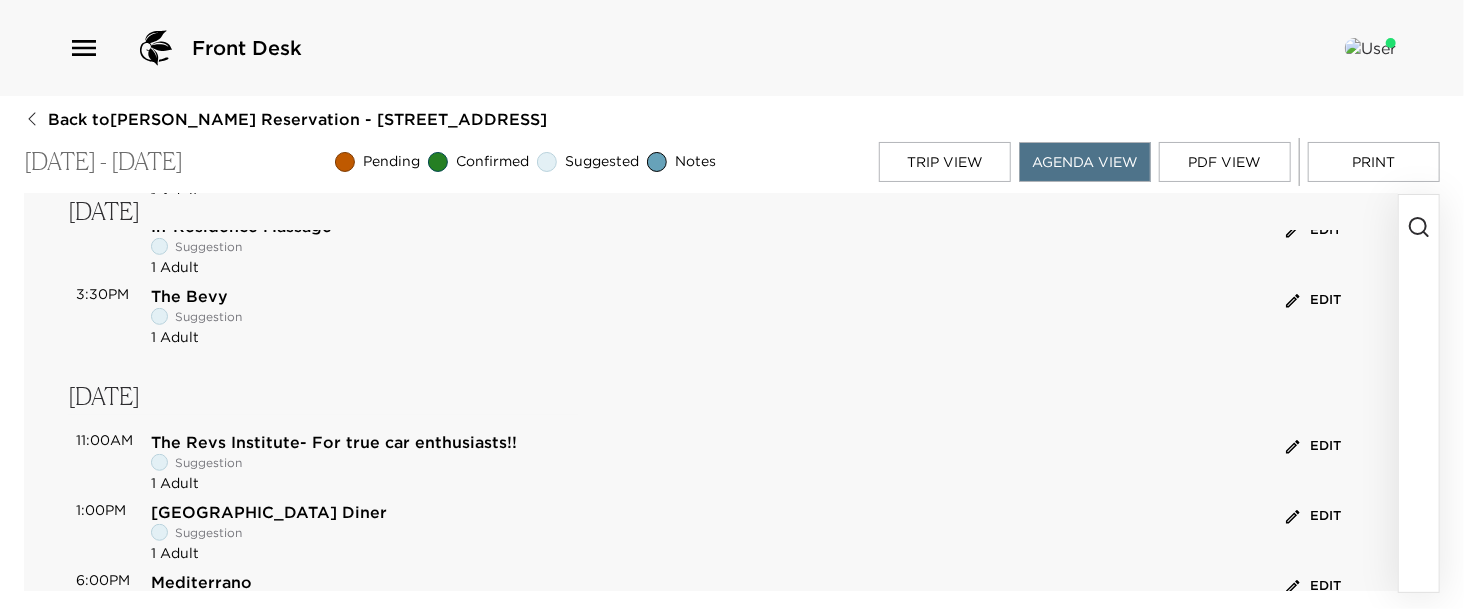 scroll, scrollTop: 584, scrollLeft: 0, axis: vertical 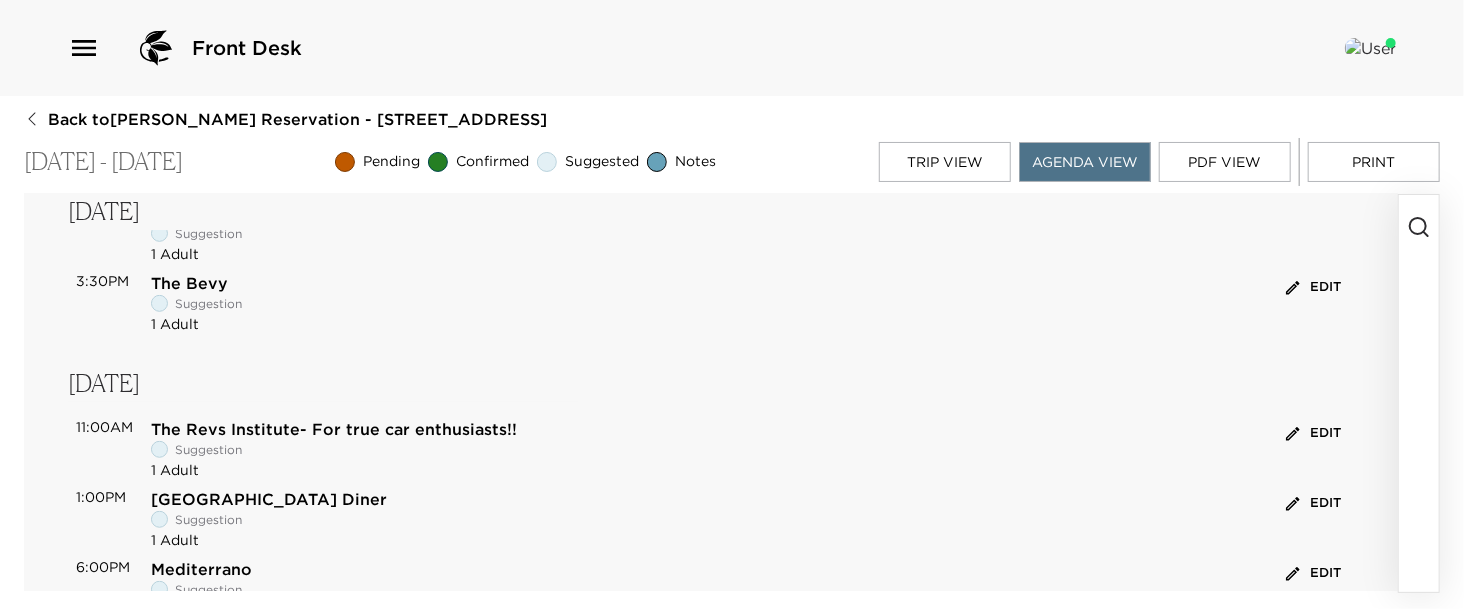 click on "Edit" at bounding box center [1313, 287] 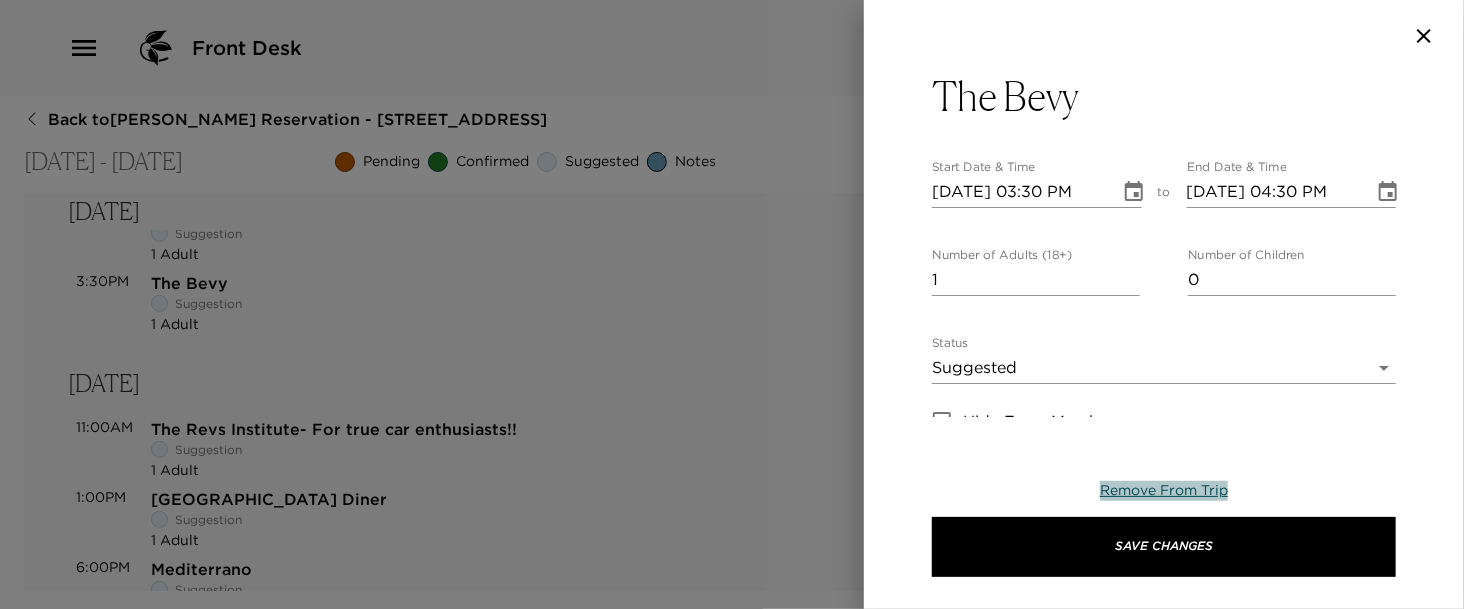 click on "Remove From Trip" at bounding box center [1164, 490] 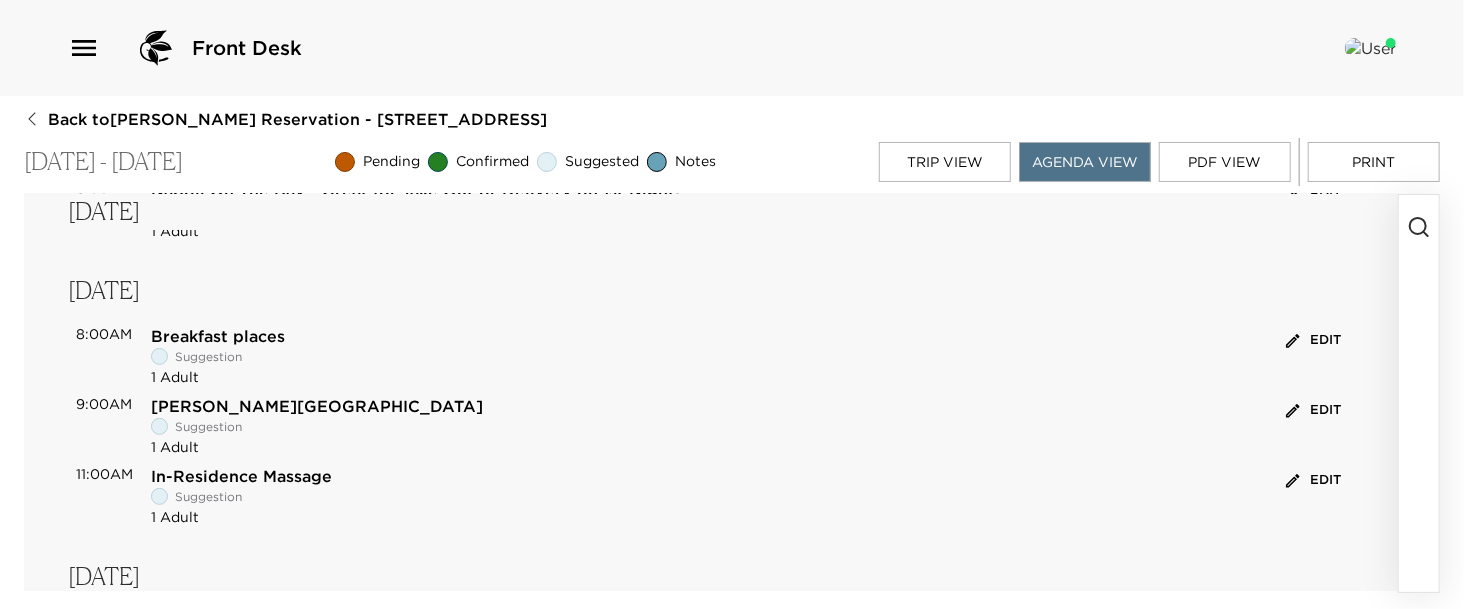 scroll, scrollTop: 350, scrollLeft: 0, axis: vertical 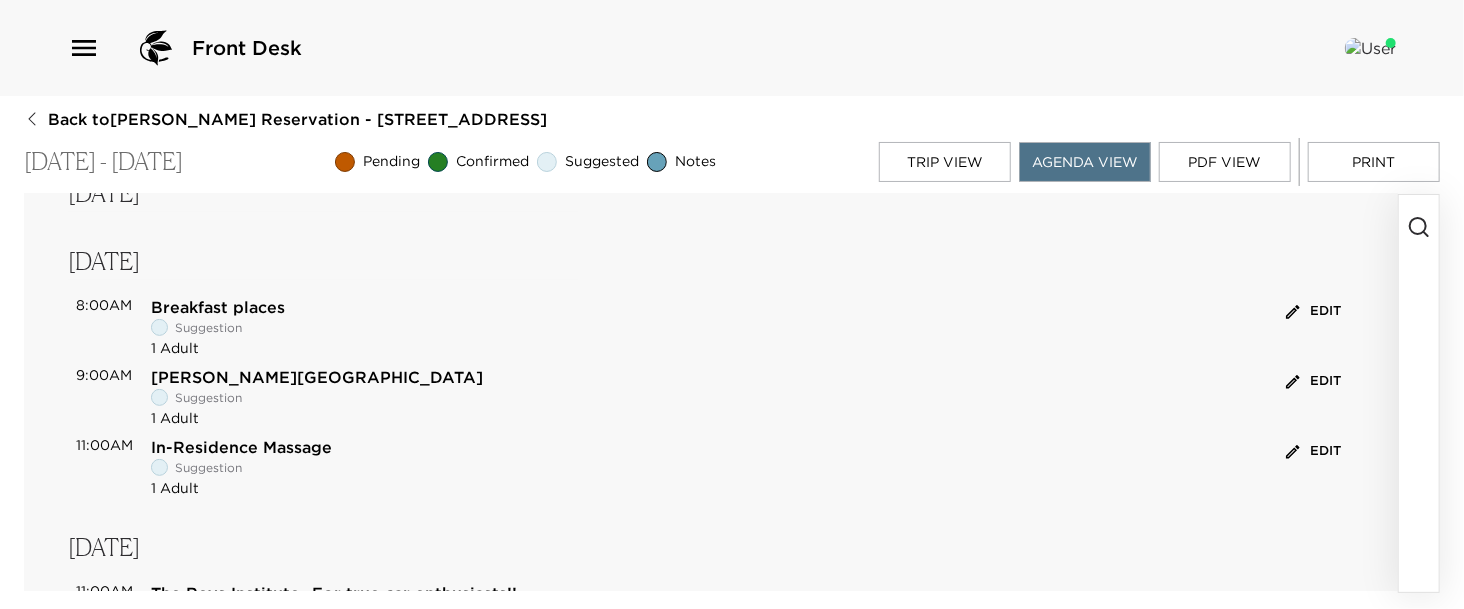 click at bounding box center (1419, 393) 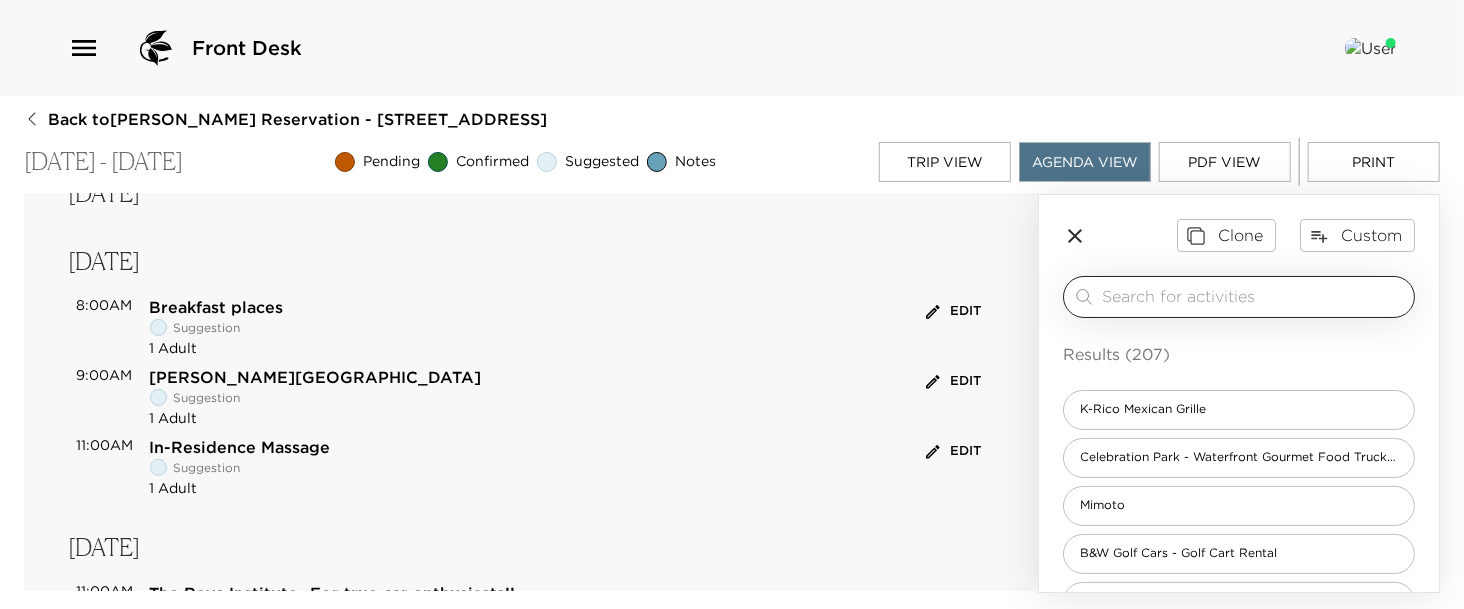 click at bounding box center (1254, 296) 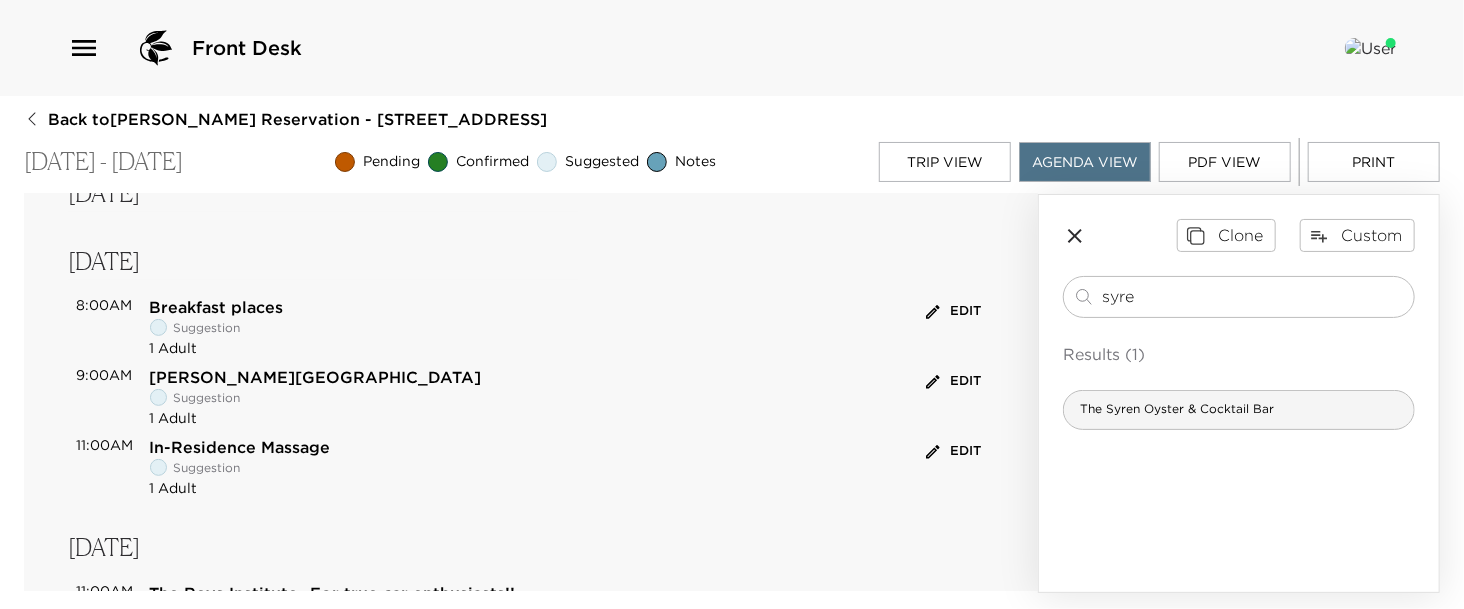 type on "syre" 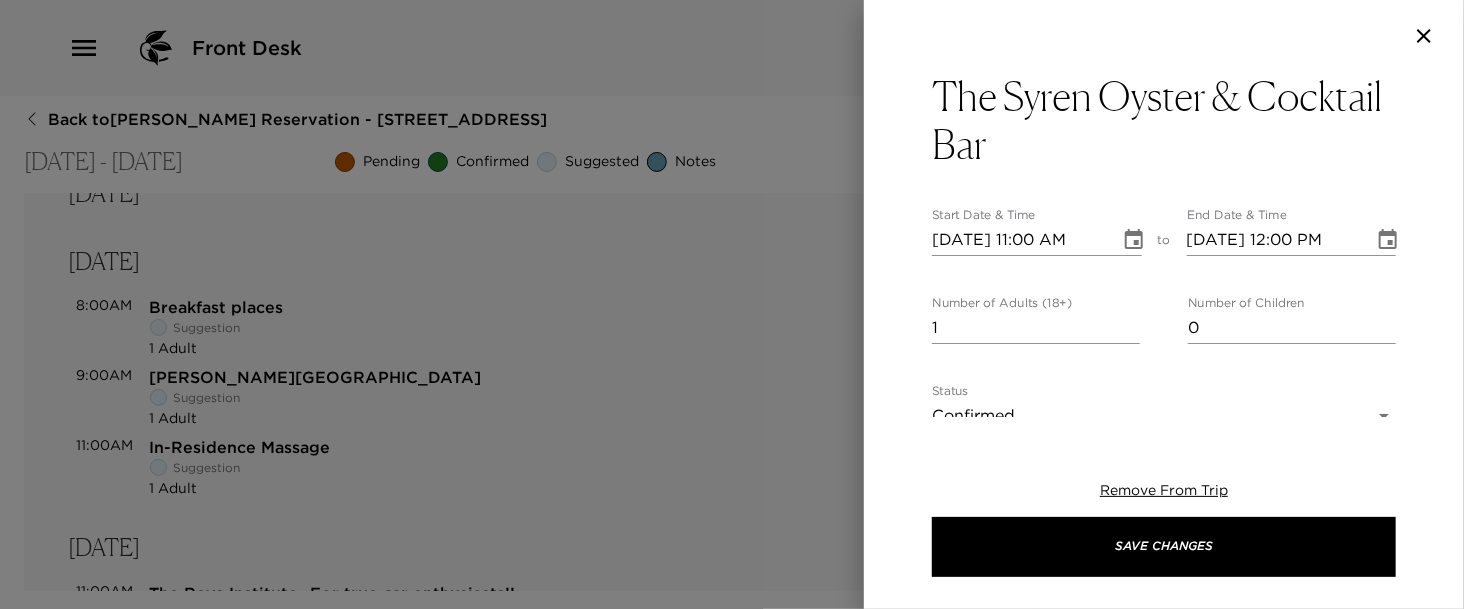 click 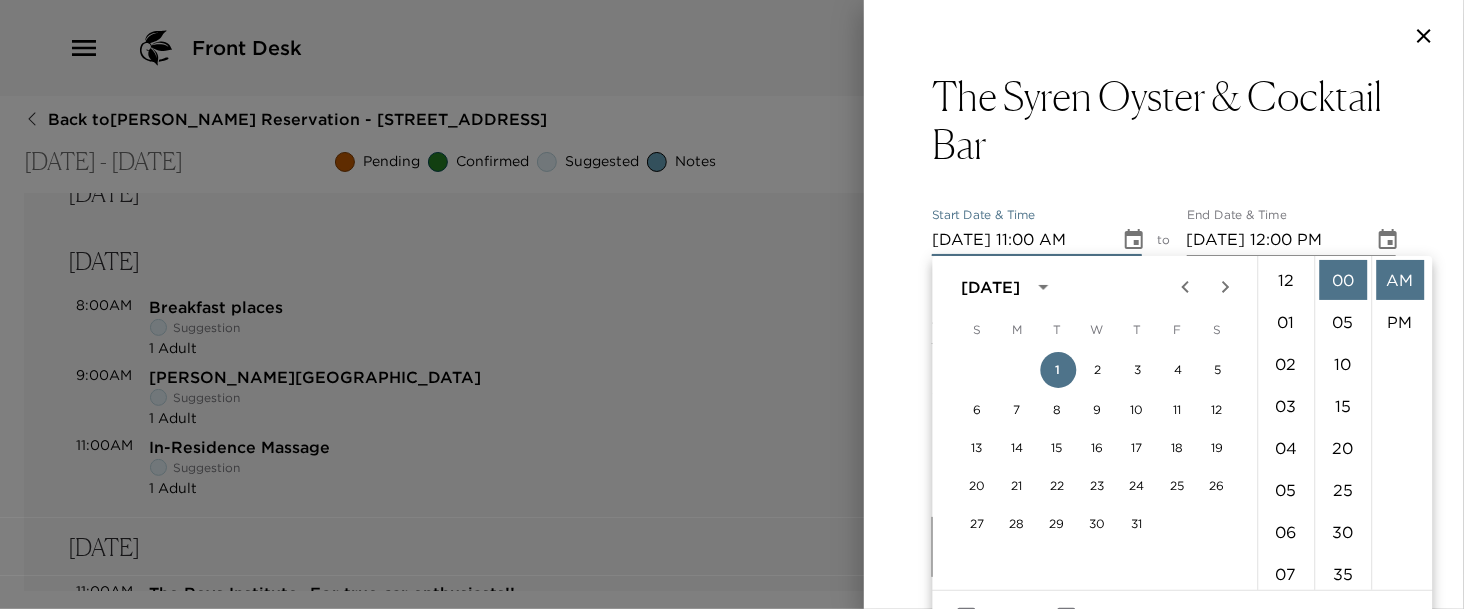 scroll, scrollTop: 461, scrollLeft: 0, axis: vertical 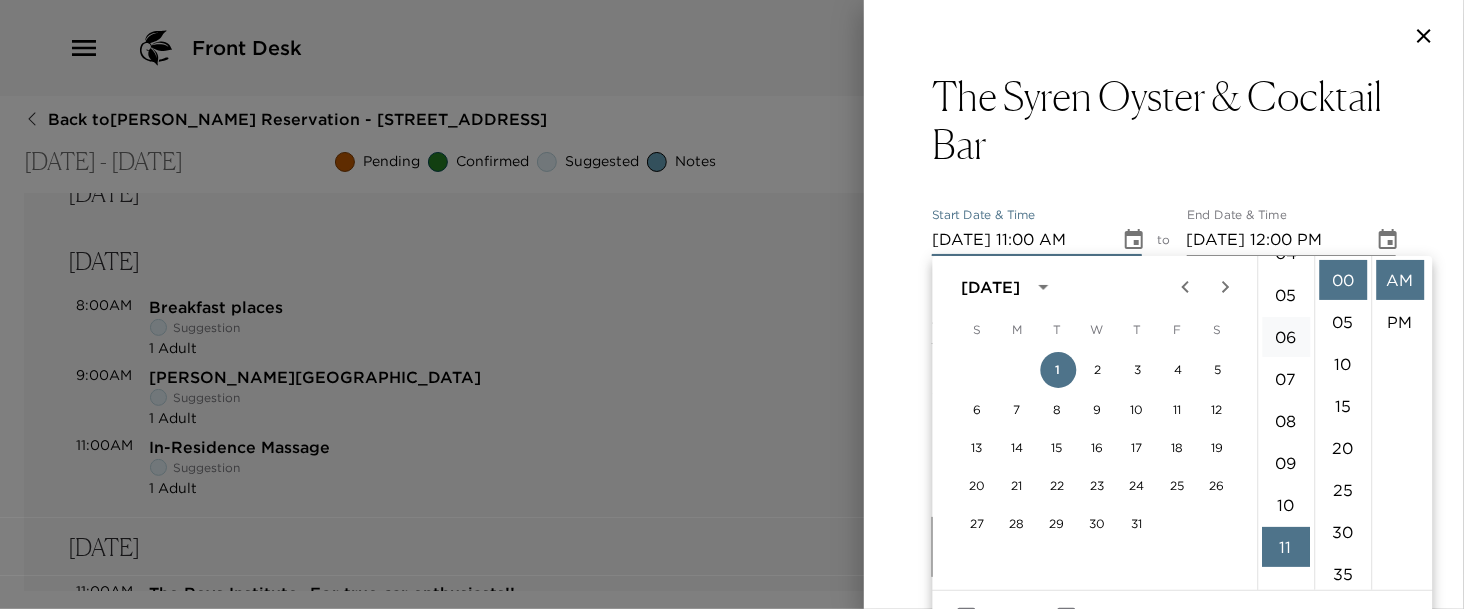 click on "06" at bounding box center (1286, 337) 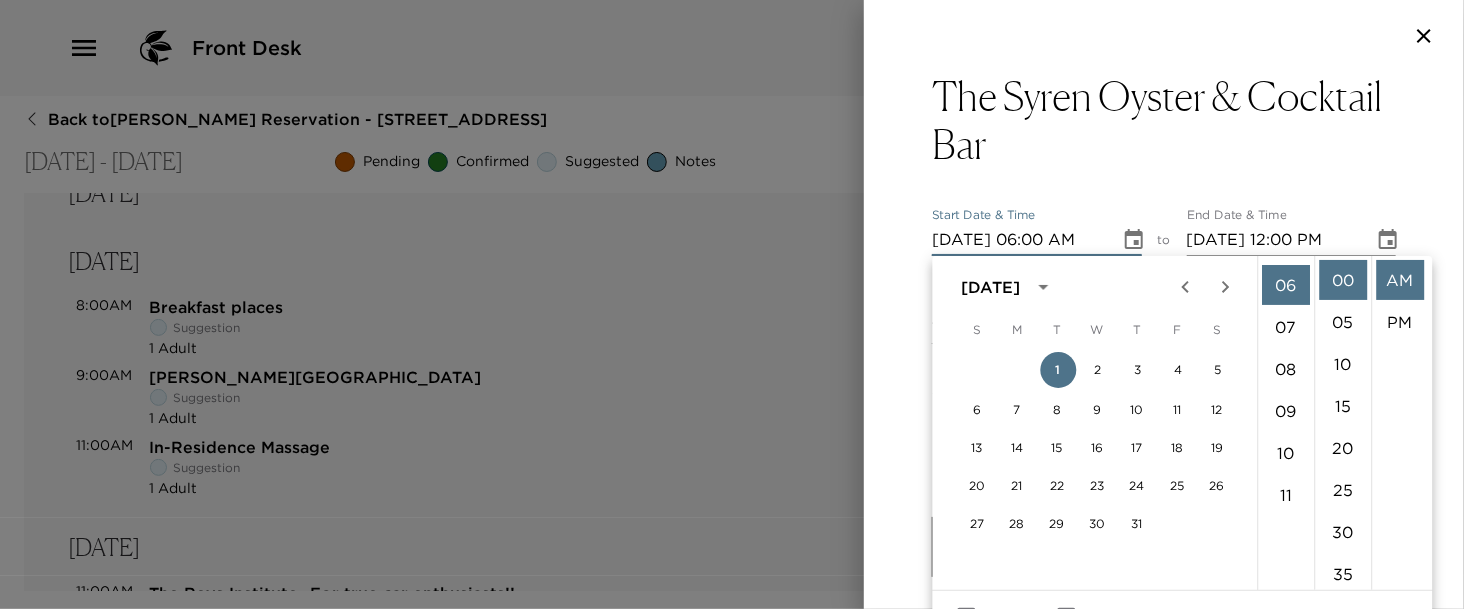 scroll, scrollTop: 252, scrollLeft: 0, axis: vertical 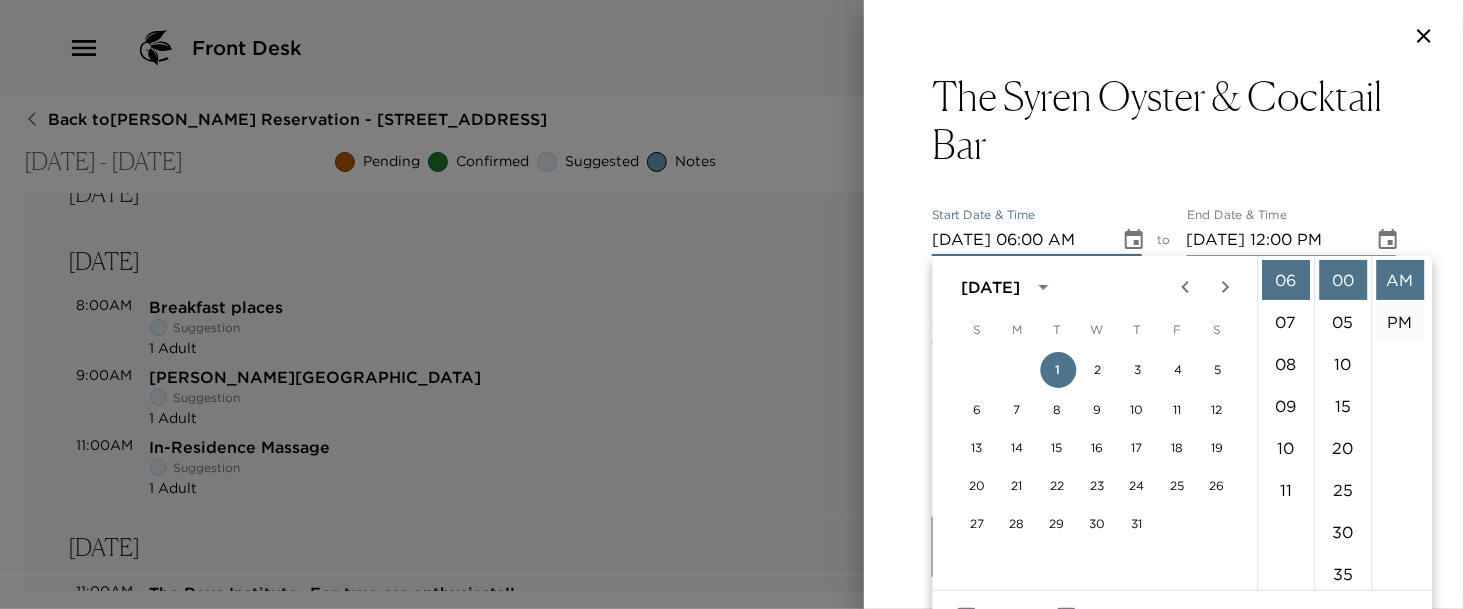 click on "PM" at bounding box center (1400, 322) 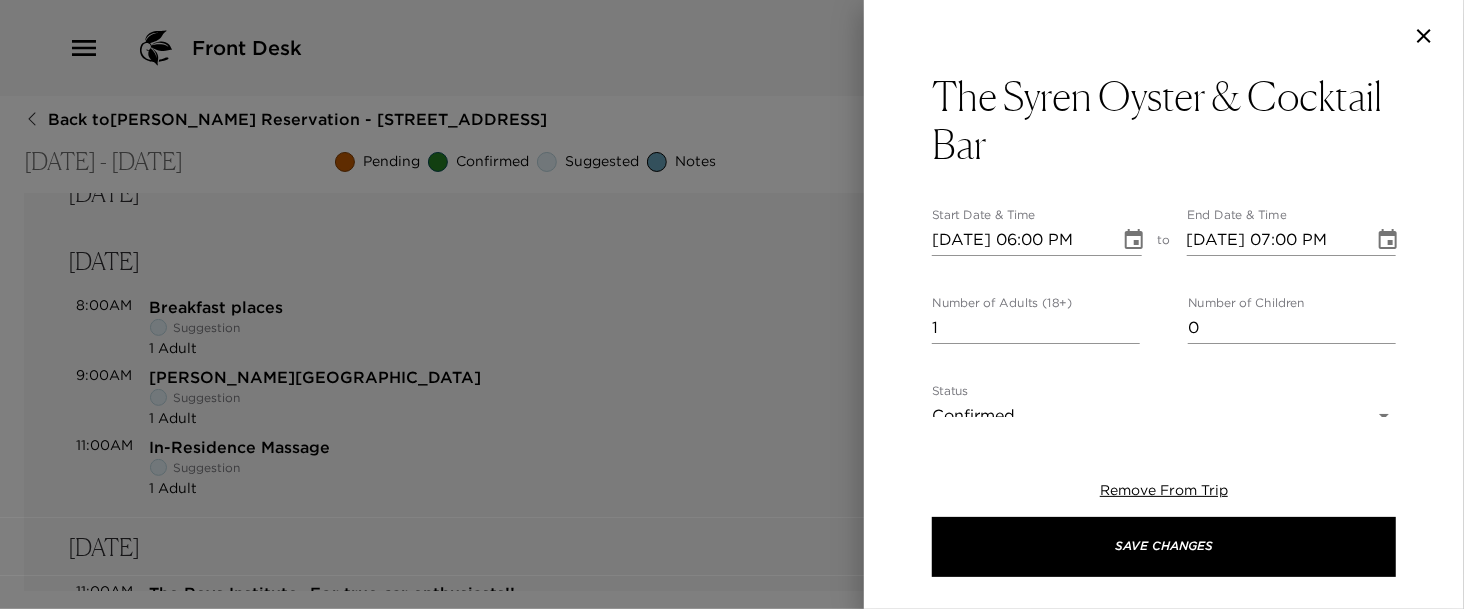 scroll, scrollTop: 41, scrollLeft: 0, axis: vertical 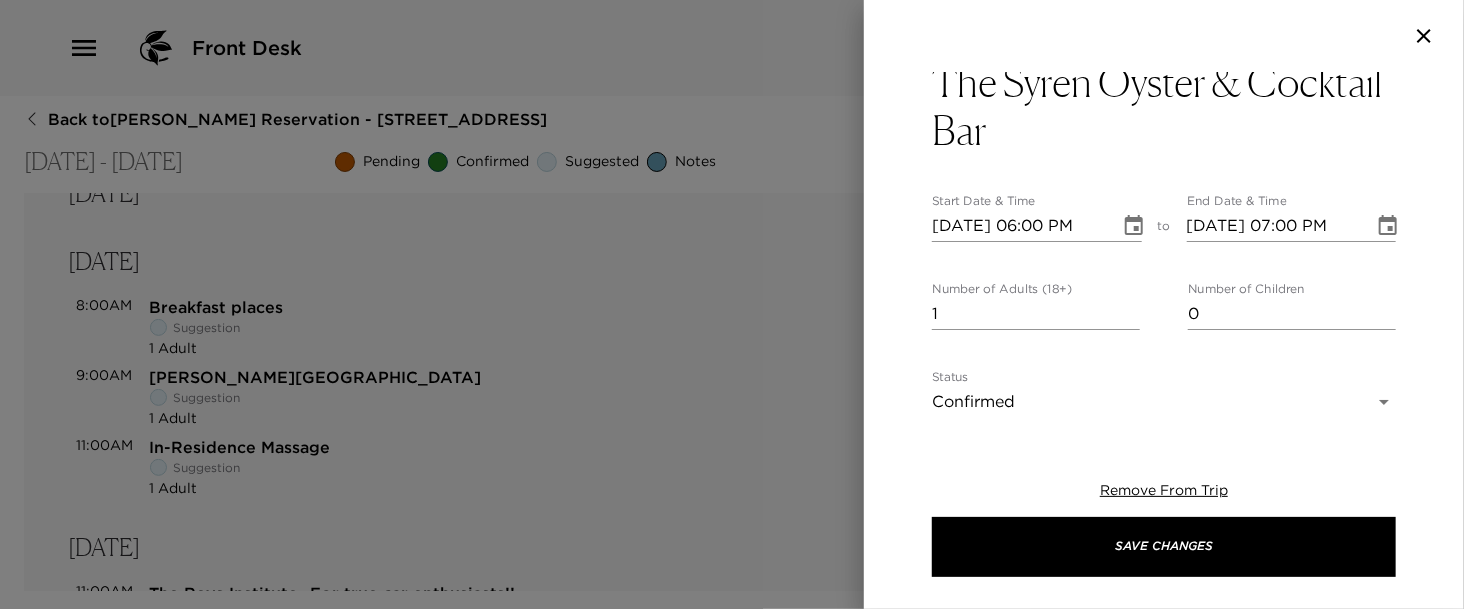 click on "Front Desk Back to  Rick Lowe Reservation - 502 13th Ave South  Naples, FL Jul 01 - Jul 06, 2025 Pending Confirmed Suggested Notes Trip View Agenda View PDF View Print Tuesday, Jul 01 4:00PM Ultra Welcome to Your Residence - 502 13th Street South Concierge Note 1 Adult Edit 5:00PM Naples Beach Parking Restrictions Confirmed 1 Adult Edit 6:00PM Local Grocery Stores Suggestion 1 Adult Edit 6:00PM Napoli On The Bay - Great for Take Out or Delivery on 1st Night! Suggestion 1 Adult Edit Wednesday, Jul 02 8:00AM Breakfast places Suggestion 1 Adult Edit 9:00AM Briggs Wellness Center Suggestion 1 Adult Edit 11:00AM In-Residence Massage Suggestion 1 Adult Edit Thursday, Jul 03 11:00AM The Revs Institute- For true car enthusiasts!! Suggestion 1 Adult Edit 1:00PM Lake Park Diner Suggestion 1 Adult Edit 6:00PM Mediterrano Suggestion 1 Adult Edit Friday, Jul 04 9:00AM July 4th Parade Concierge Note 1 Adult Edit 11:00AM Venetian Village / Waterfront Shopping Suggestion 1 Adult Edit 6:00PM Keewaydin’s on Fifth Suggestion" at bounding box center [732, 304] 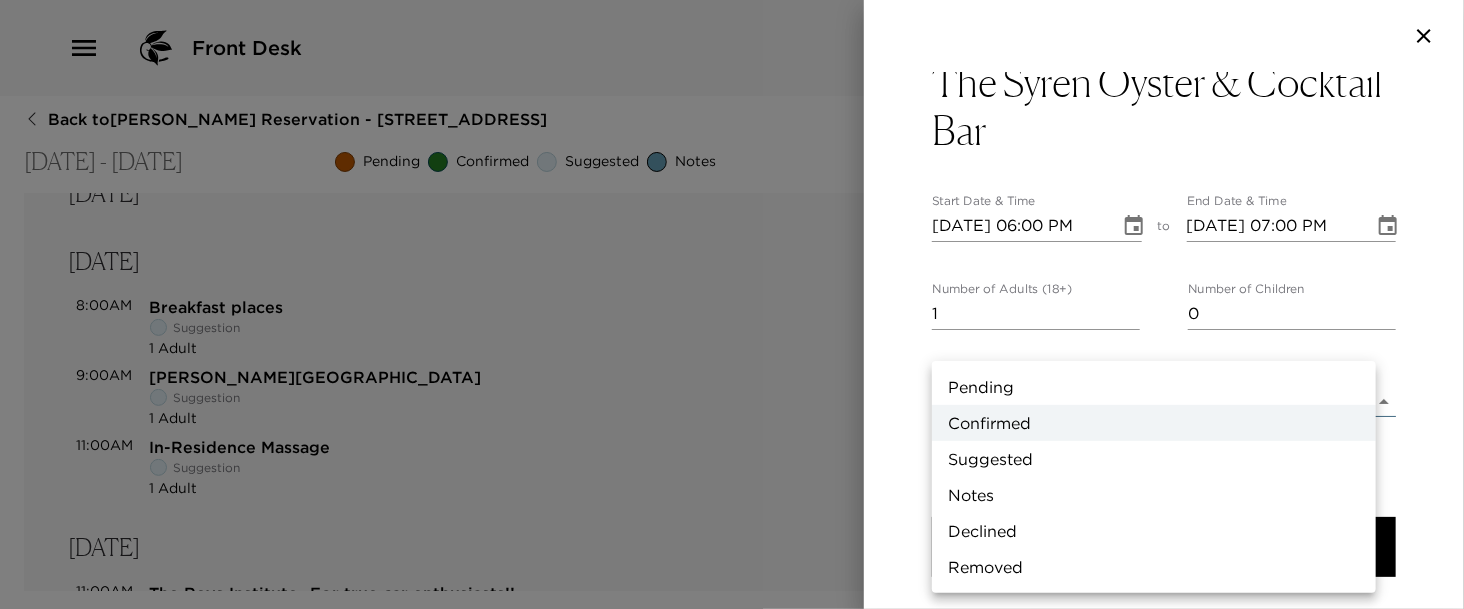 click on "Suggested" at bounding box center [1154, 459] 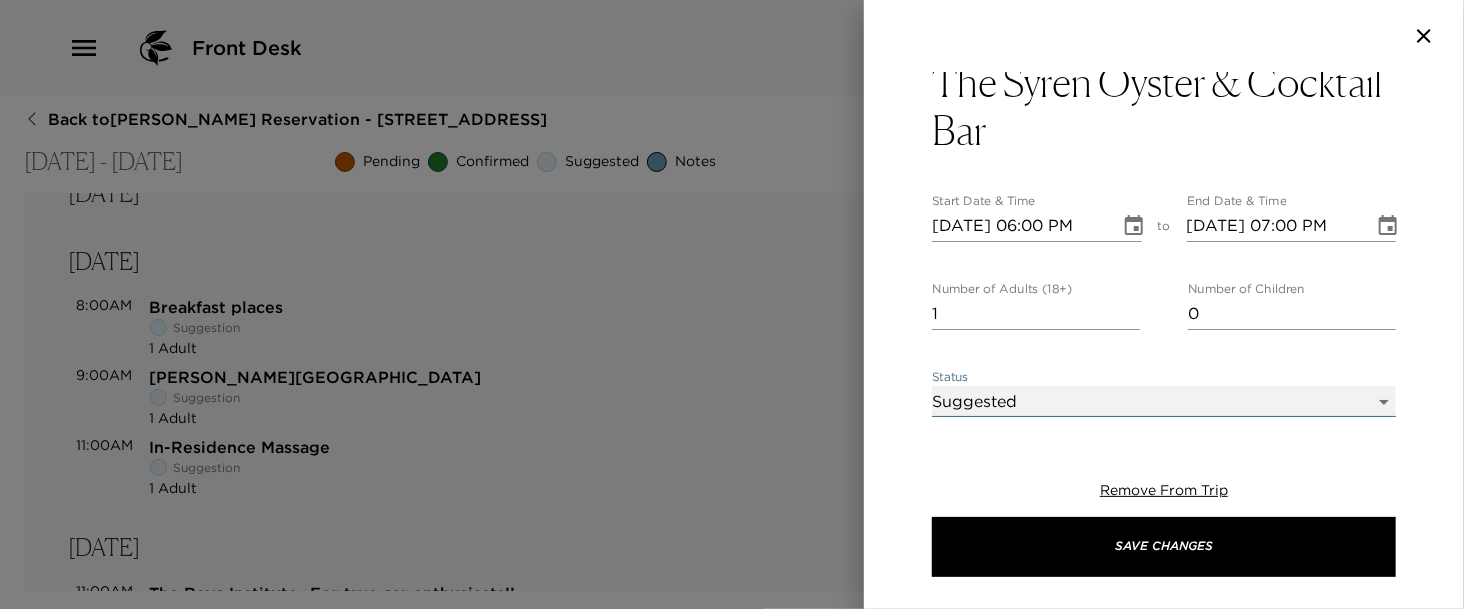 type on "Suggestion" 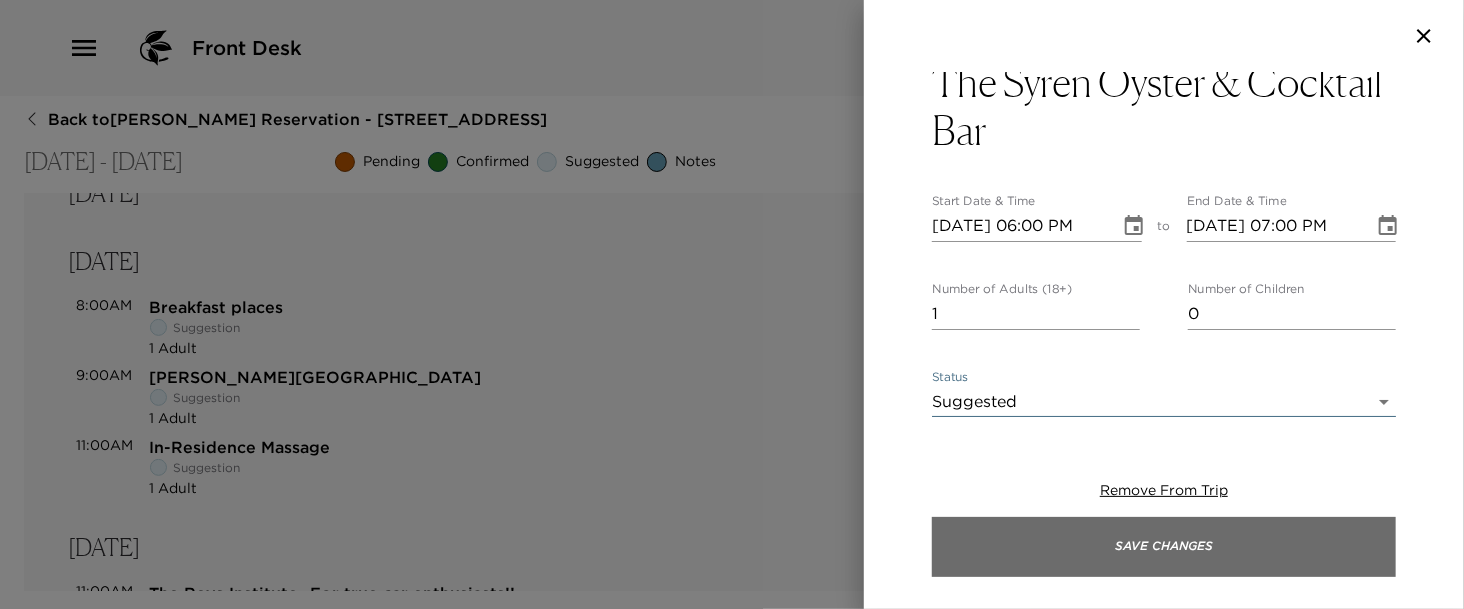 click on "Save Changes" at bounding box center (1164, 547) 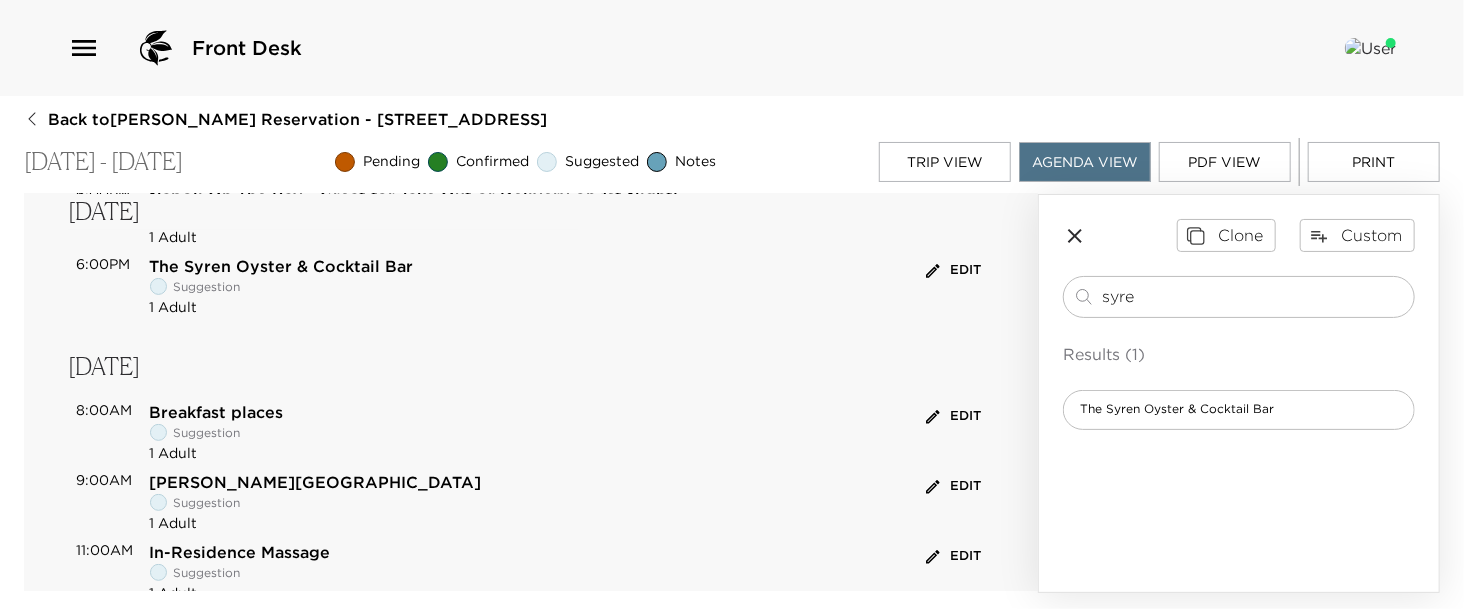 scroll, scrollTop: 302, scrollLeft: 0, axis: vertical 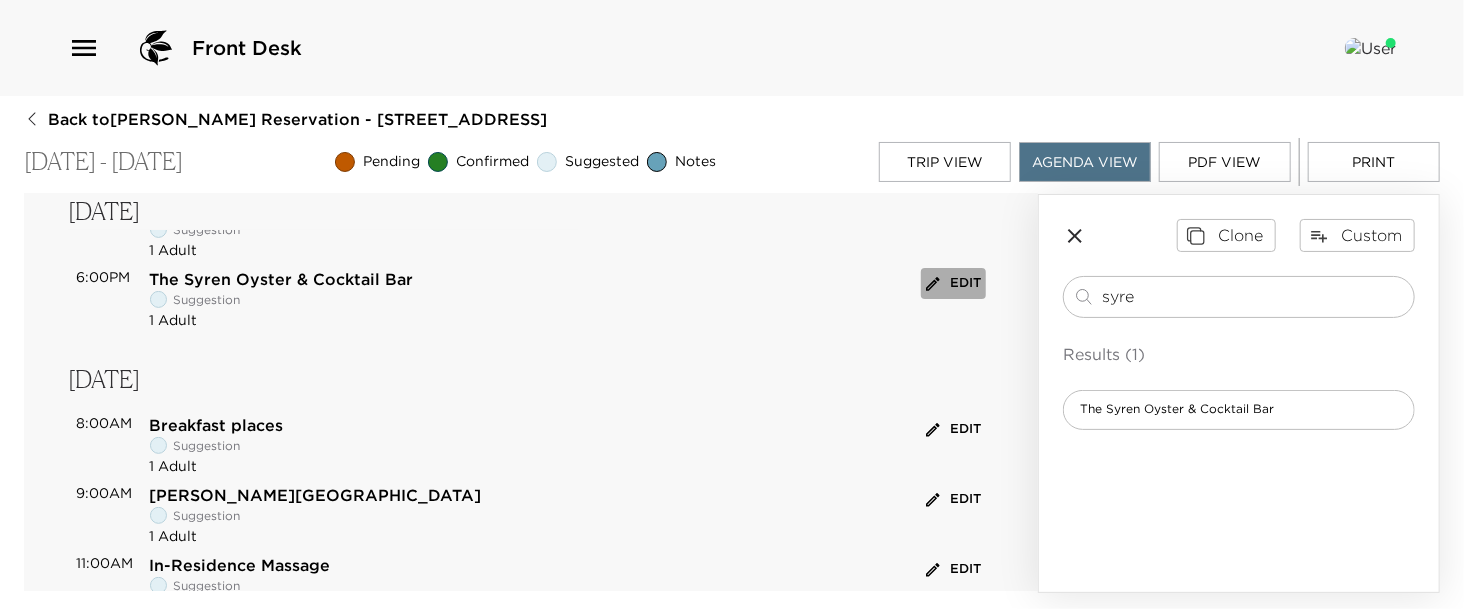 click on "Edit" at bounding box center (953, 283) 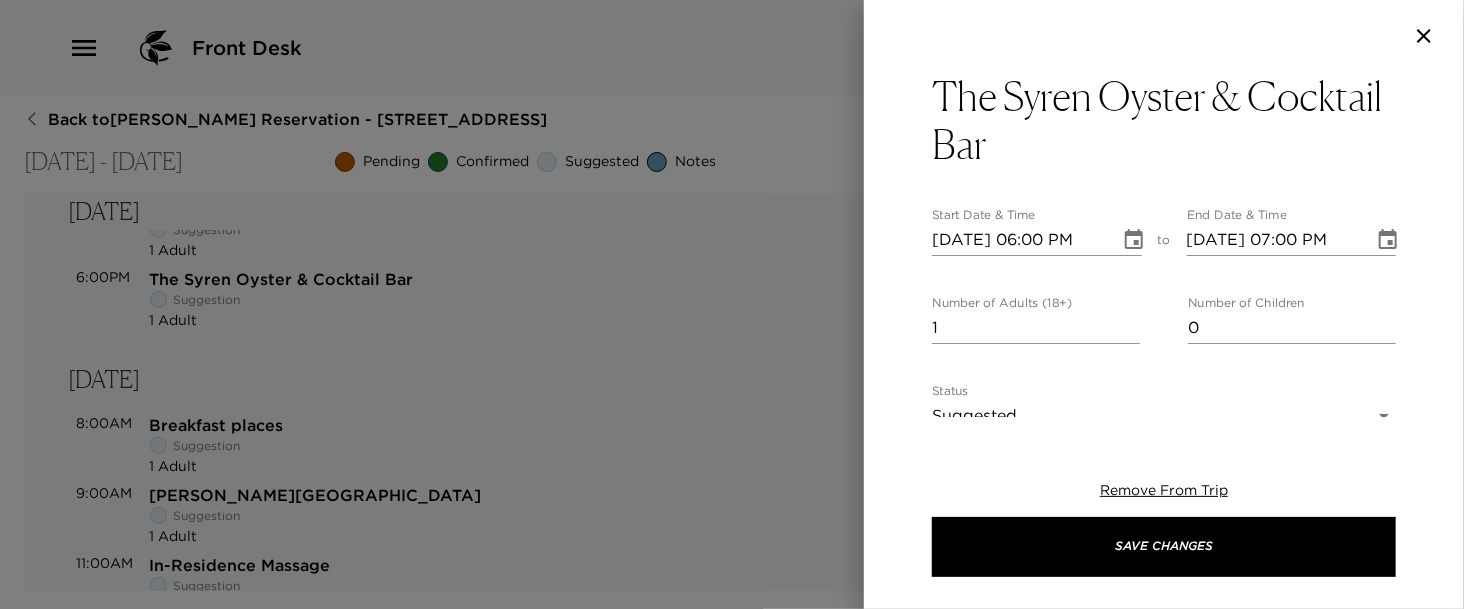 click 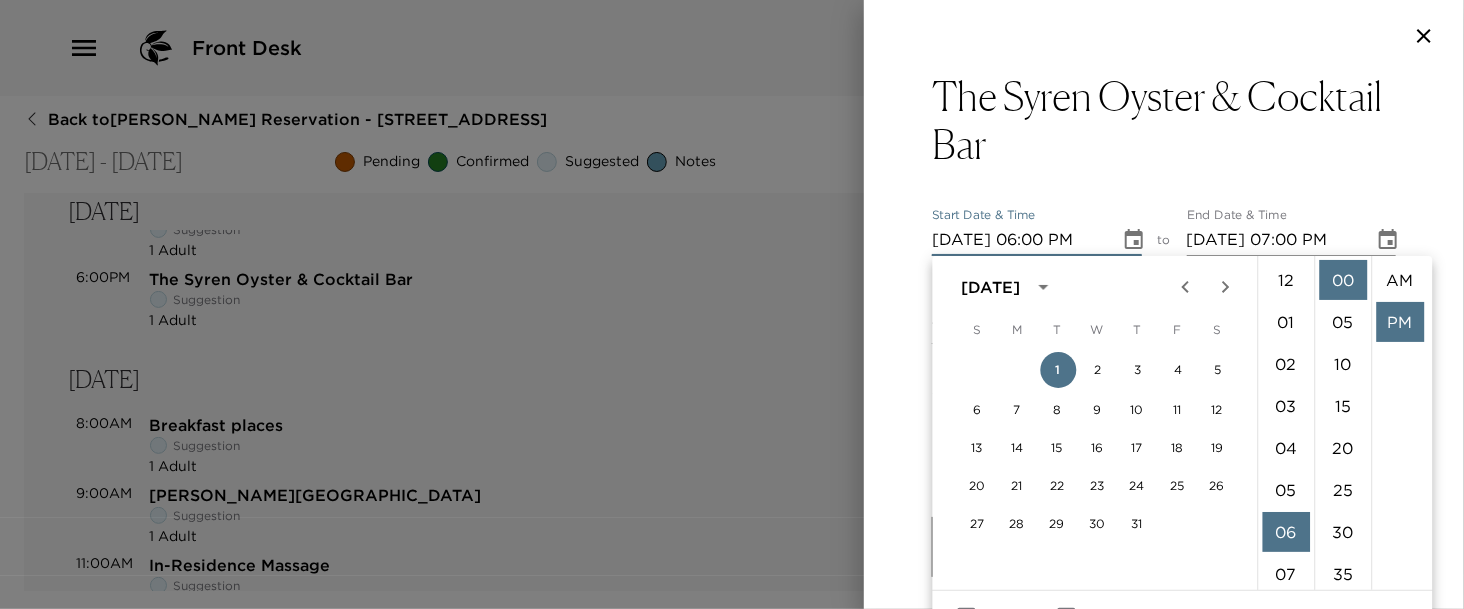 scroll, scrollTop: 252, scrollLeft: 0, axis: vertical 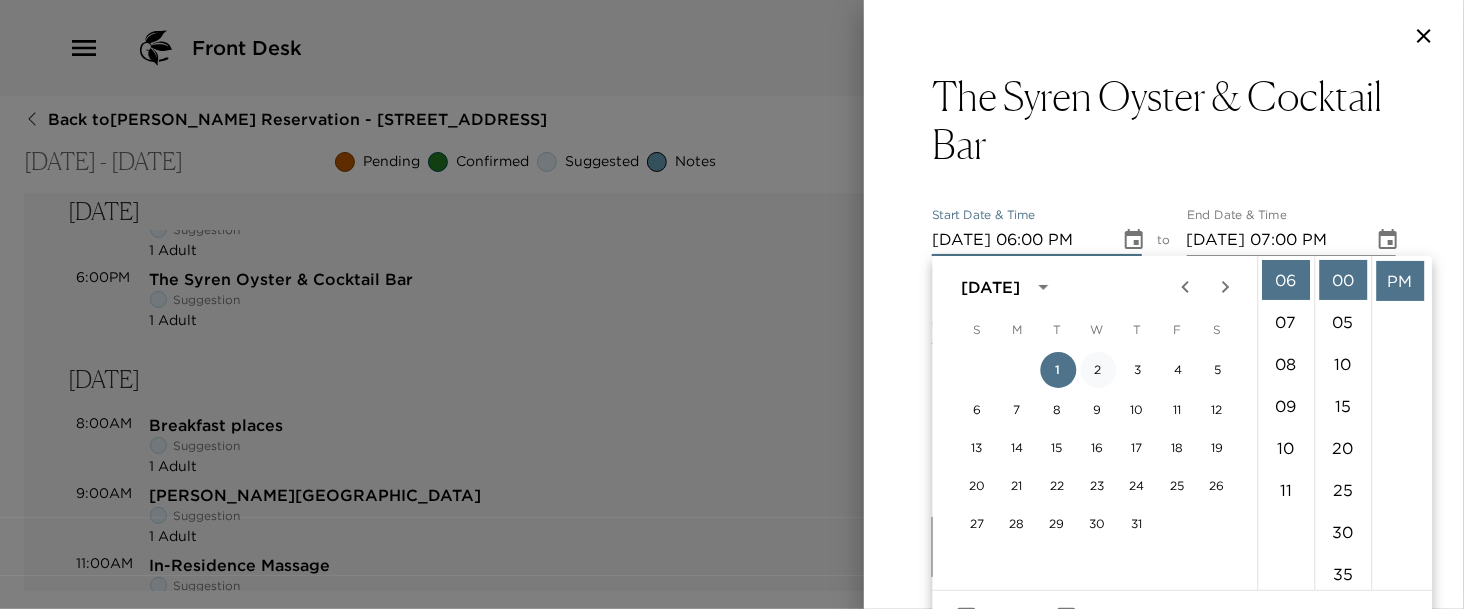 click on "2" at bounding box center (1098, 370) 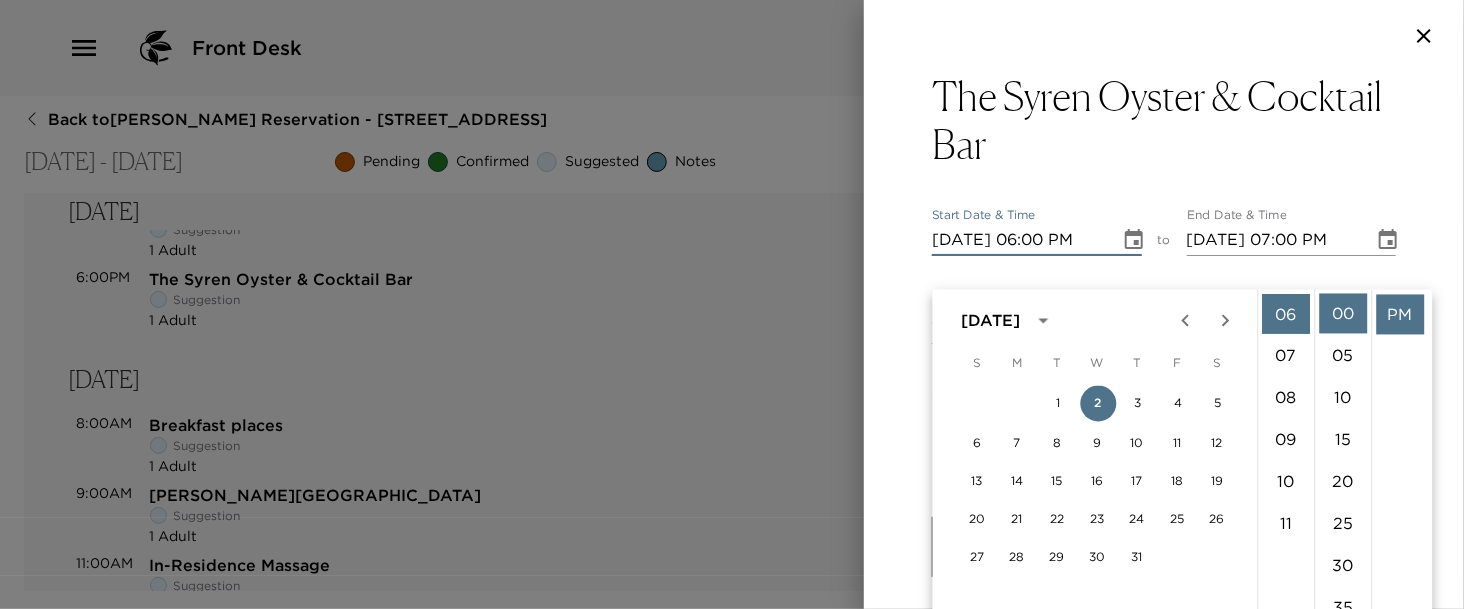 scroll, scrollTop: 33, scrollLeft: 0, axis: vertical 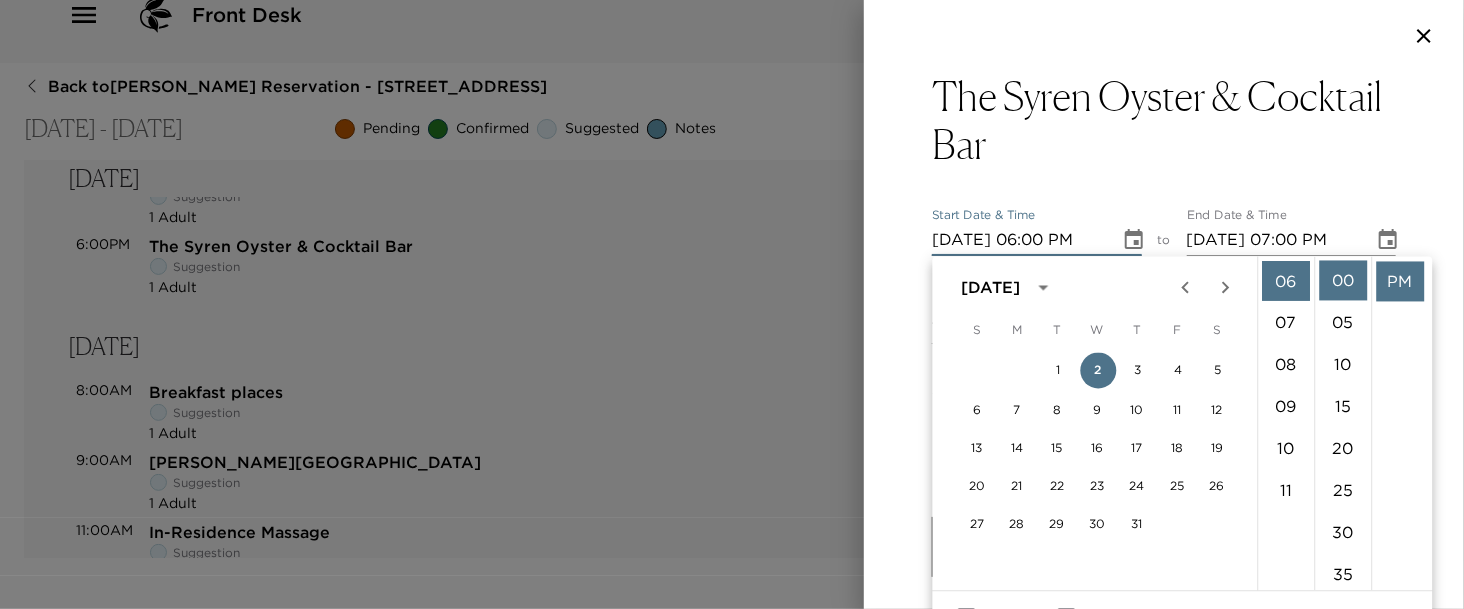 click on "The Syren Oyster & Cocktail Bar Start Date & Time 07/02/2025 06:00 PM to End Date & Time 07/02/2025 07:00 PM Number of Adults (18+) 1 Number of Children 0 Status Suggested Suggestion Hide From Member Request Transportation Concierge Notes The menu features items such as a sea bar that includes fresh oysters, a spicy-sweet tuna stack, shrimp cocktail, a daily sushi roll and crab varieties; small plates with choices such as oven-roasted oysters, Mediterranean mussels and a cast-iron pimento cheese crab dip; and large plates such as Maine lobster bucatini, miso-roasted butterfish and chili-lime-roasted salmon. The bread service features pretzel rolls served with horseradish and grain mustard butter. x Cost ​ x Address ​ 909 10th Street South
Naples Florida 34102
United States x Phone Number ​ +1 239-610-1559 Email ​ Website ​ https://www.syrenoysterbar.com Cancellation Policy ​ Recommended Attire ​ Age Range ​ Remove From Trip Save Changes" at bounding box center [1164, 244] 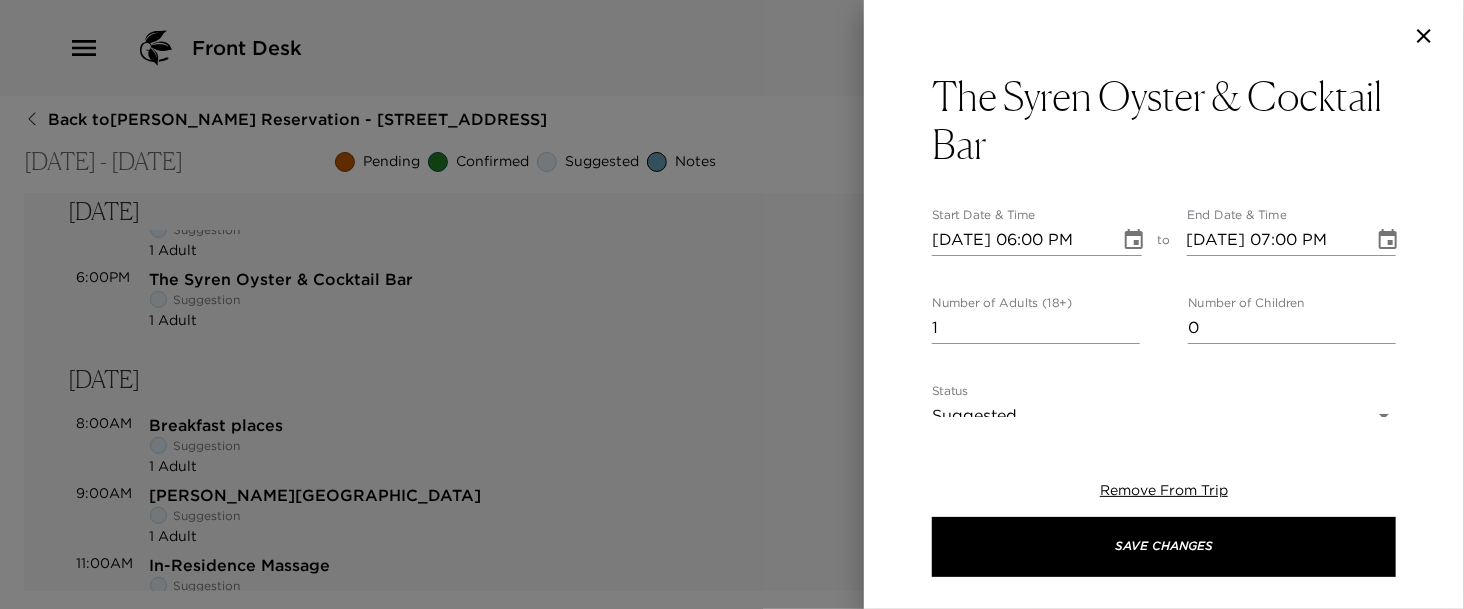 scroll, scrollTop: 0, scrollLeft: 0, axis: both 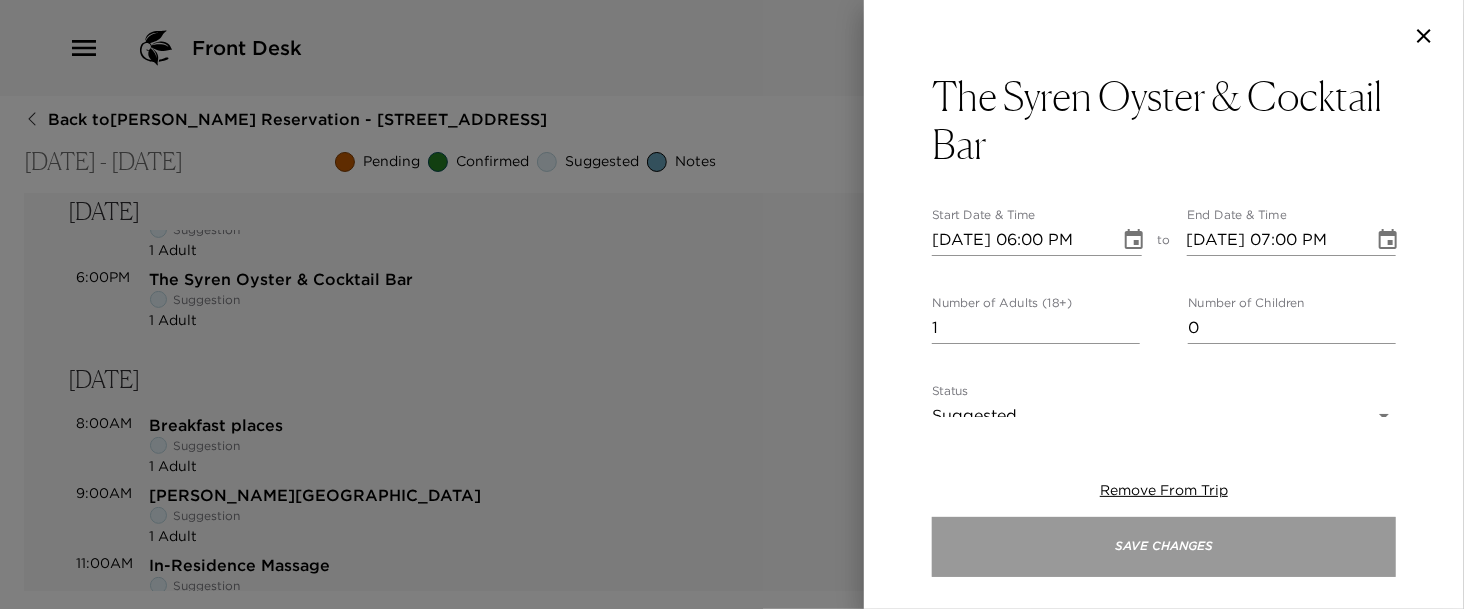 click on "Save Changes" at bounding box center [1164, 547] 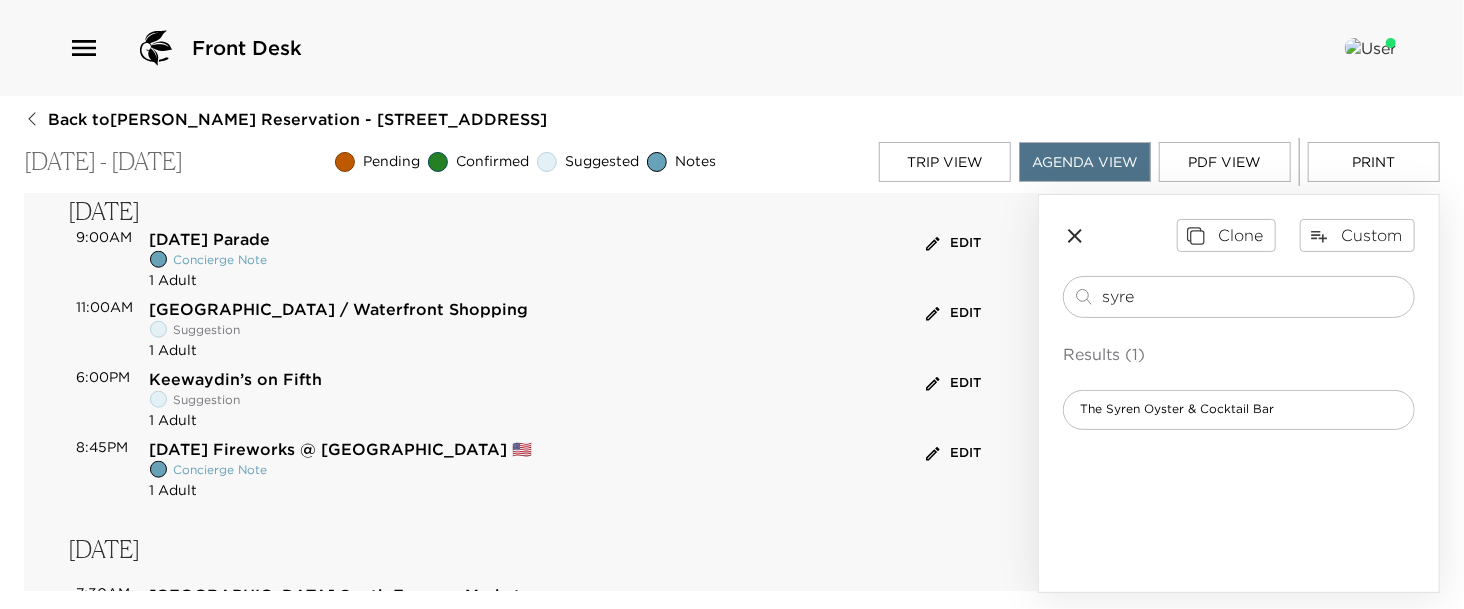 scroll, scrollTop: 0, scrollLeft: 0, axis: both 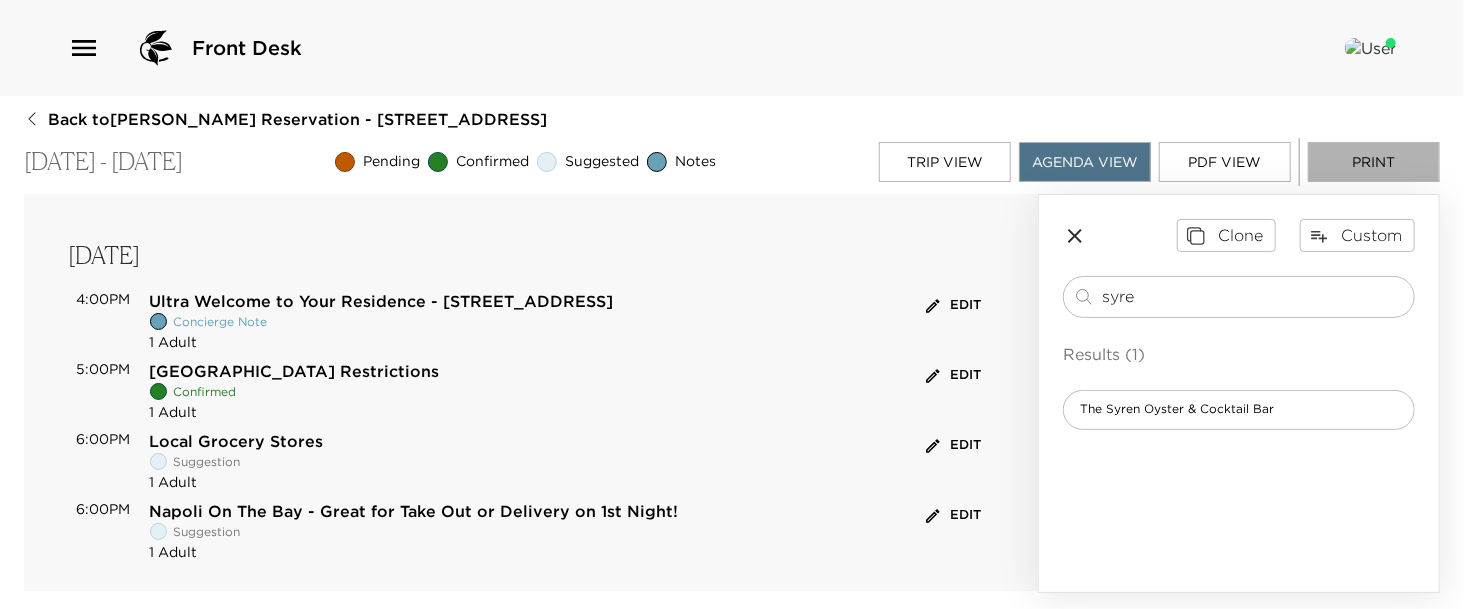 click on "Print" at bounding box center (1374, 162) 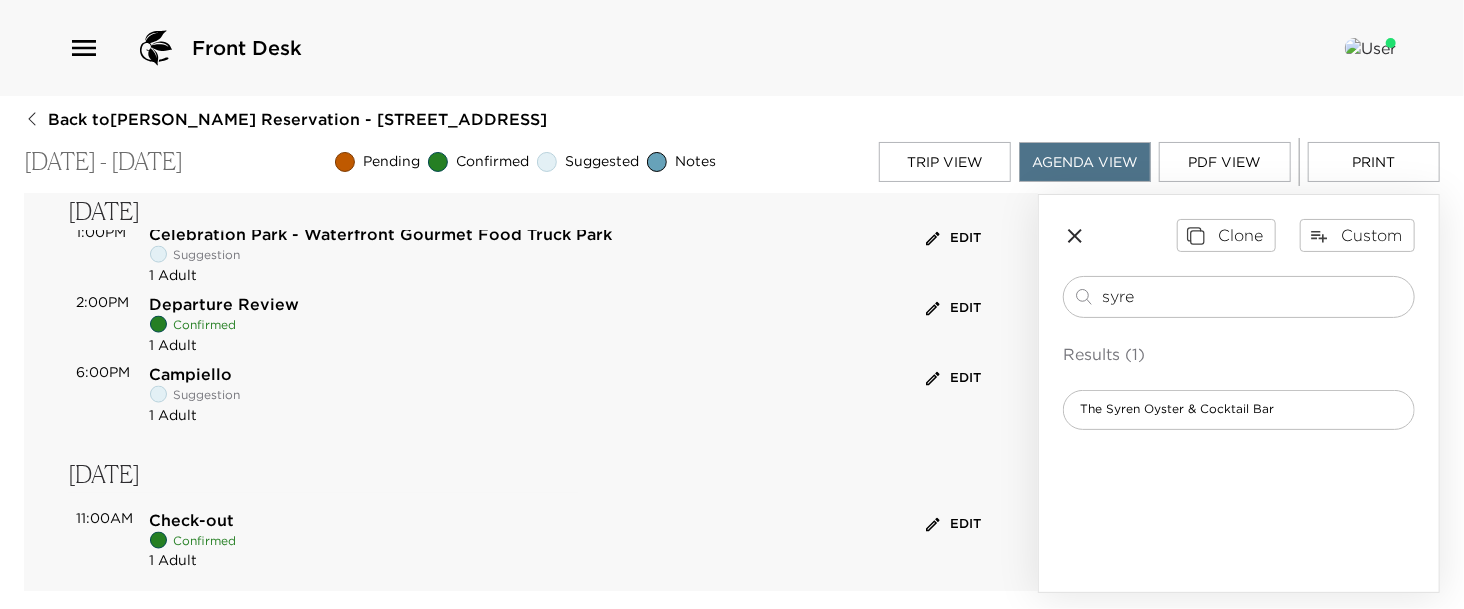 scroll, scrollTop: 1584, scrollLeft: 0, axis: vertical 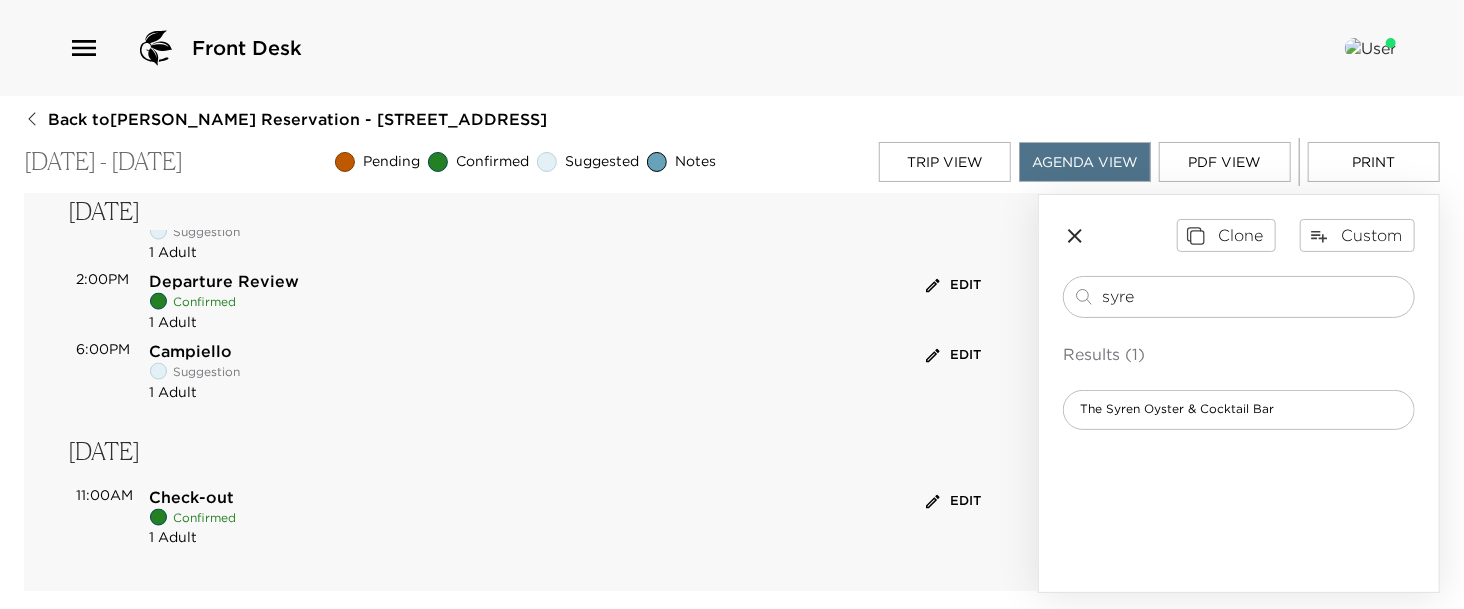 click on "Print" at bounding box center (1374, 162) 